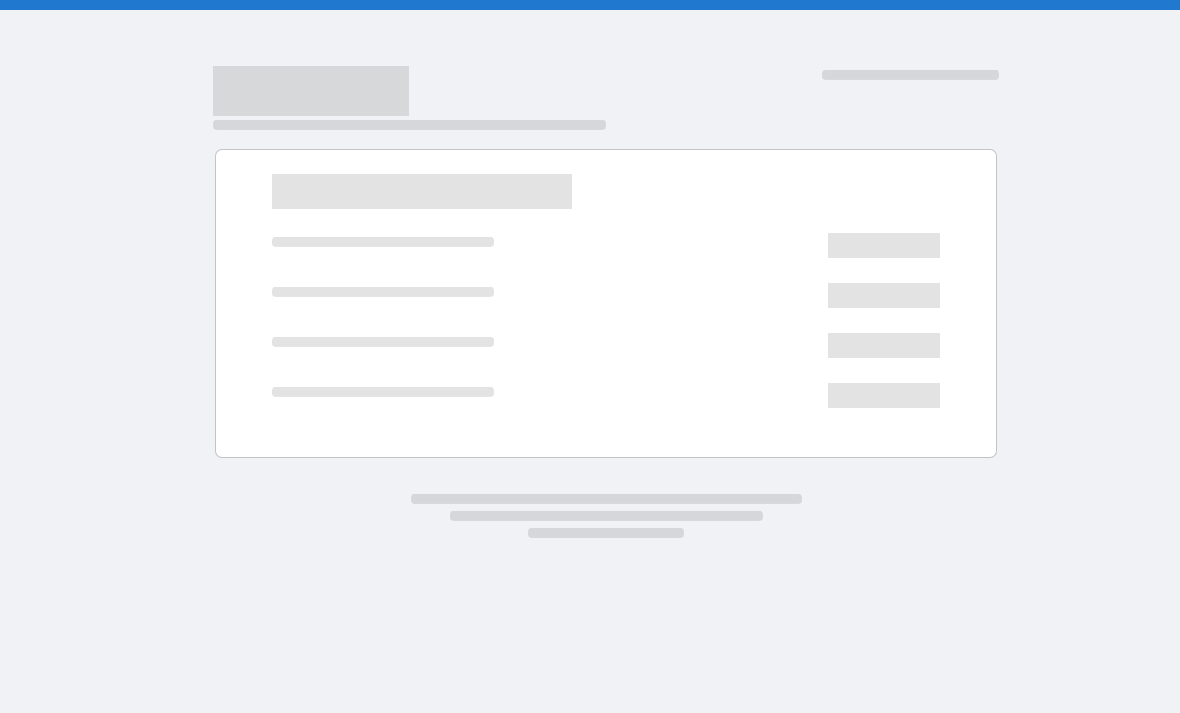 scroll, scrollTop: 0, scrollLeft: 0, axis: both 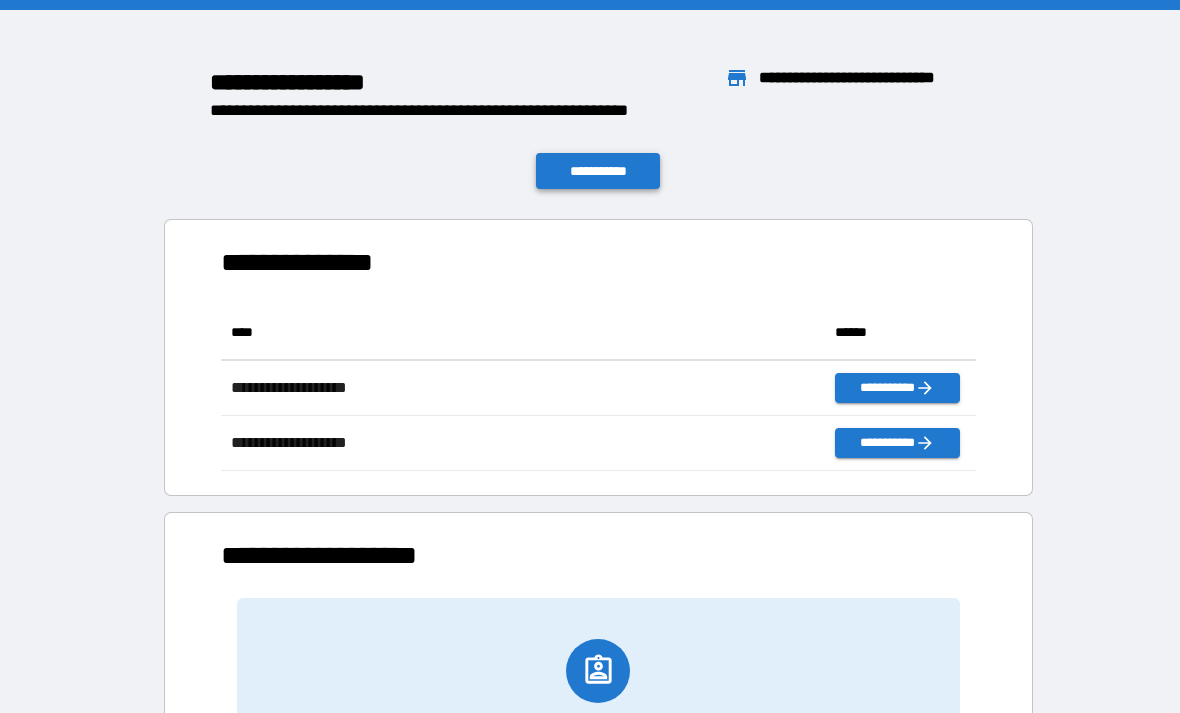 click on "**********" at bounding box center (598, 171) 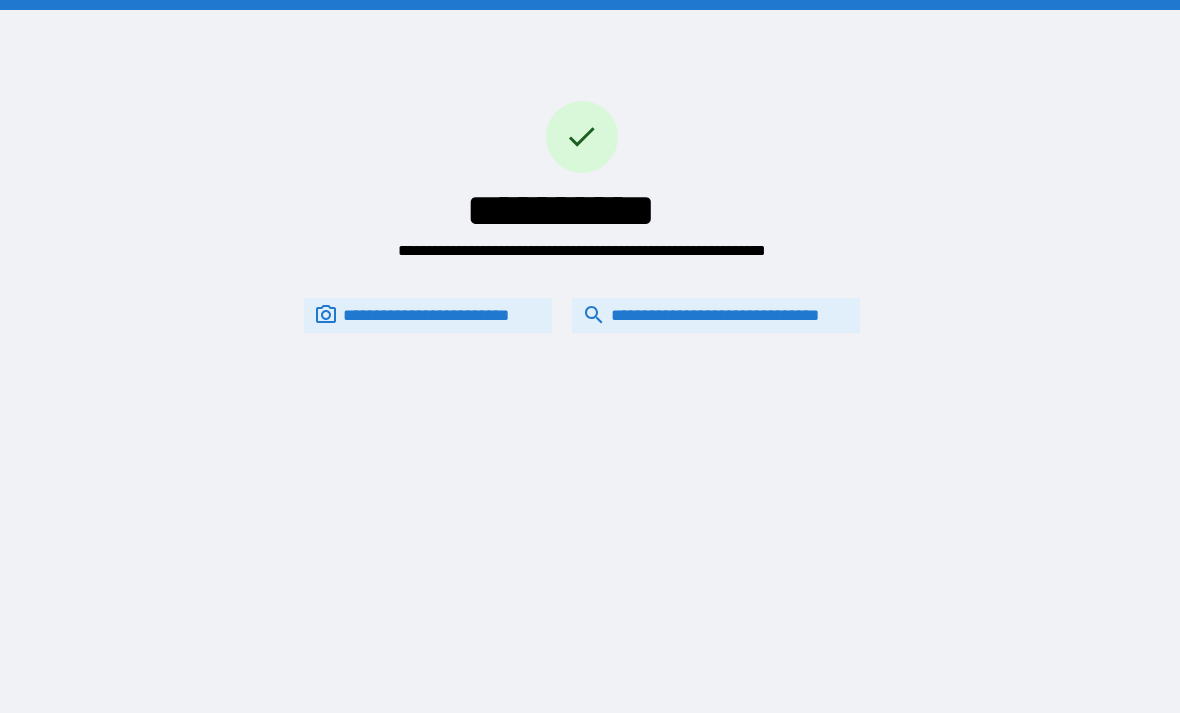 click on "**********" at bounding box center [716, 315] 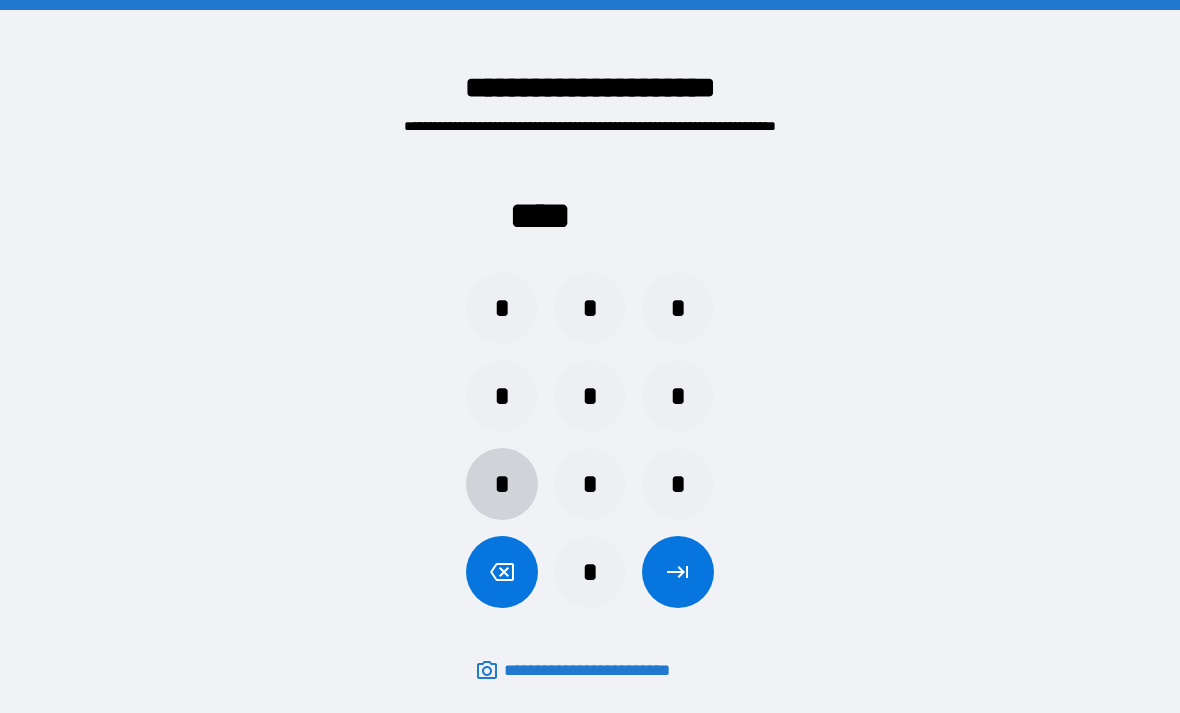 click on "*" at bounding box center [502, 484] 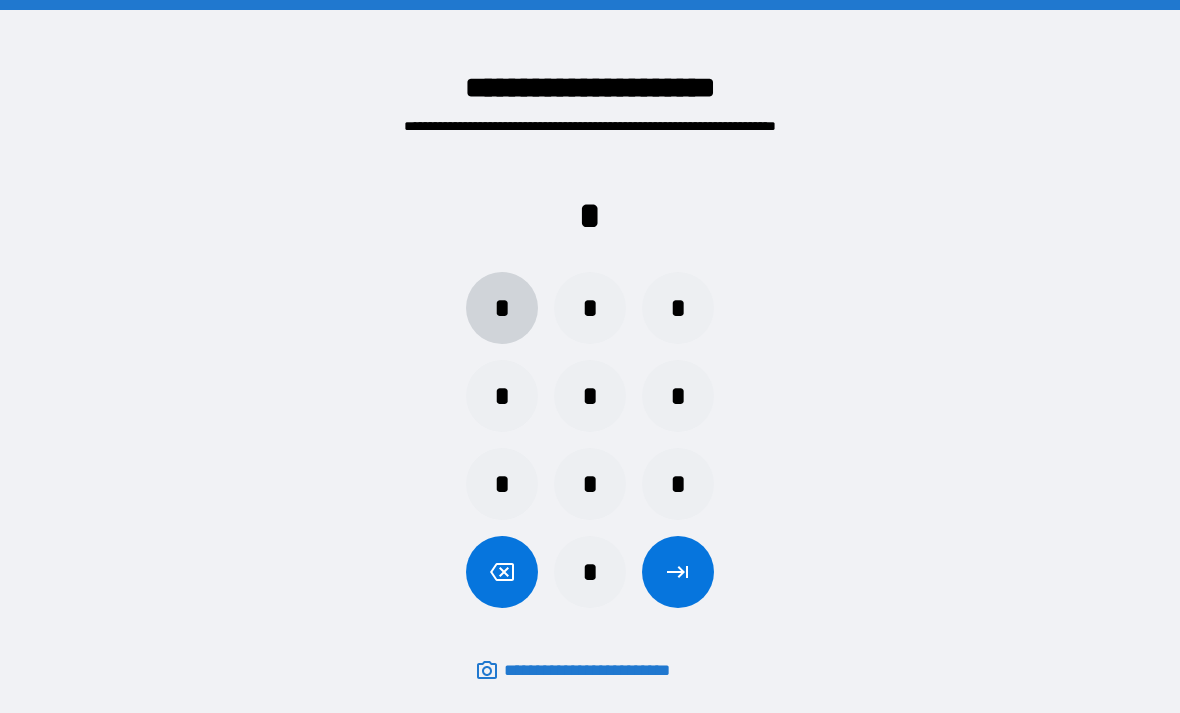 click on "*" at bounding box center [502, 308] 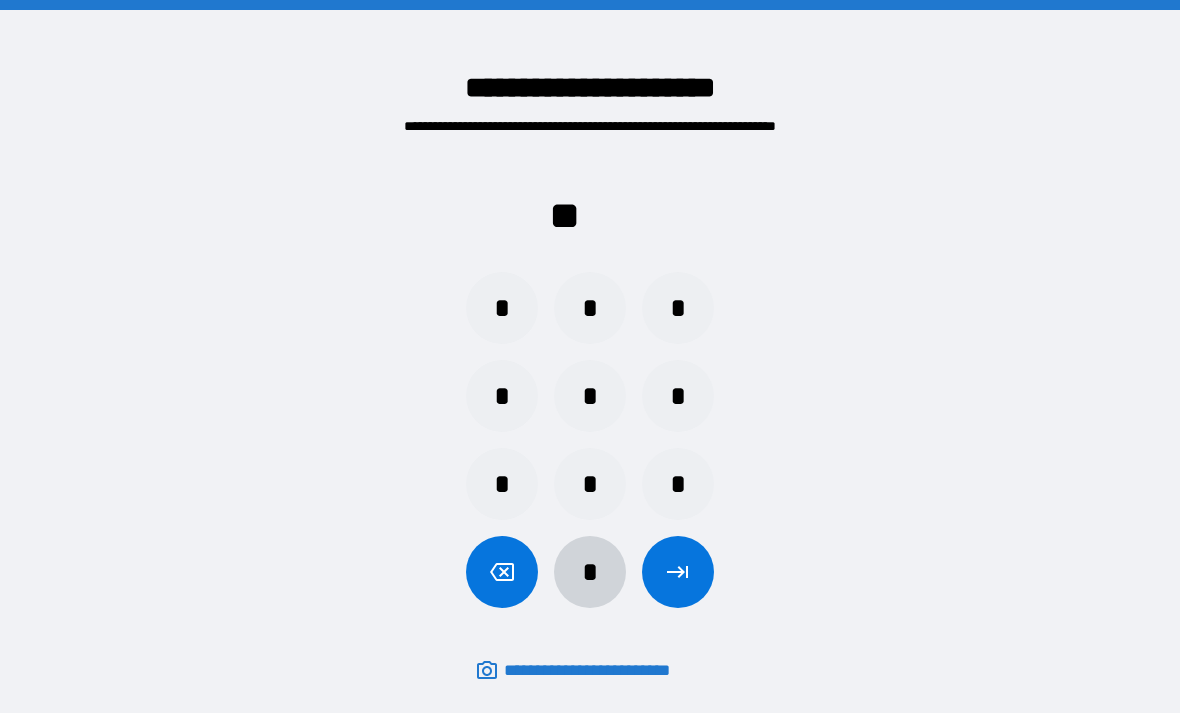 click on "*" at bounding box center (590, 572) 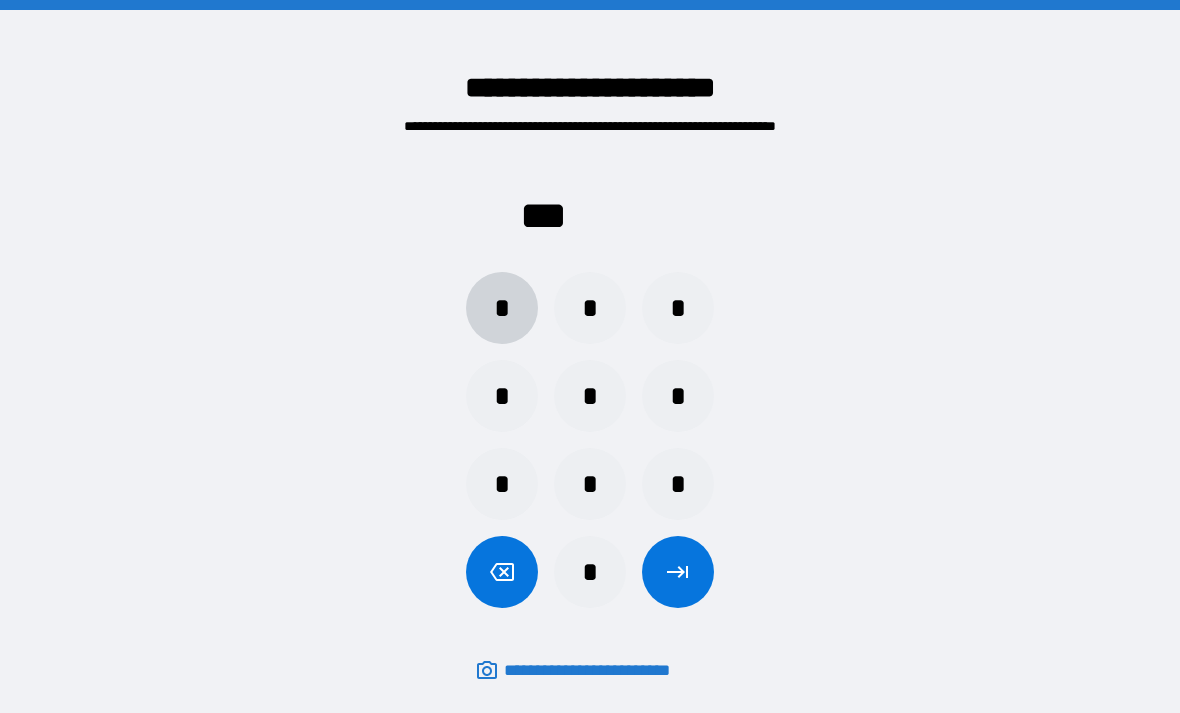 click on "*" at bounding box center [502, 308] 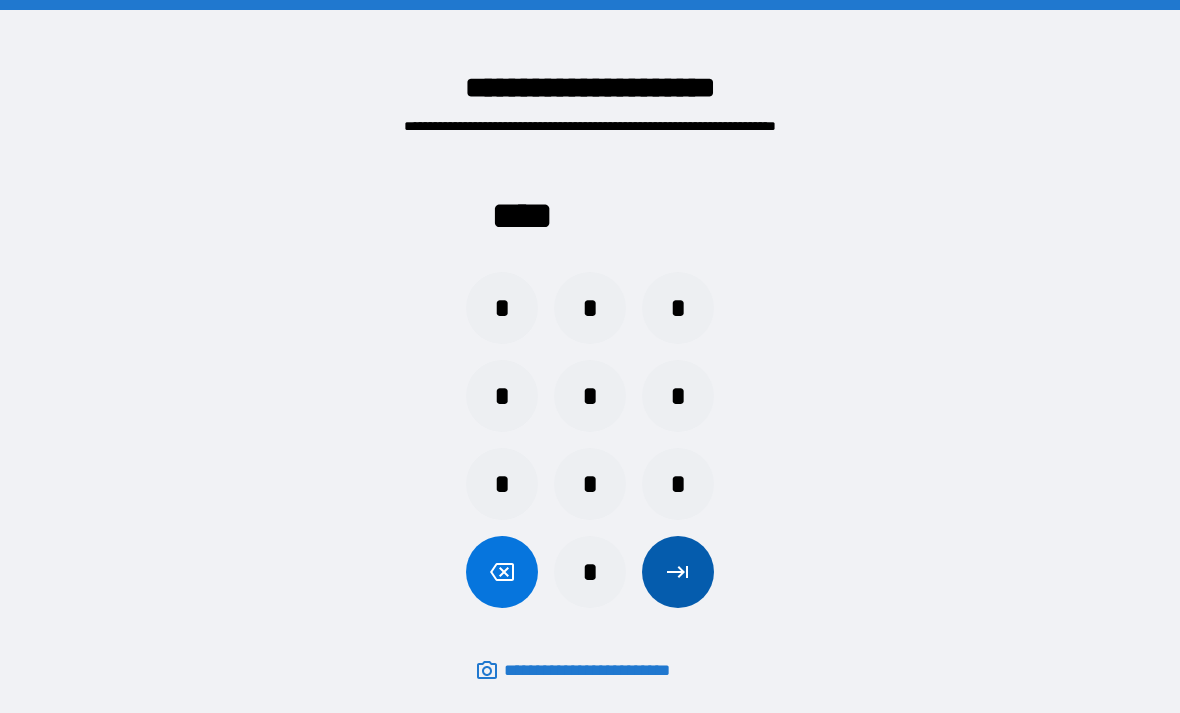 click 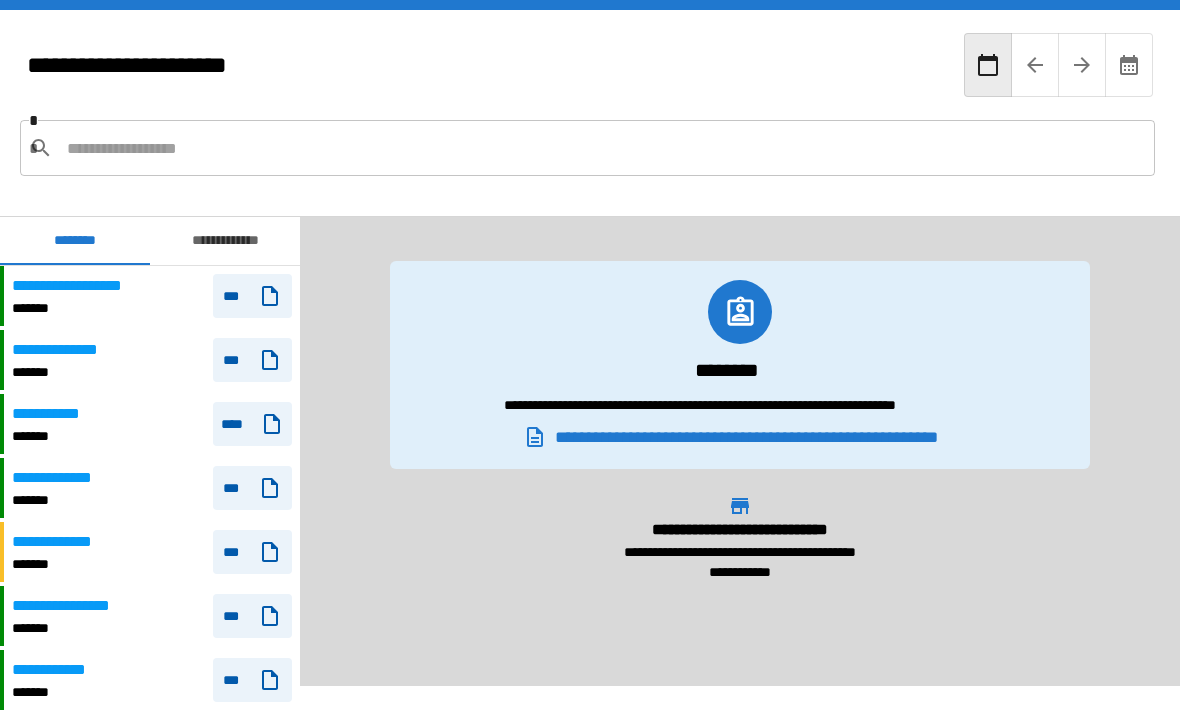 scroll, scrollTop: 0, scrollLeft: 0, axis: both 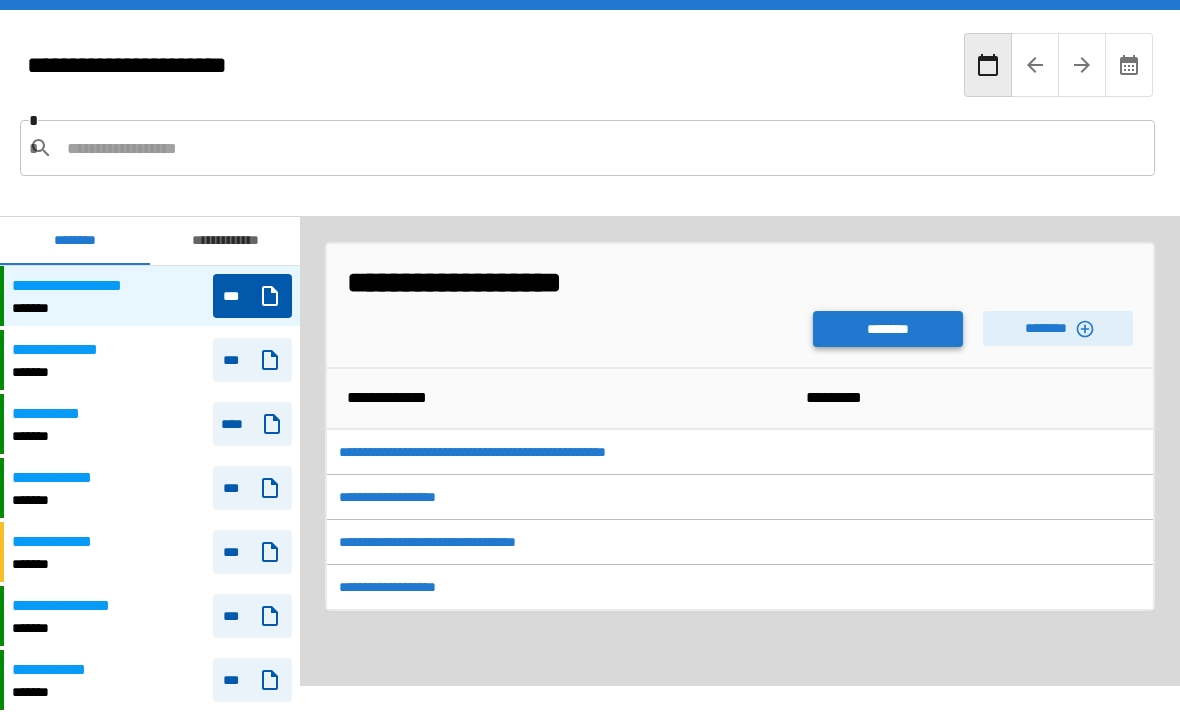 click on "********" at bounding box center [888, 329] 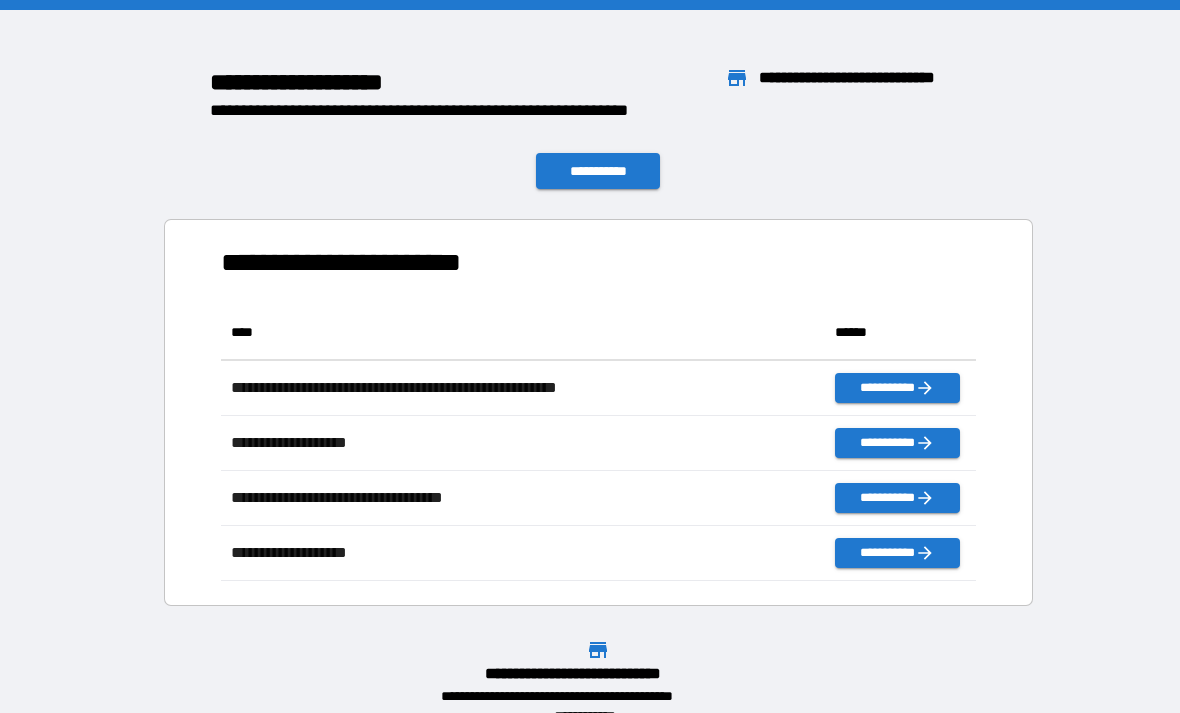 scroll, scrollTop: 1, scrollLeft: 1, axis: both 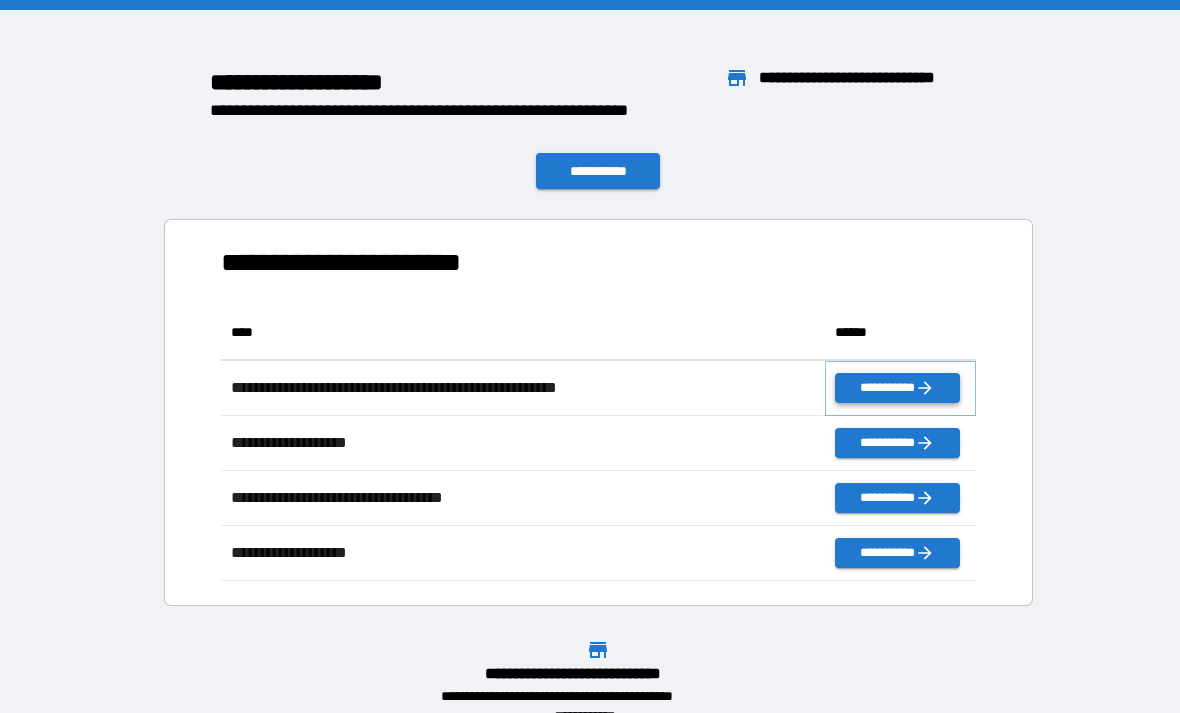 click on "**********" at bounding box center [897, 388] 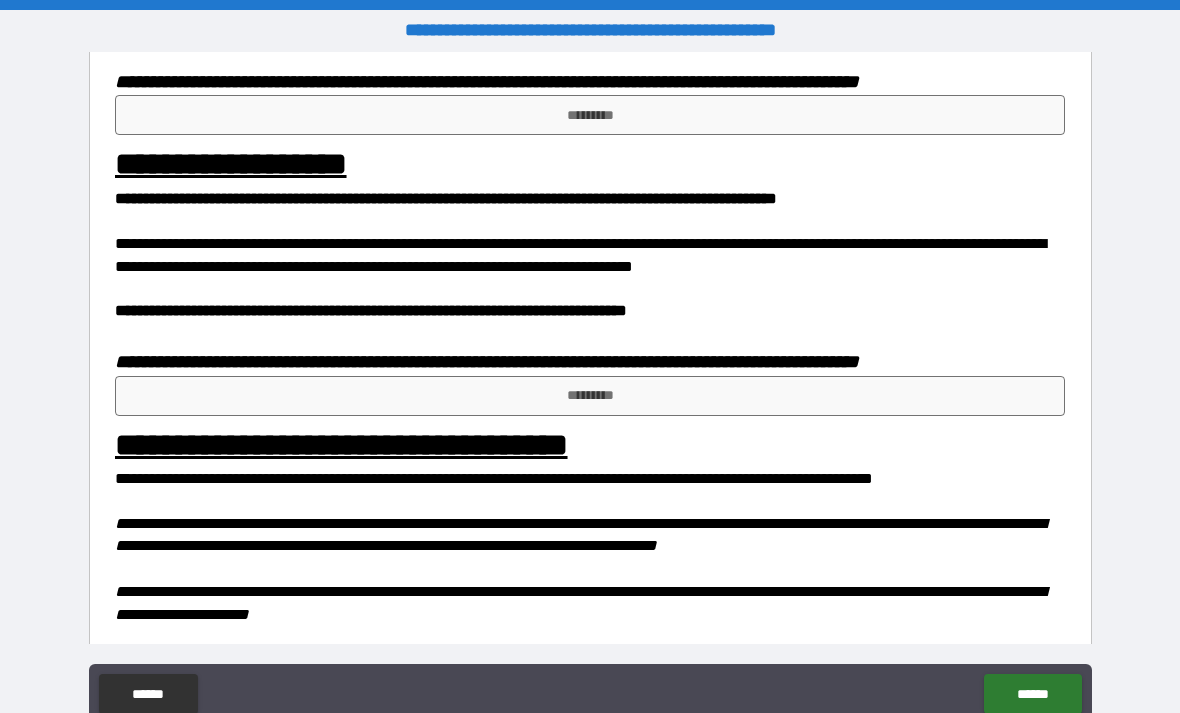 scroll, scrollTop: 1079, scrollLeft: 0, axis: vertical 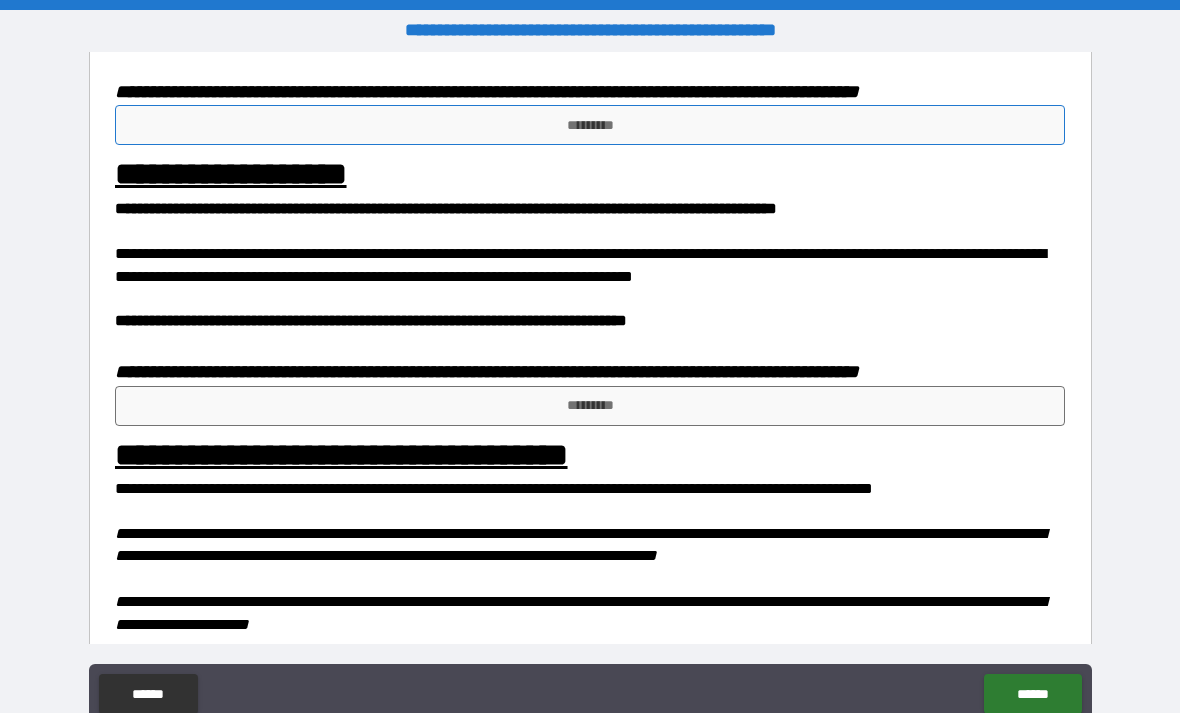 click on "*********" at bounding box center (590, 125) 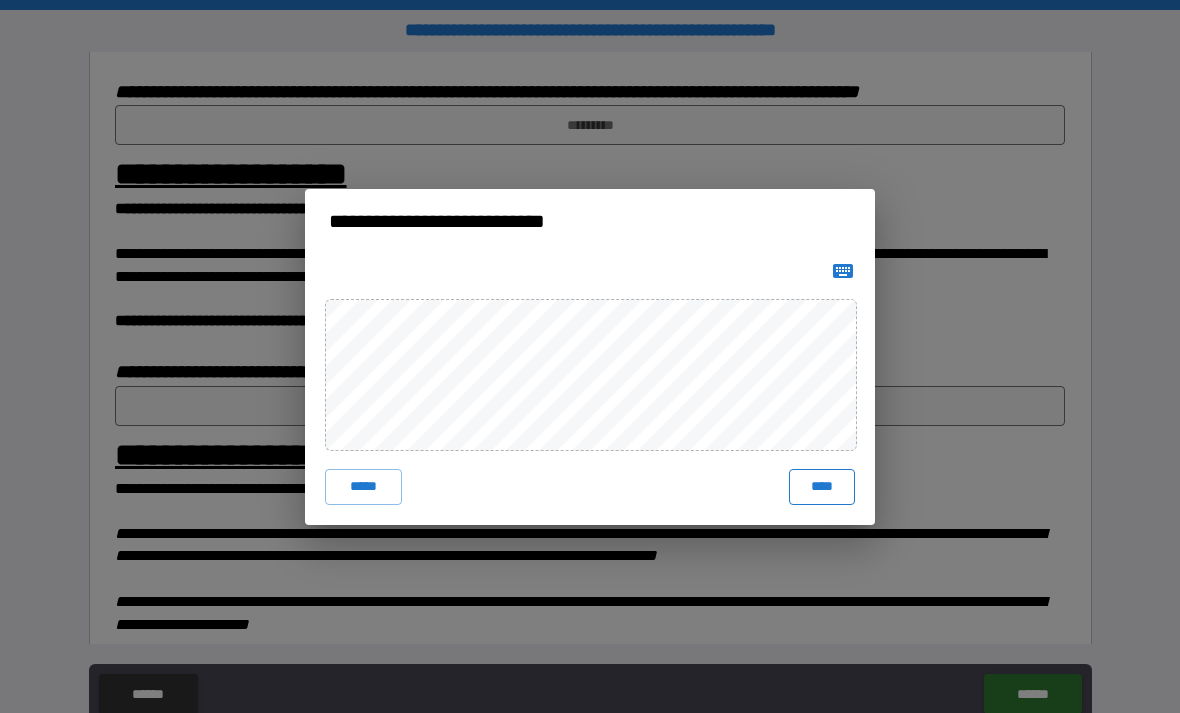 click on "****" at bounding box center [822, 487] 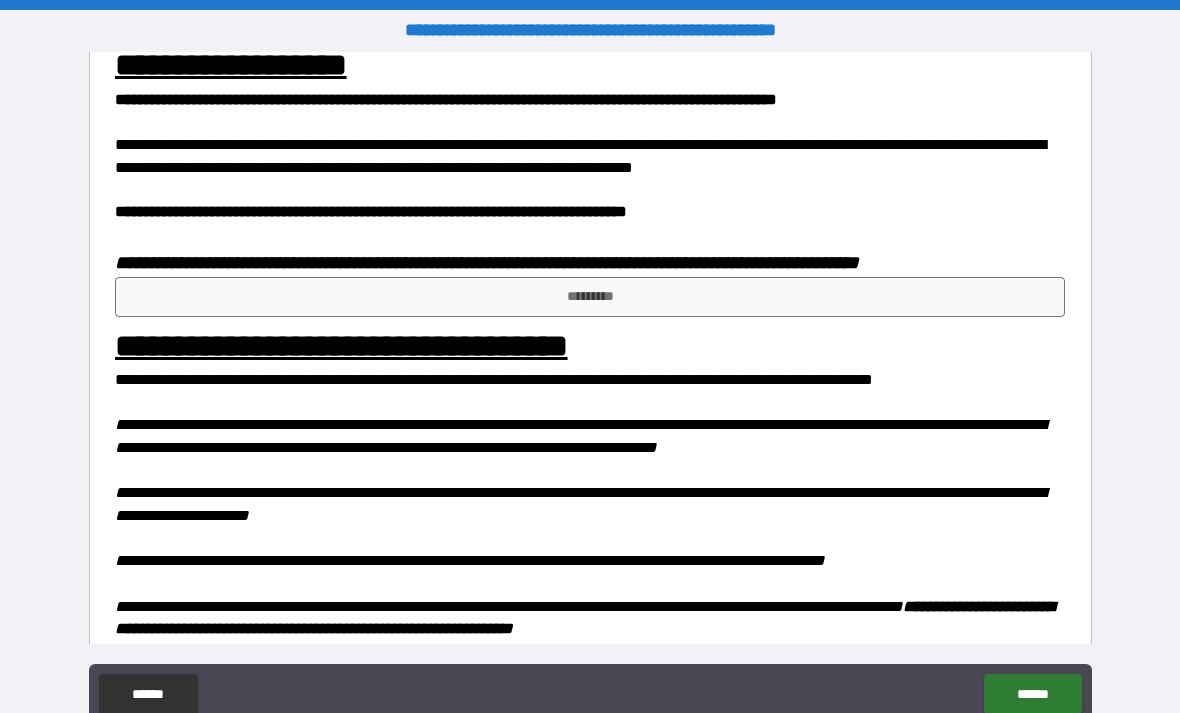 scroll, scrollTop: 1226, scrollLeft: 0, axis: vertical 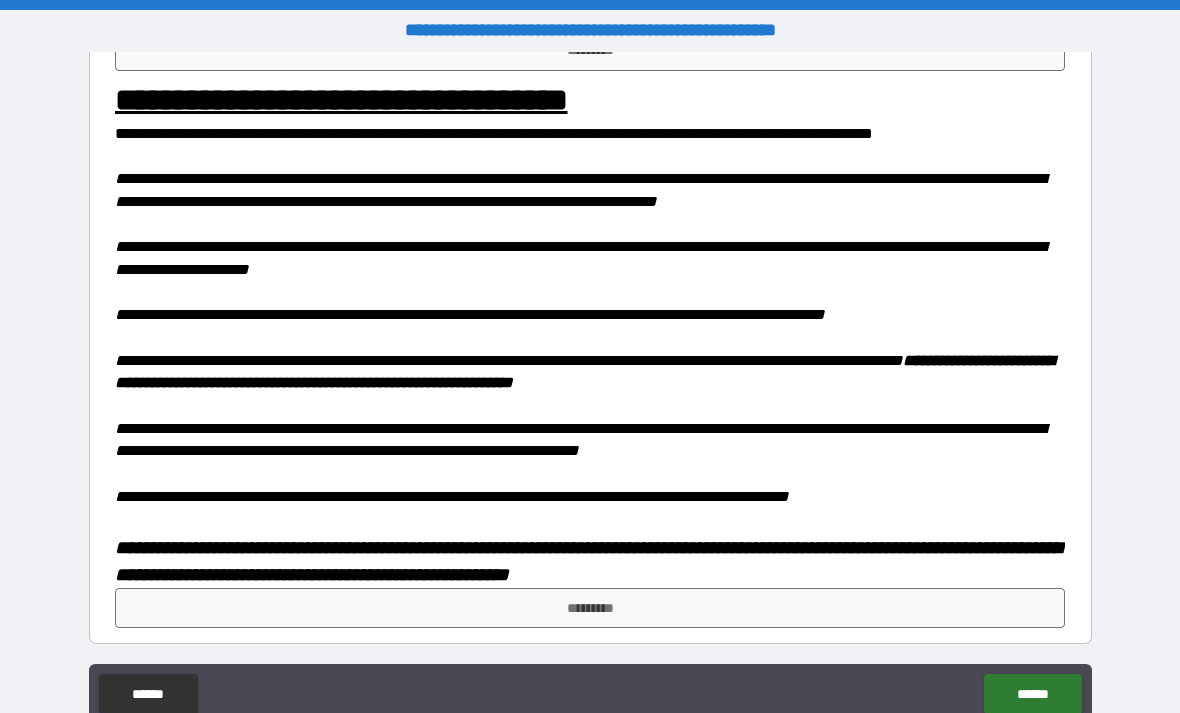 click on "**********" at bounding box center (590, 391) 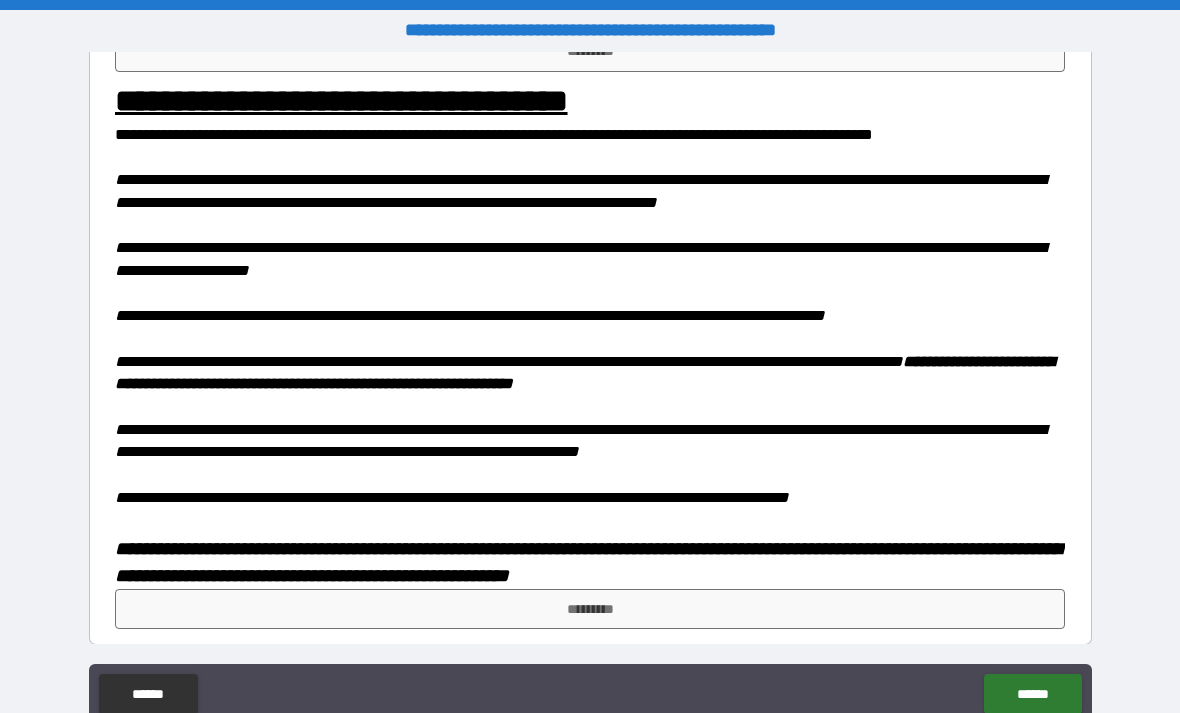 scroll, scrollTop: 1449, scrollLeft: 0, axis: vertical 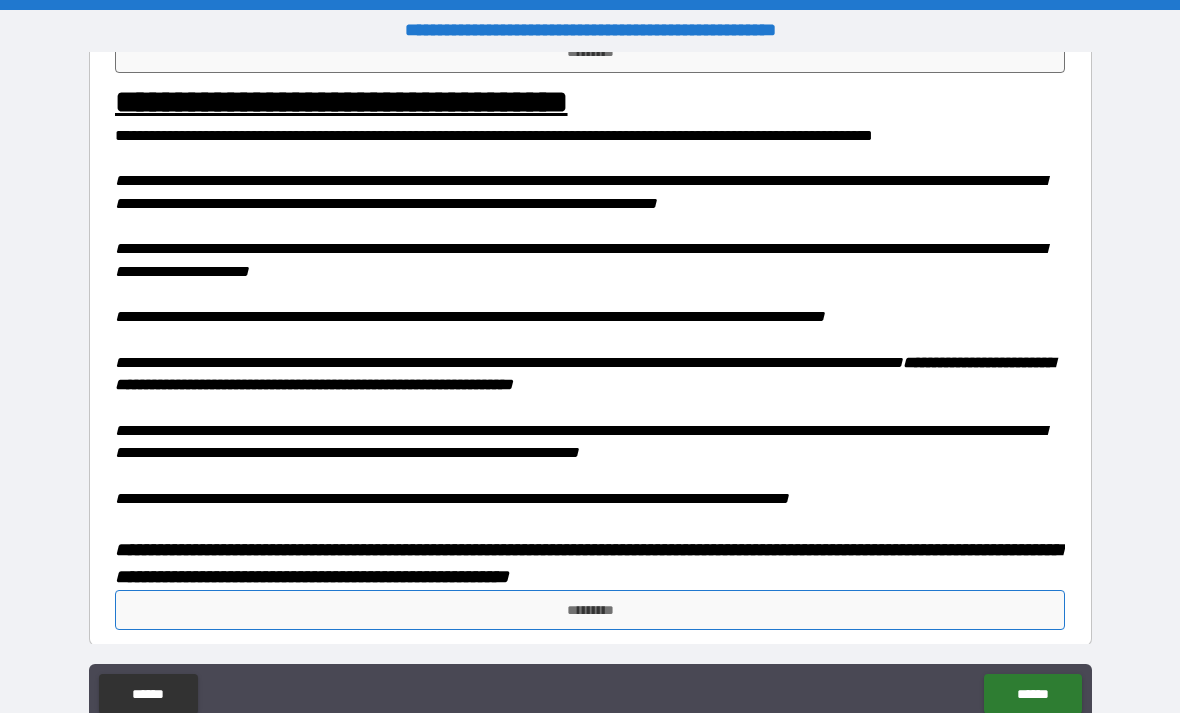 click on "*********" at bounding box center [590, 610] 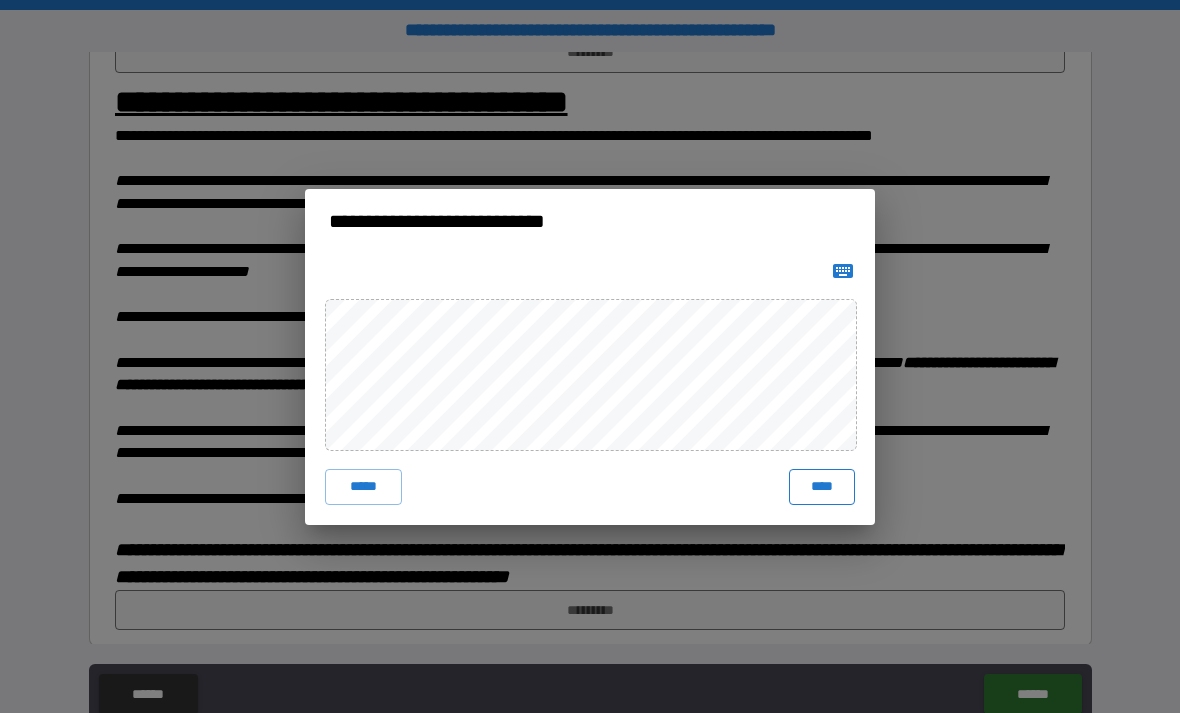 click on "****" at bounding box center (822, 487) 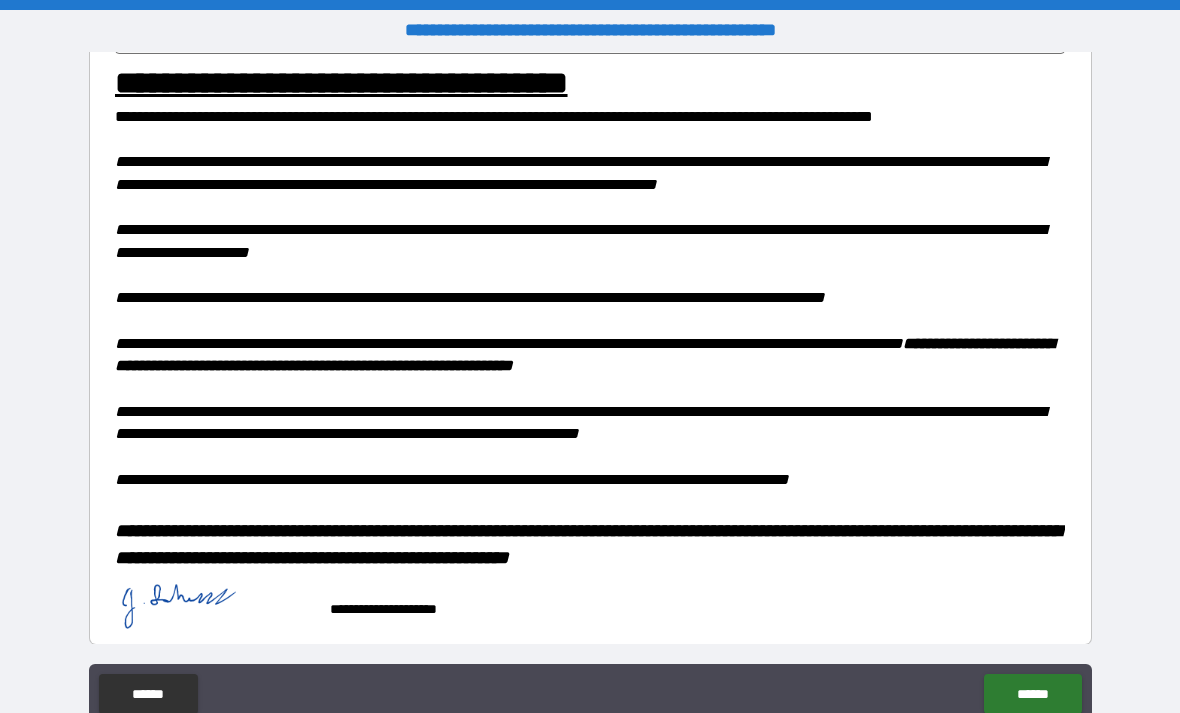 scroll, scrollTop: 1467, scrollLeft: 0, axis: vertical 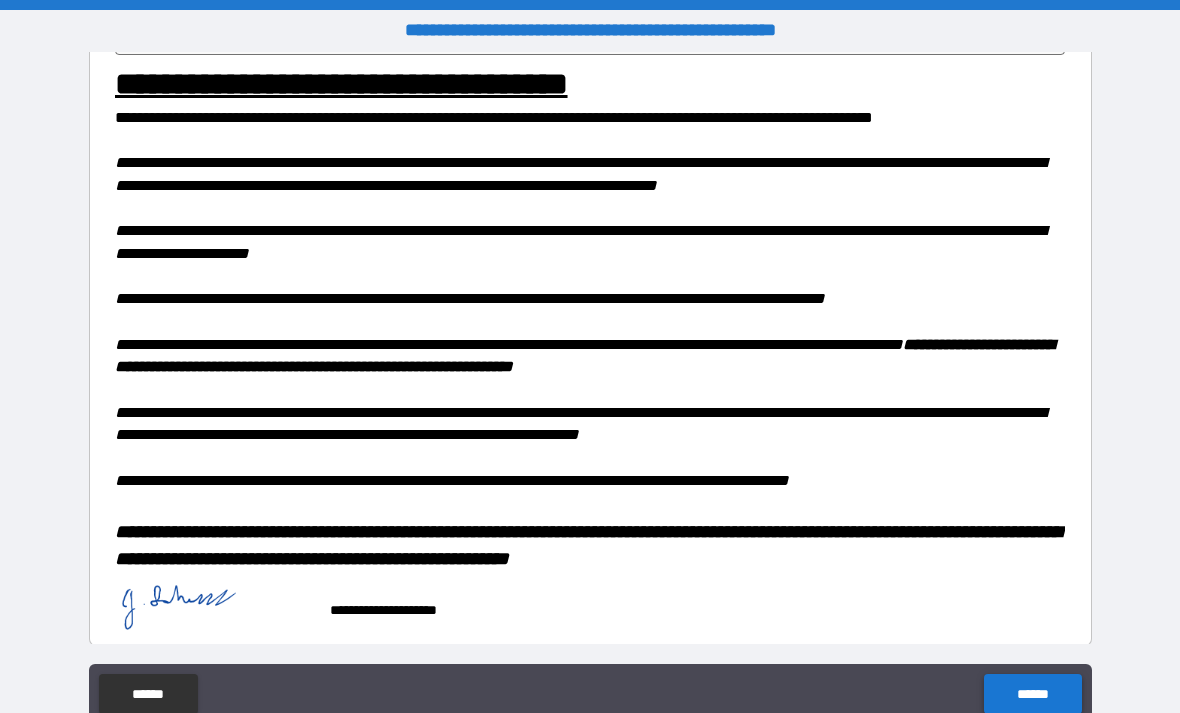 click on "******" at bounding box center (1032, 694) 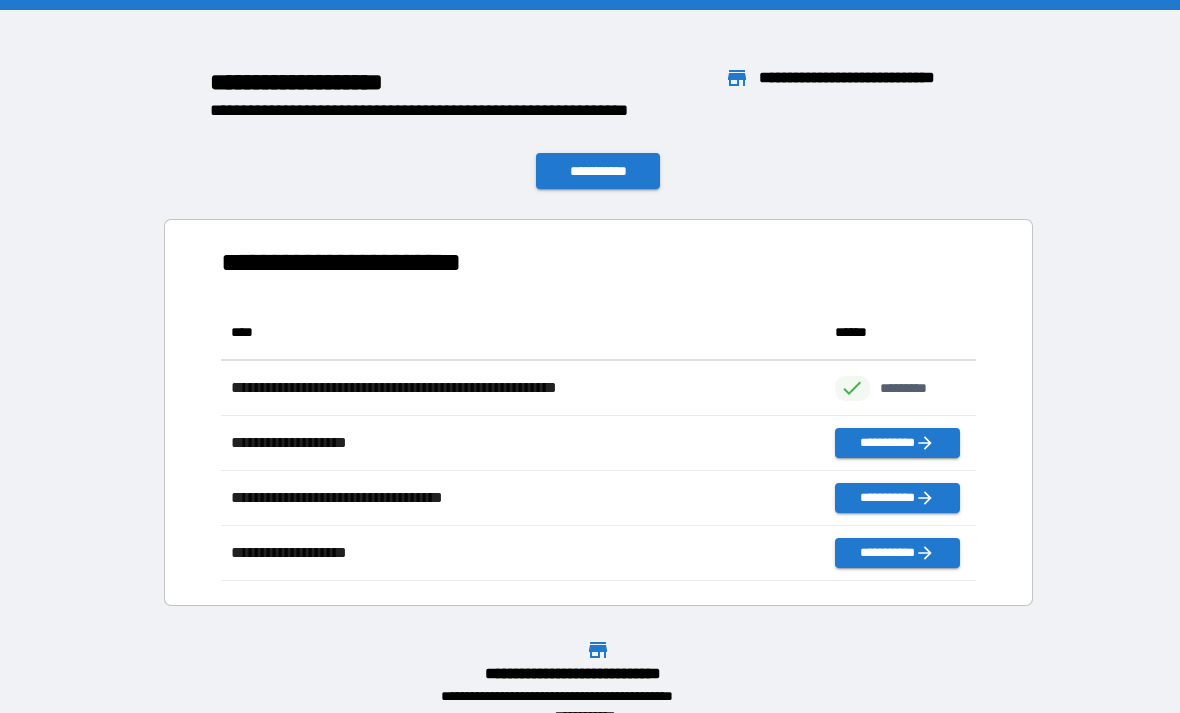 scroll, scrollTop: 276, scrollLeft: 755, axis: both 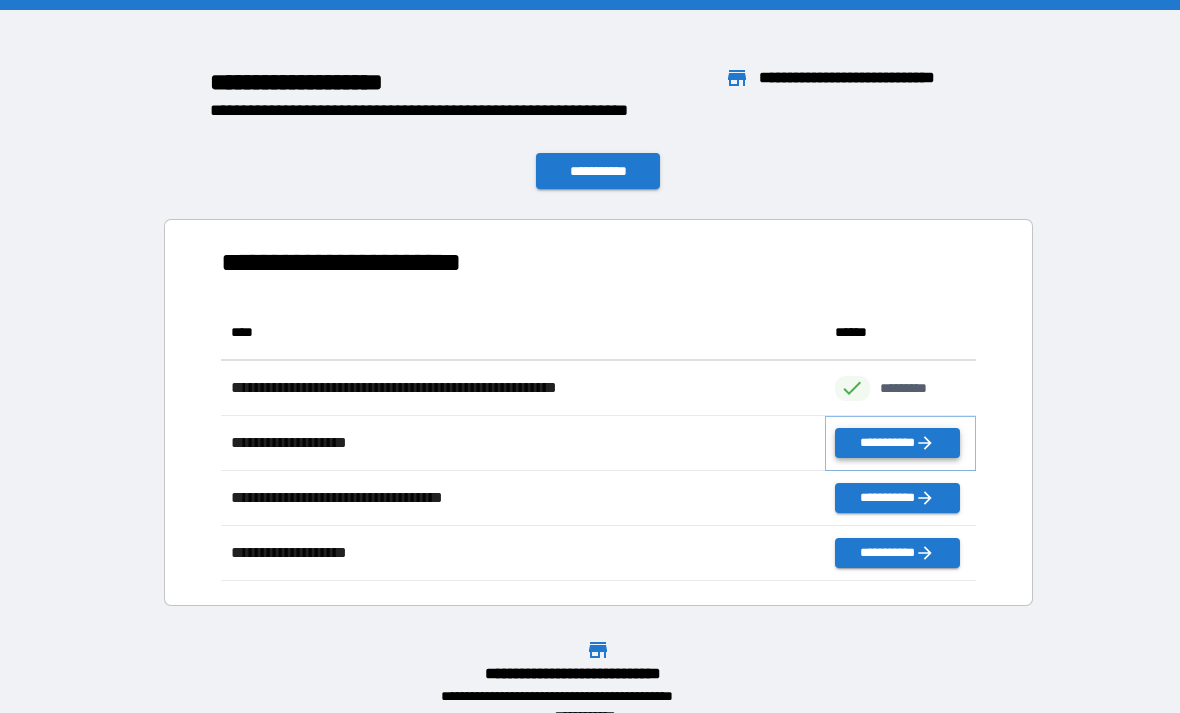 click on "**********" at bounding box center [897, 443] 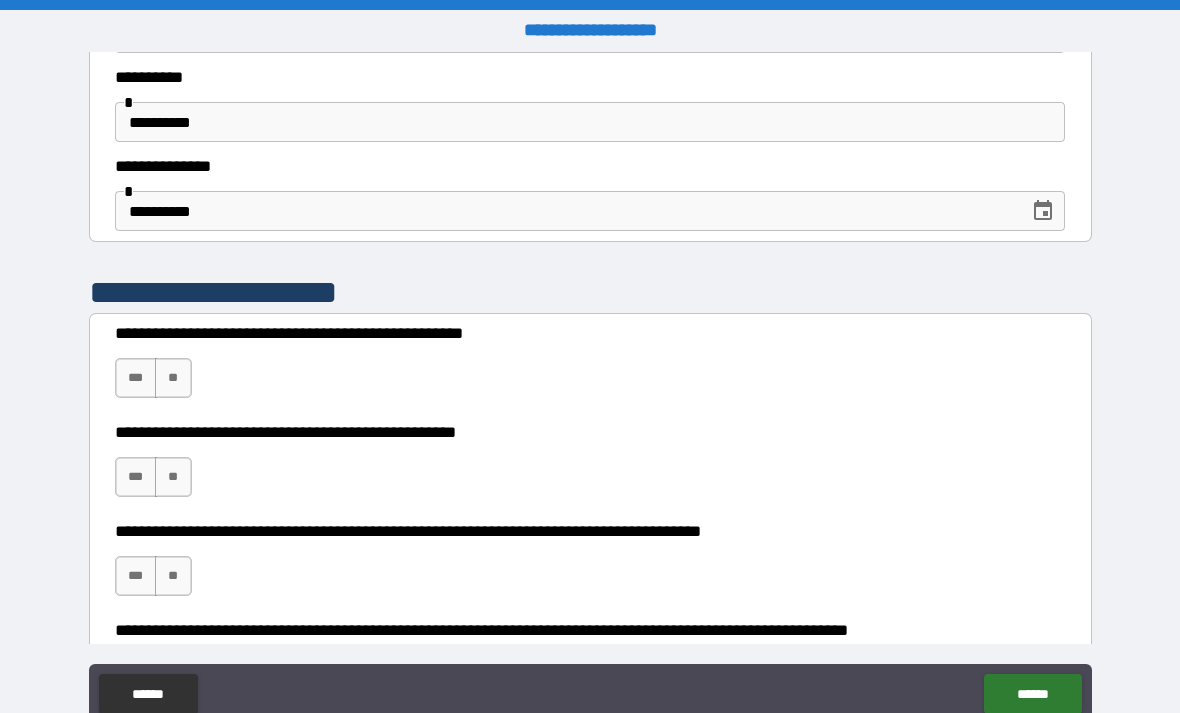 scroll, scrollTop: 201, scrollLeft: 0, axis: vertical 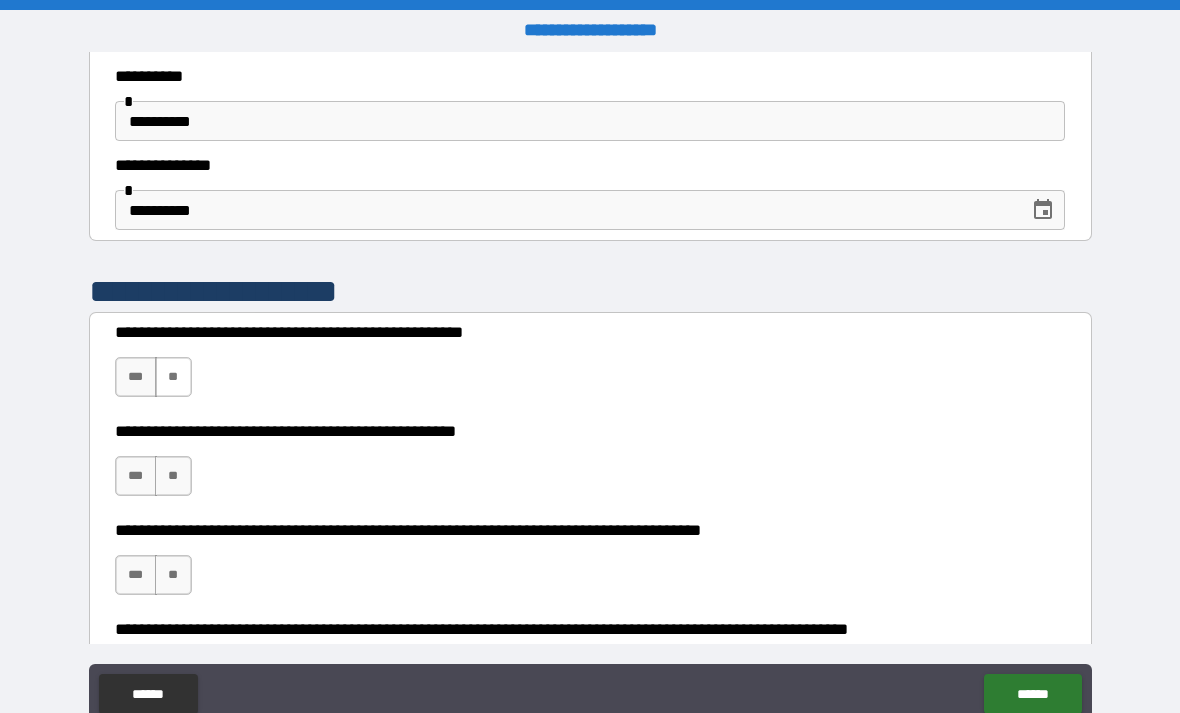 click on "**" at bounding box center [173, 377] 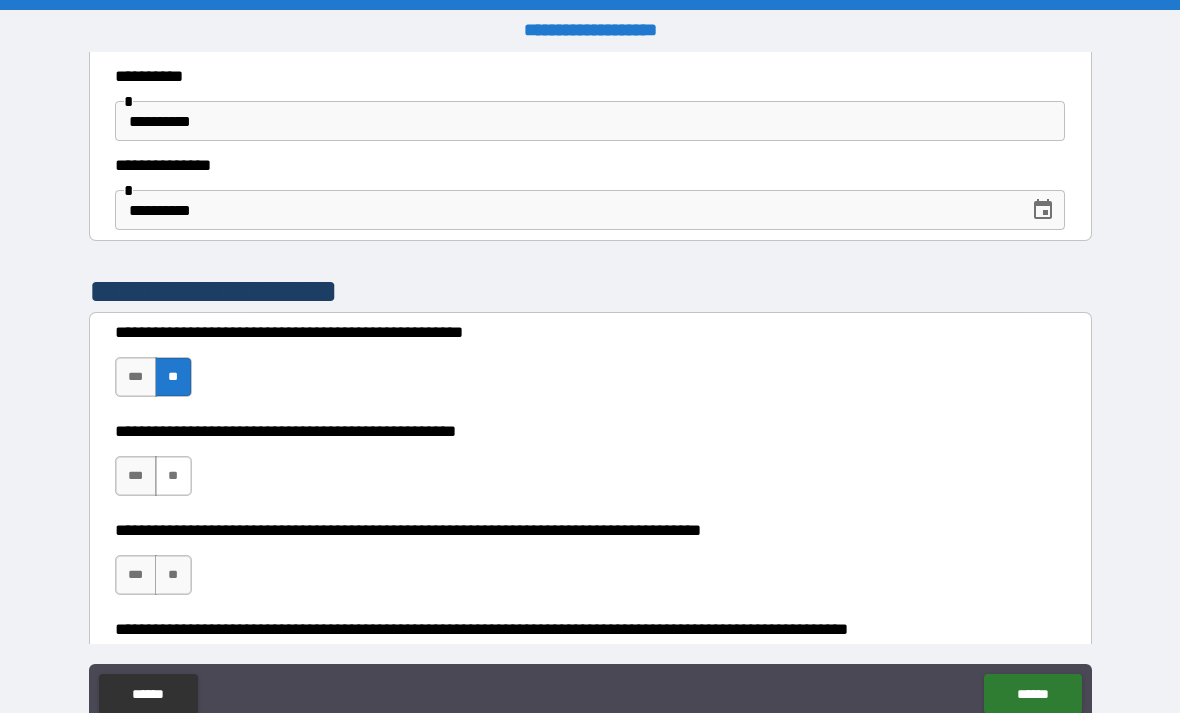 click on "**" at bounding box center [173, 476] 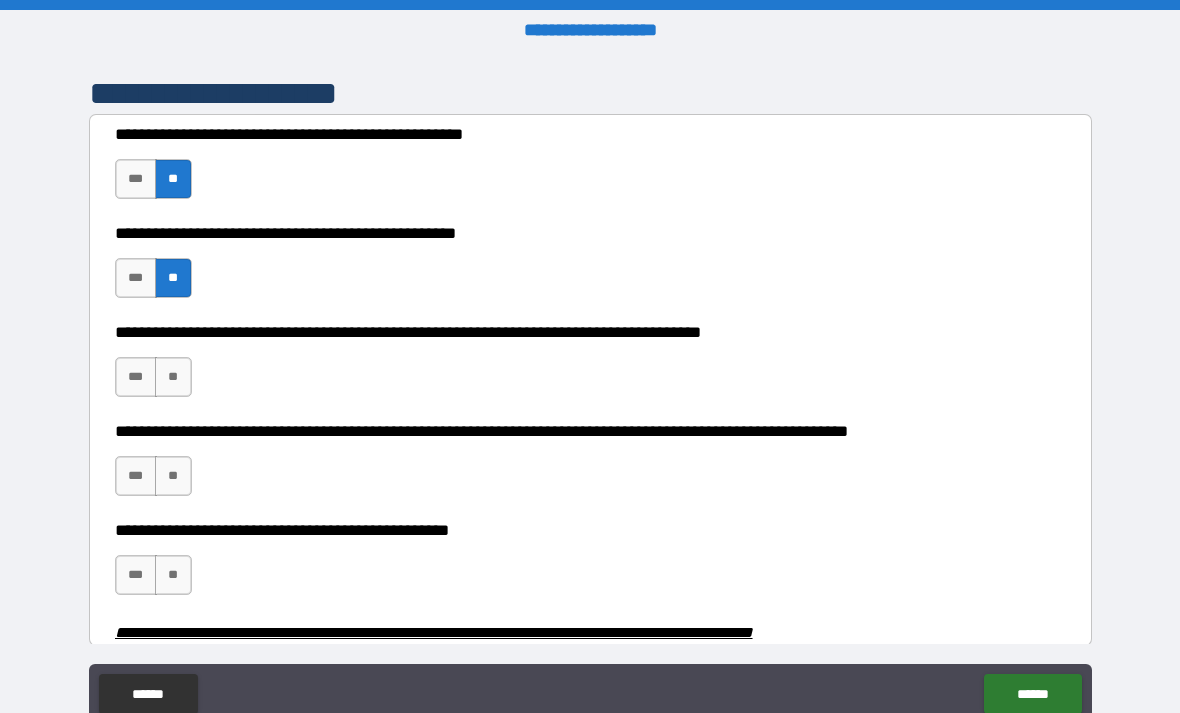 scroll, scrollTop: 409, scrollLeft: 0, axis: vertical 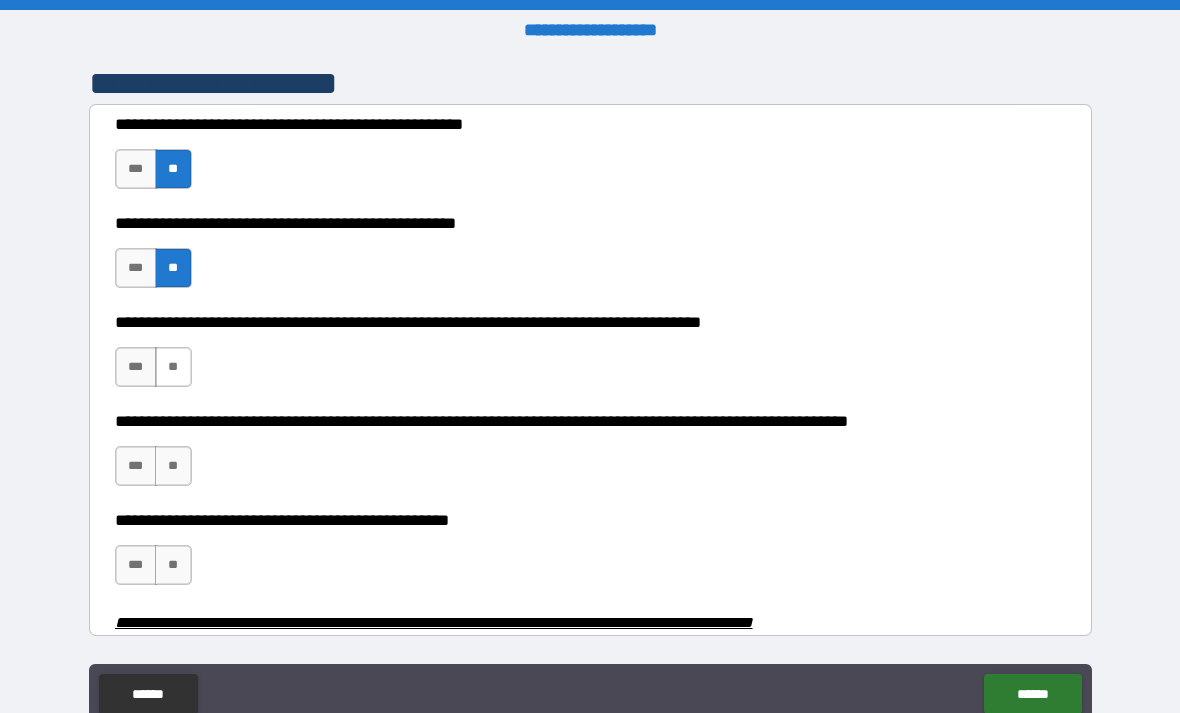 click on "**" at bounding box center (173, 367) 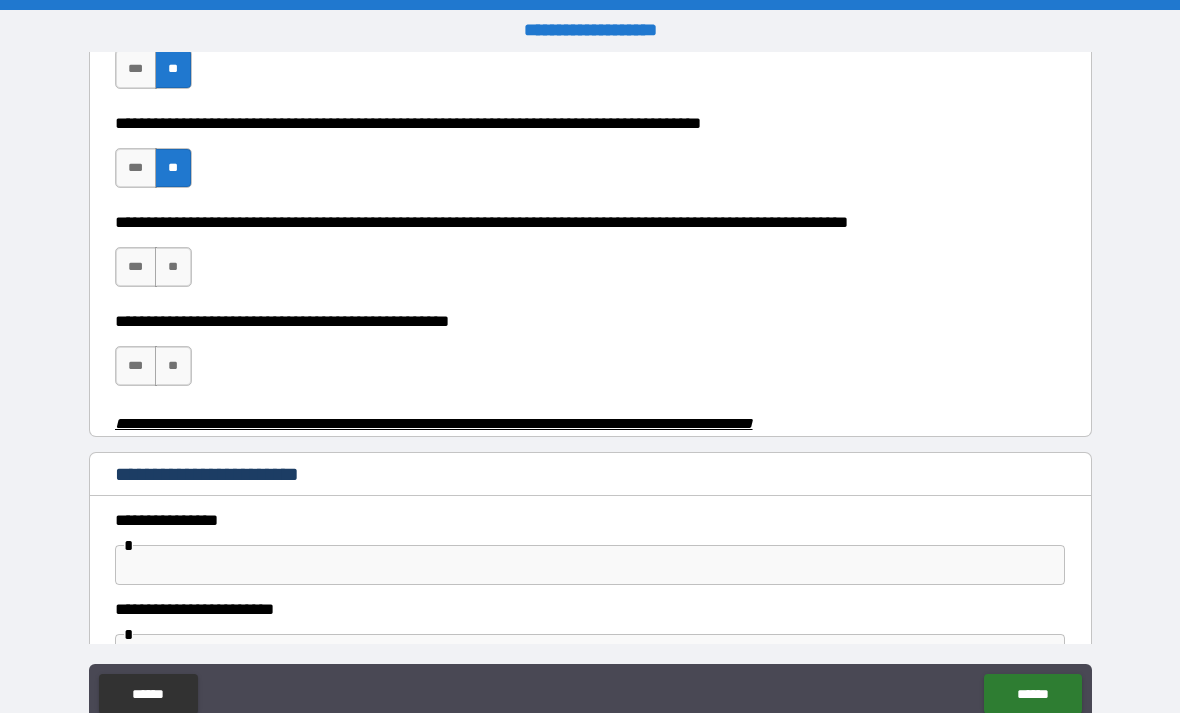 scroll, scrollTop: 613, scrollLeft: 0, axis: vertical 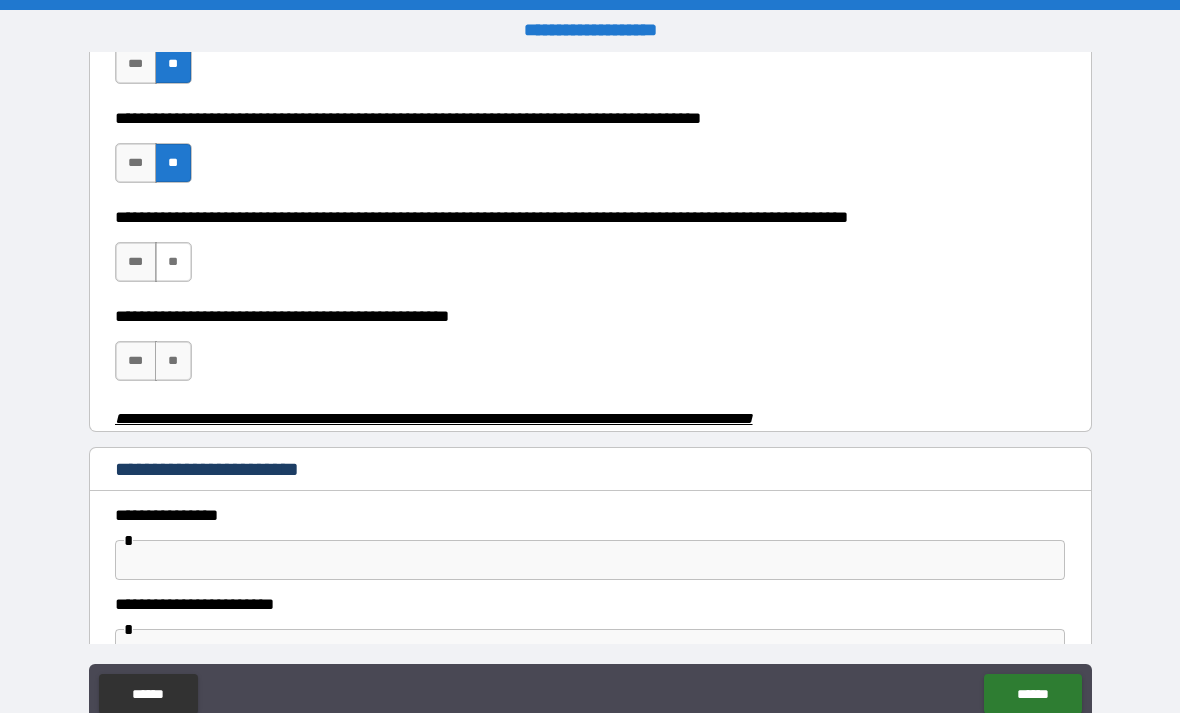 click on "**" at bounding box center (173, 262) 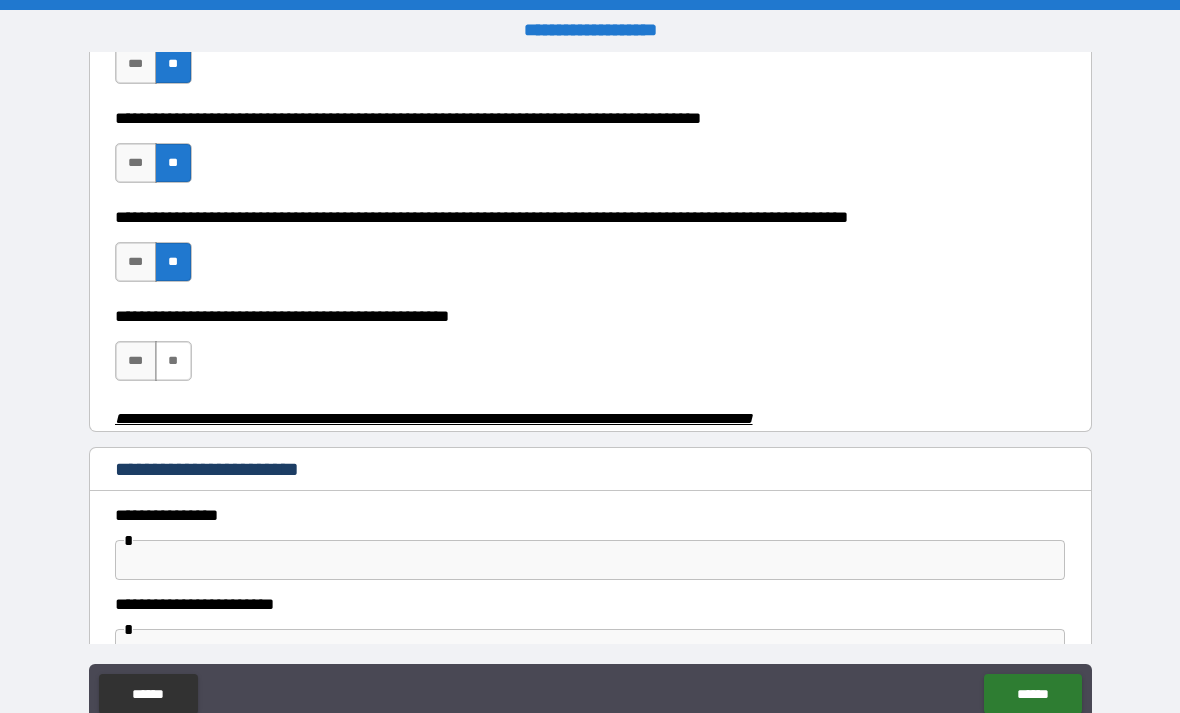 click on "**" at bounding box center [173, 361] 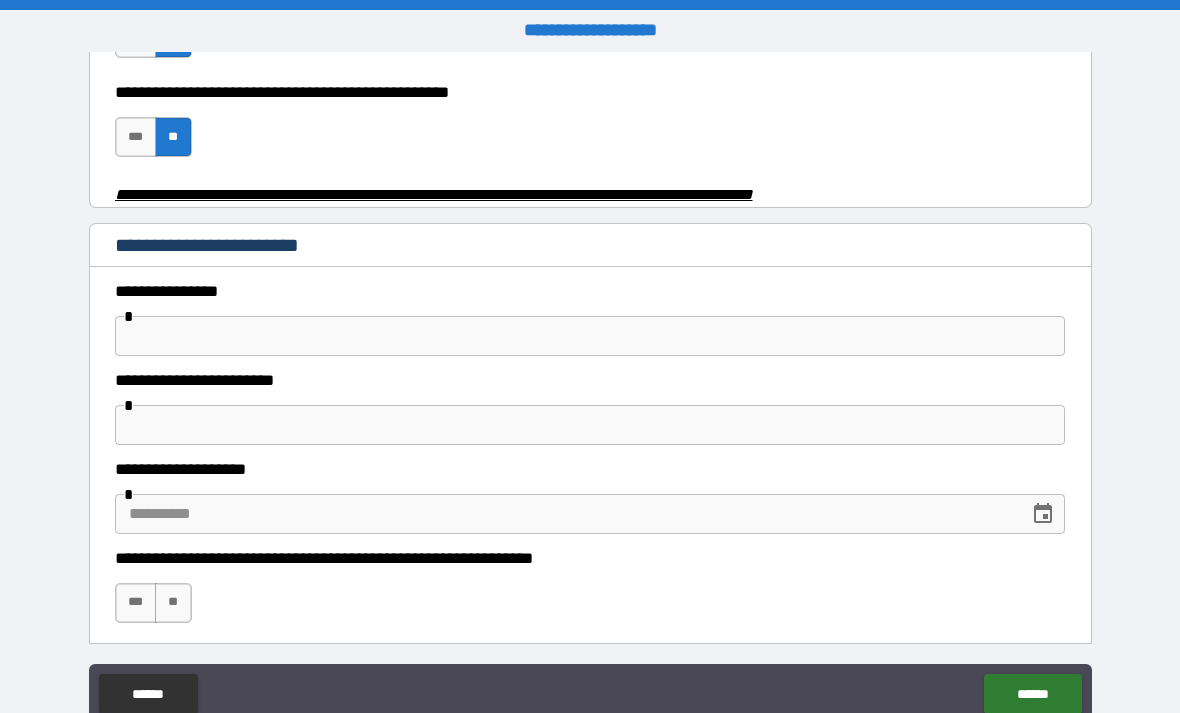 scroll, scrollTop: 838, scrollLeft: 0, axis: vertical 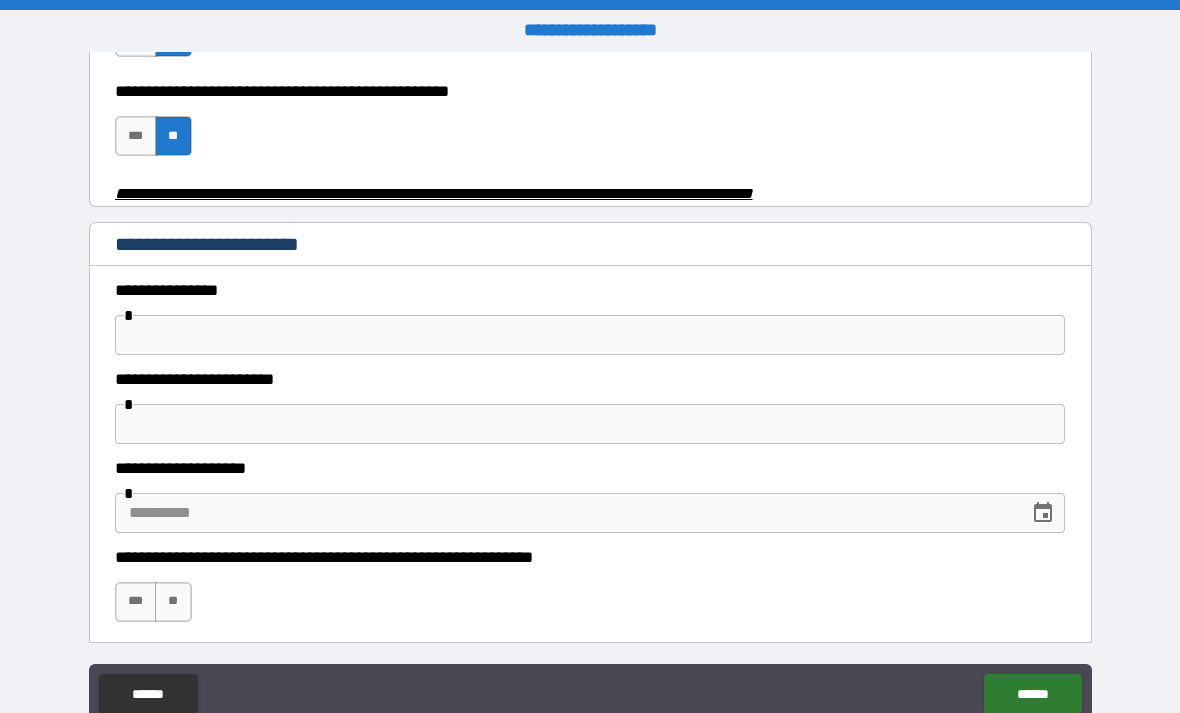 click at bounding box center [590, 335] 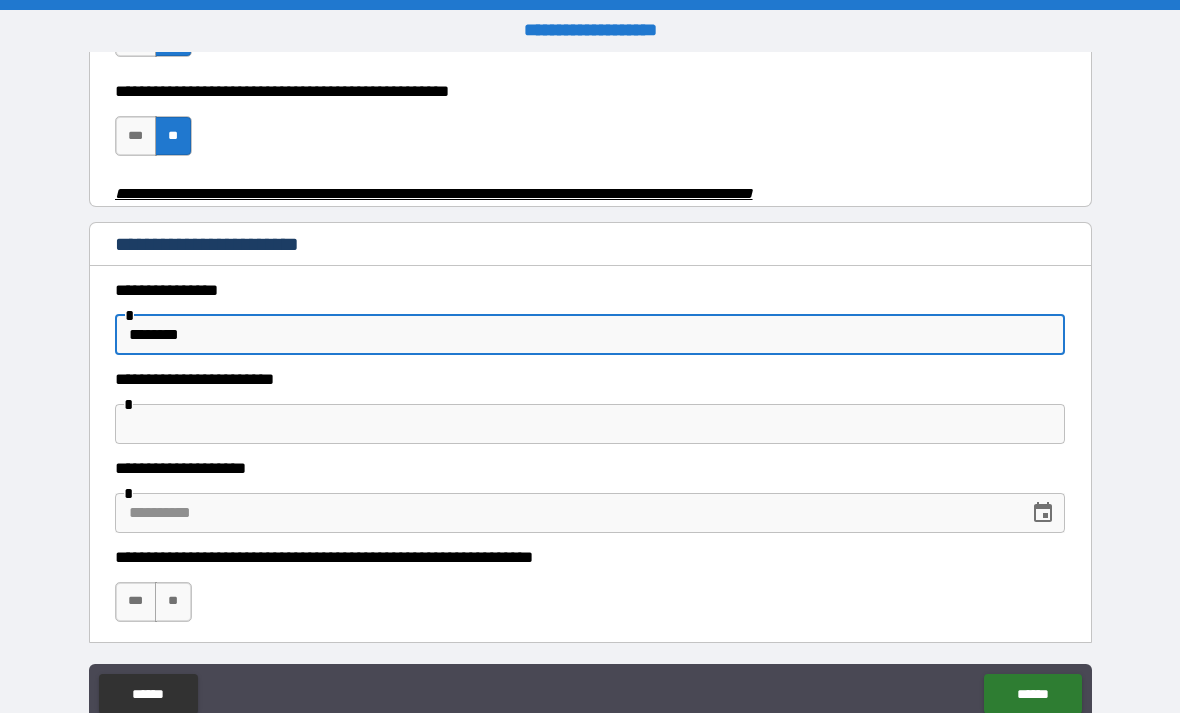 type on "********" 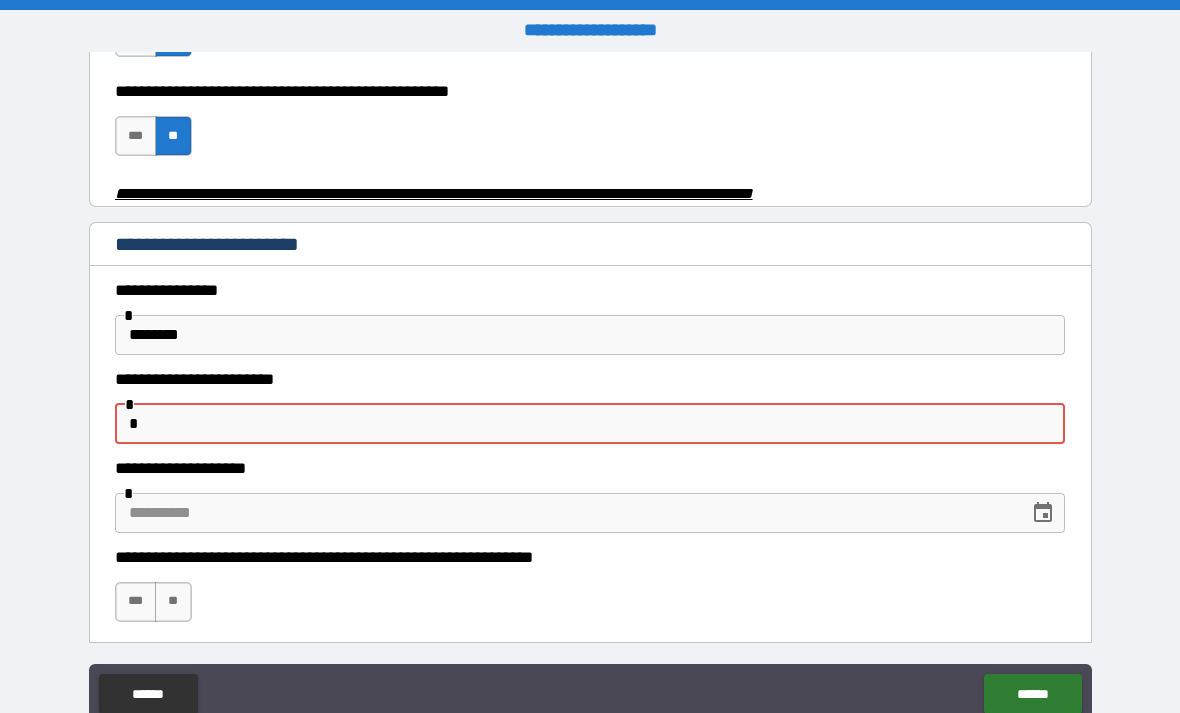 click at bounding box center (565, 513) 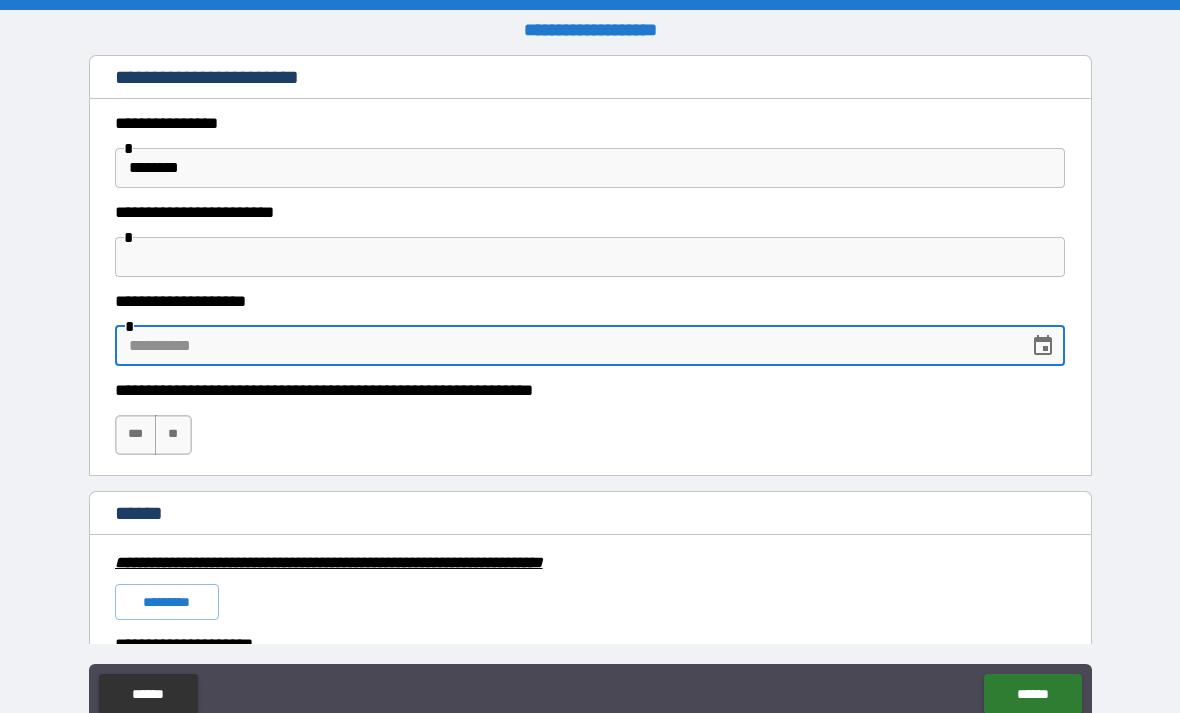 scroll, scrollTop: 1028, scrollLeft: 0, axis: vertical 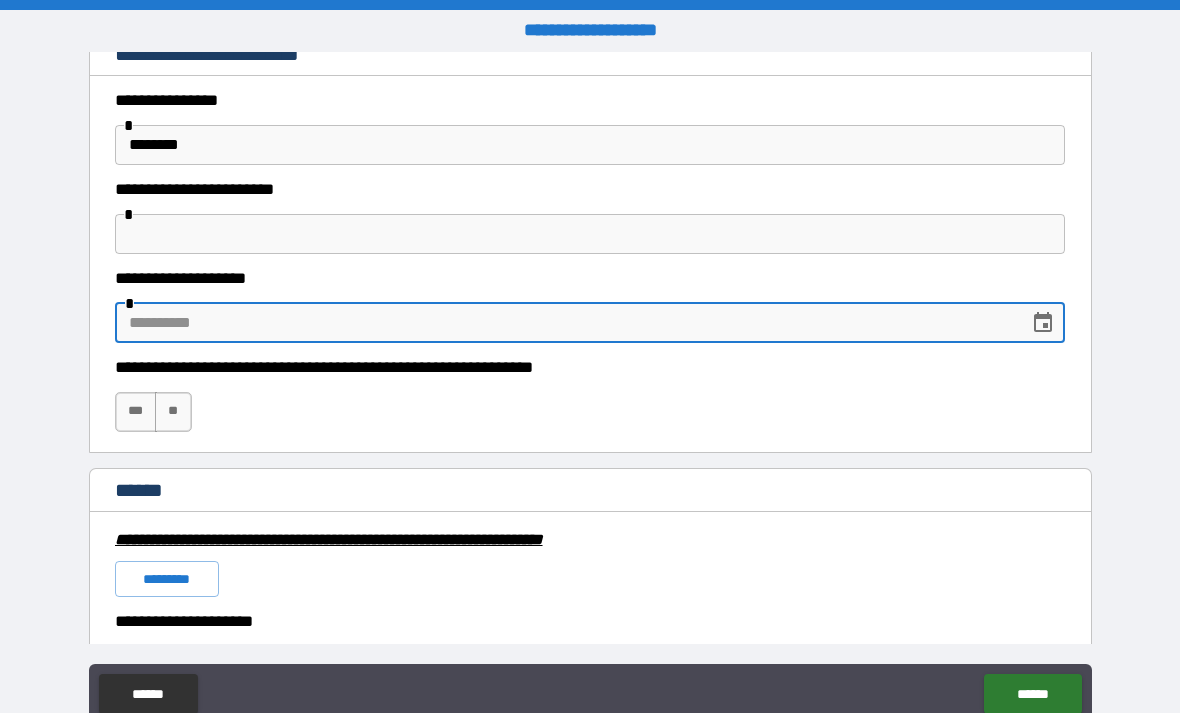 click 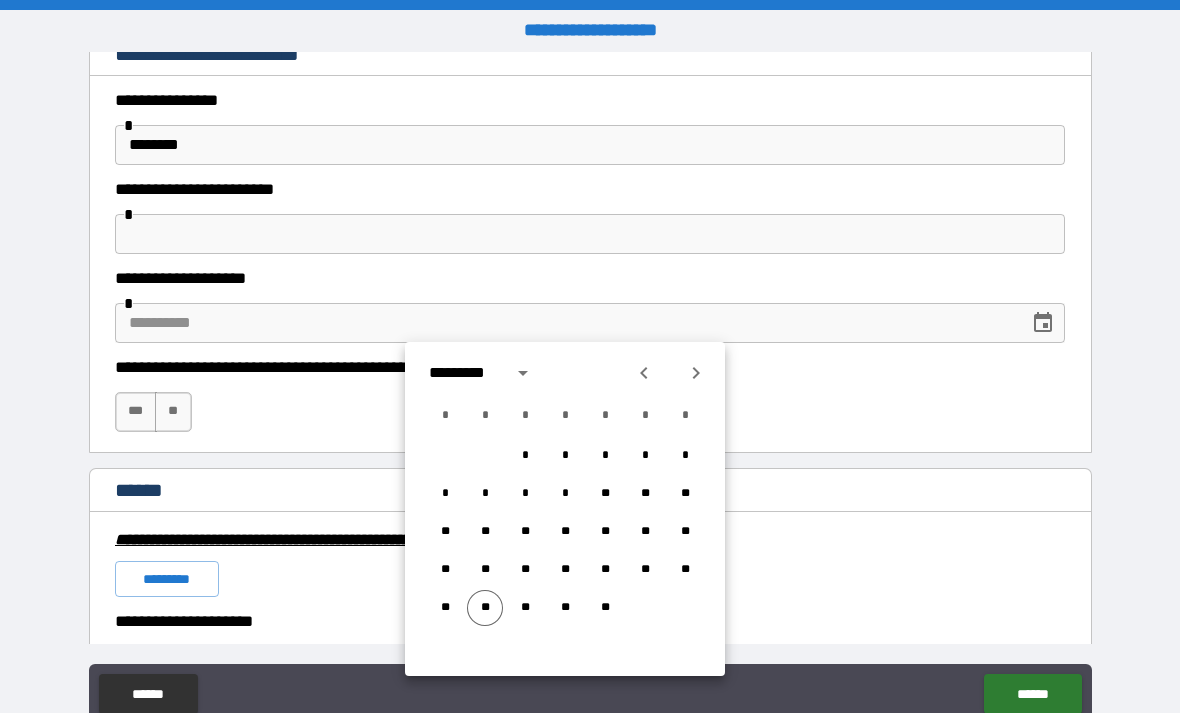 click 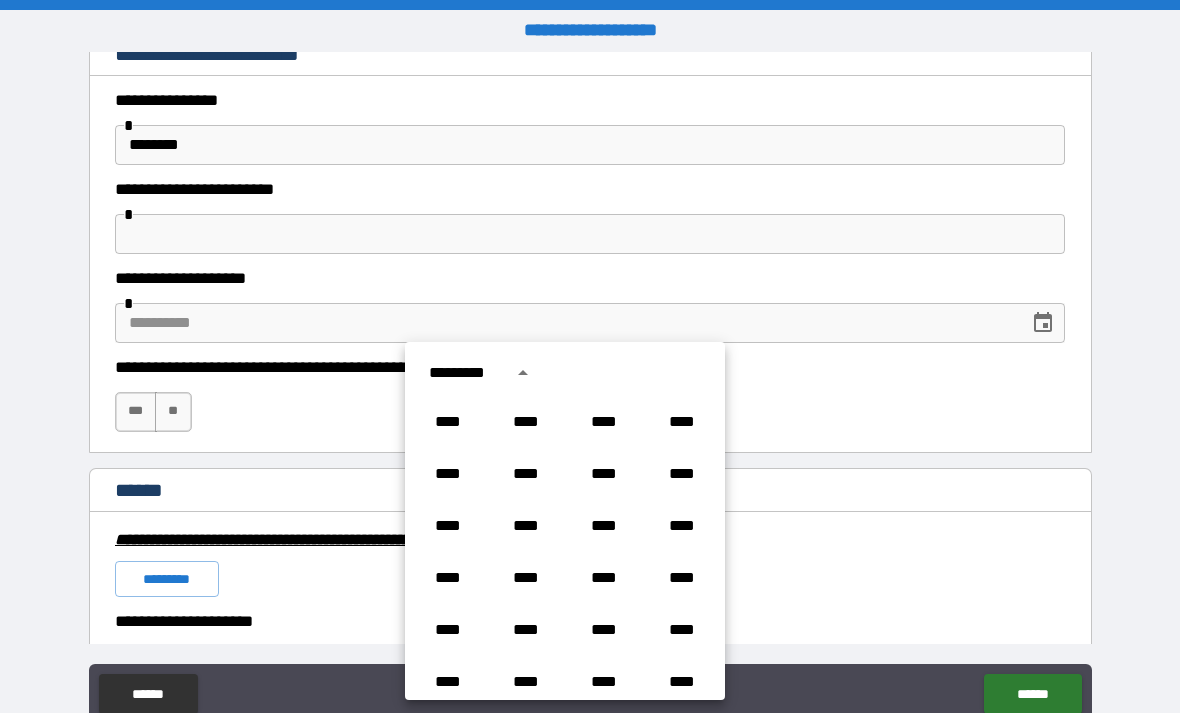 scroll, scrollTop: 1486, scrollLeft: 0, axis: vertical 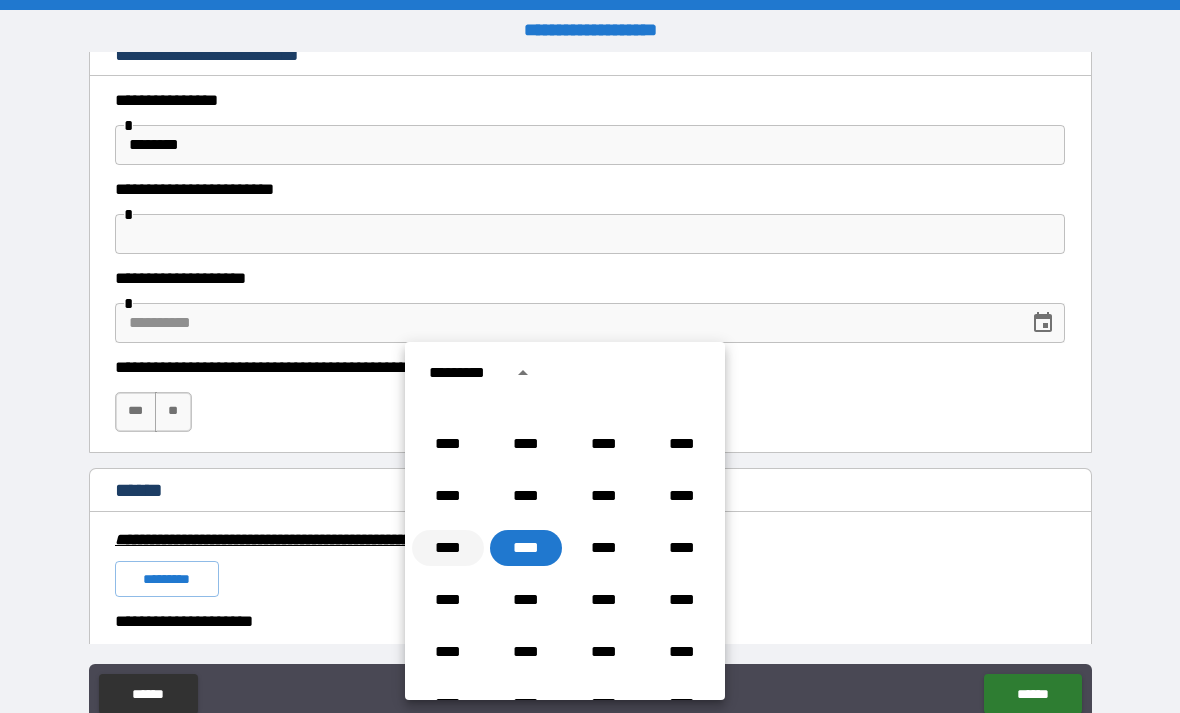 click on "****" at bounding box center [448, 548] 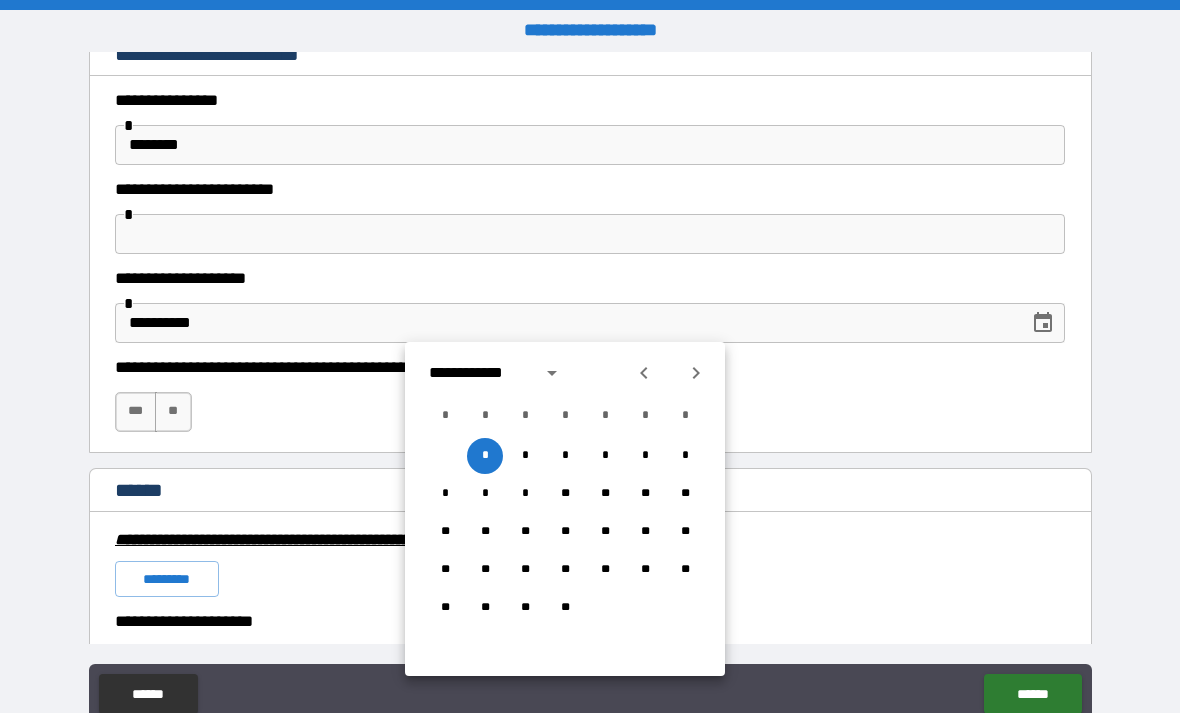 click 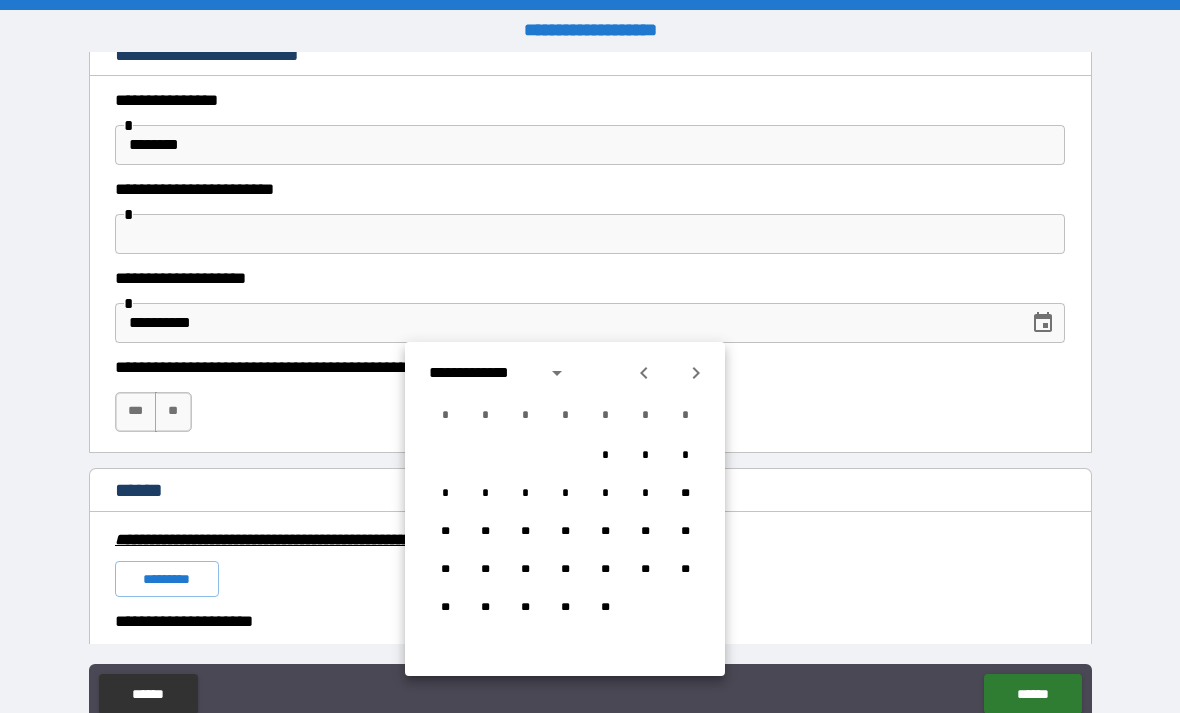click 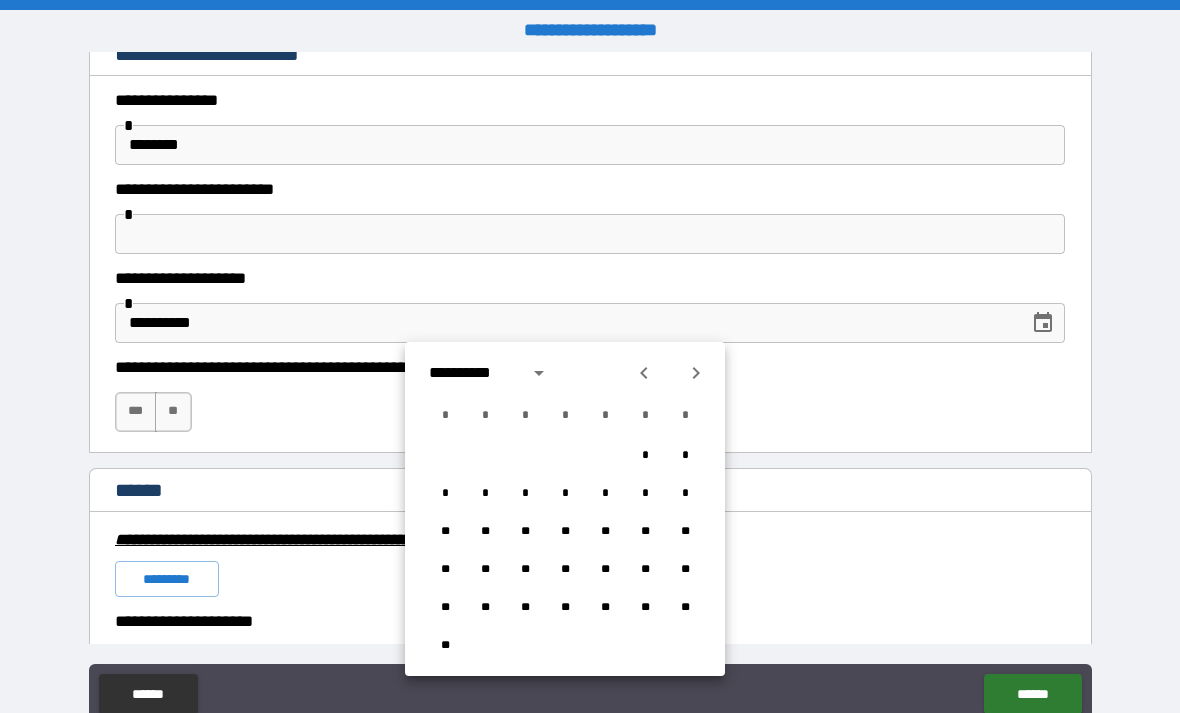 click 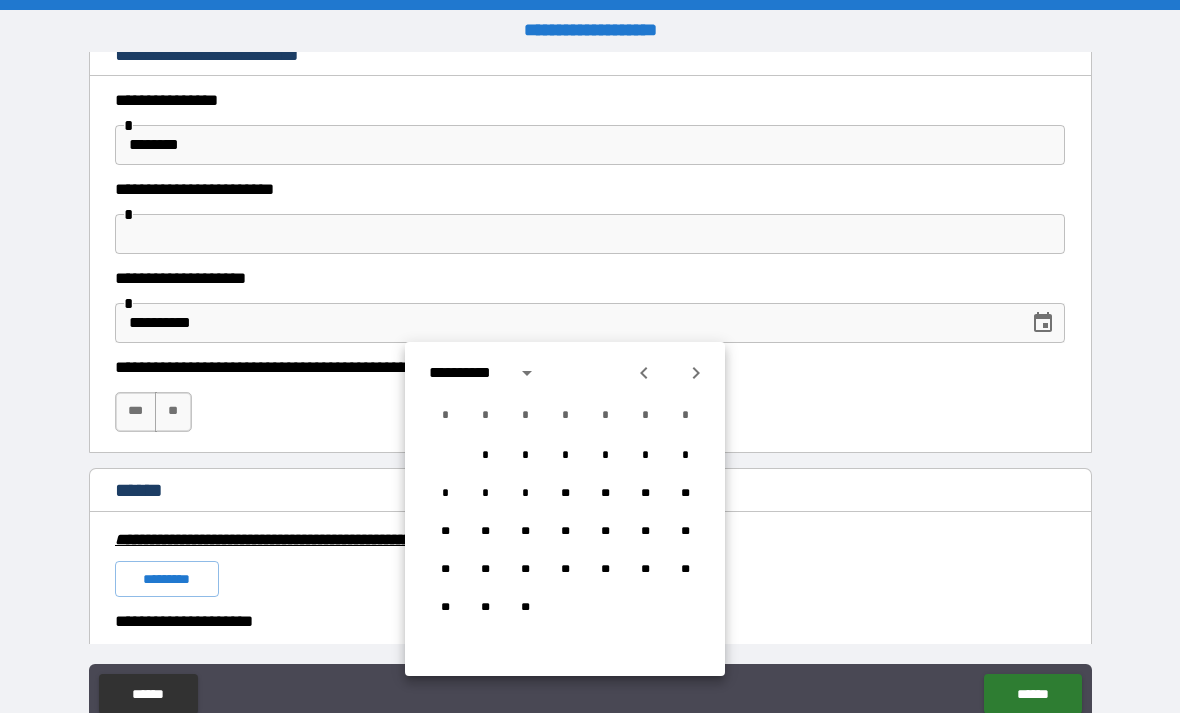 click 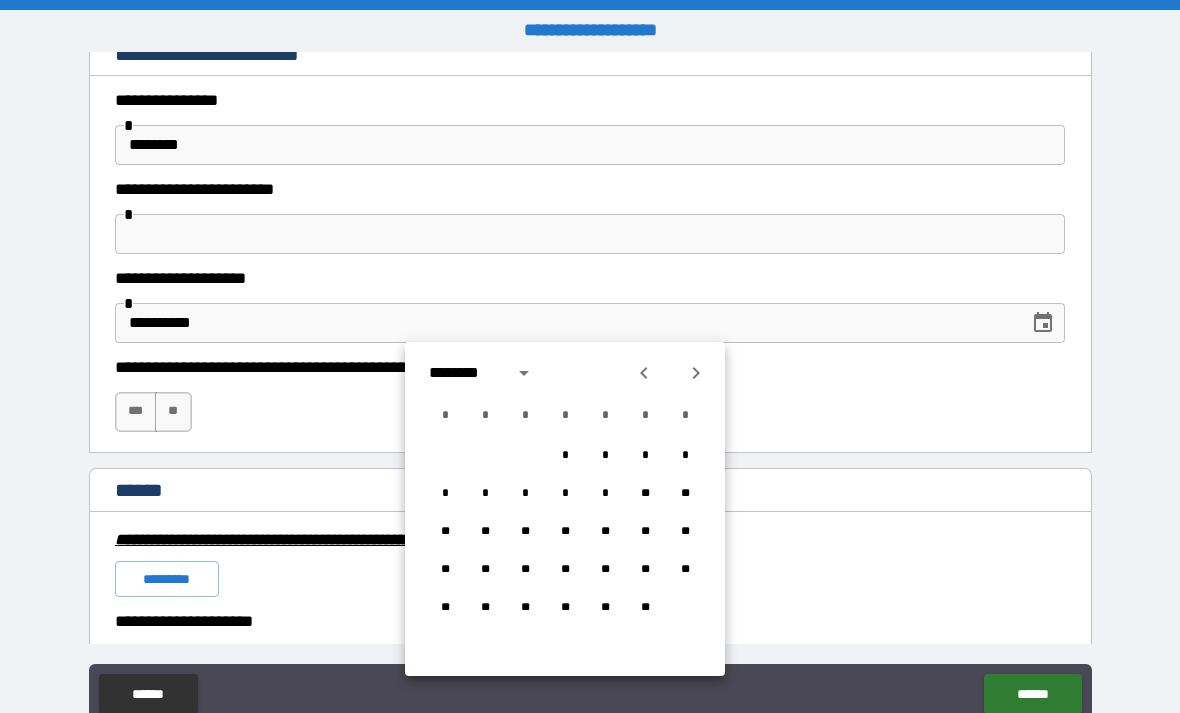 click 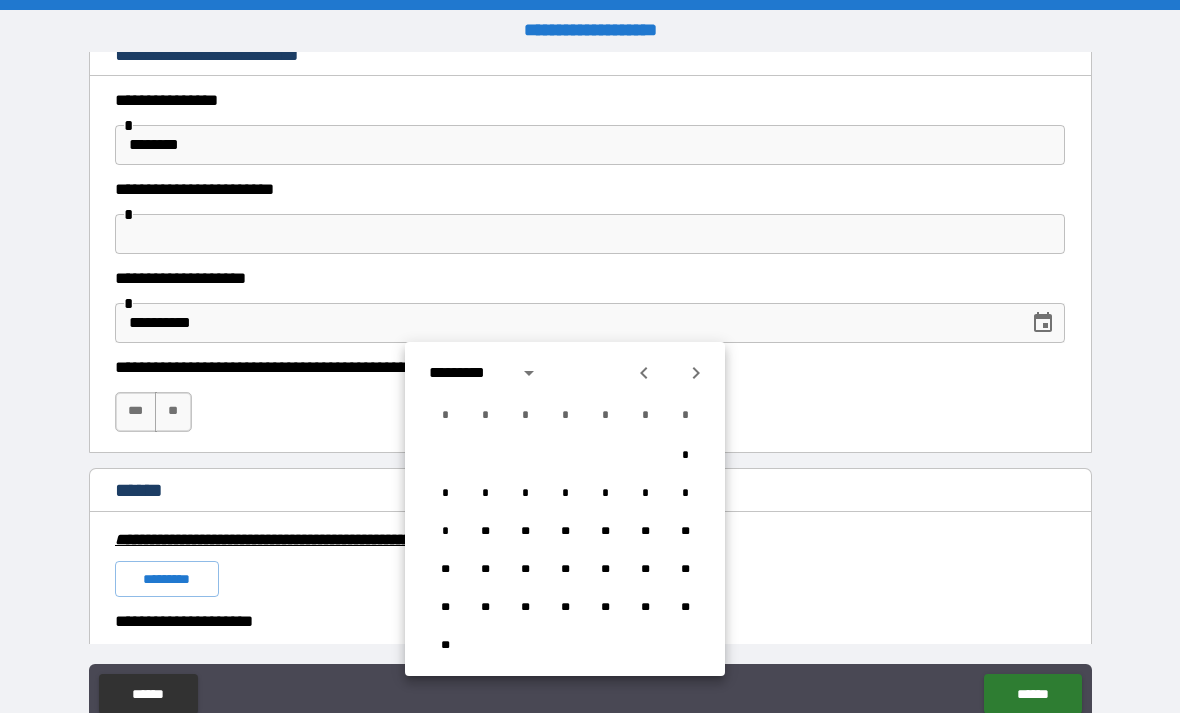 click at bounding box center [696, 373] 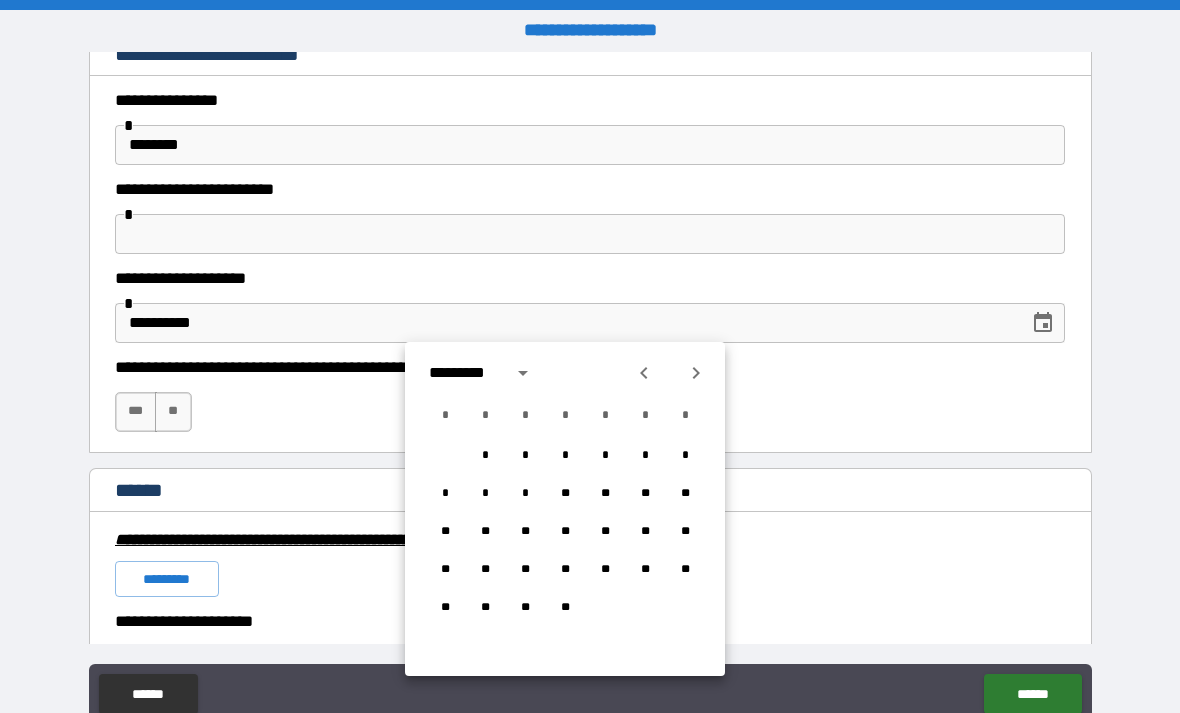 click at bounding box center (696, 373) 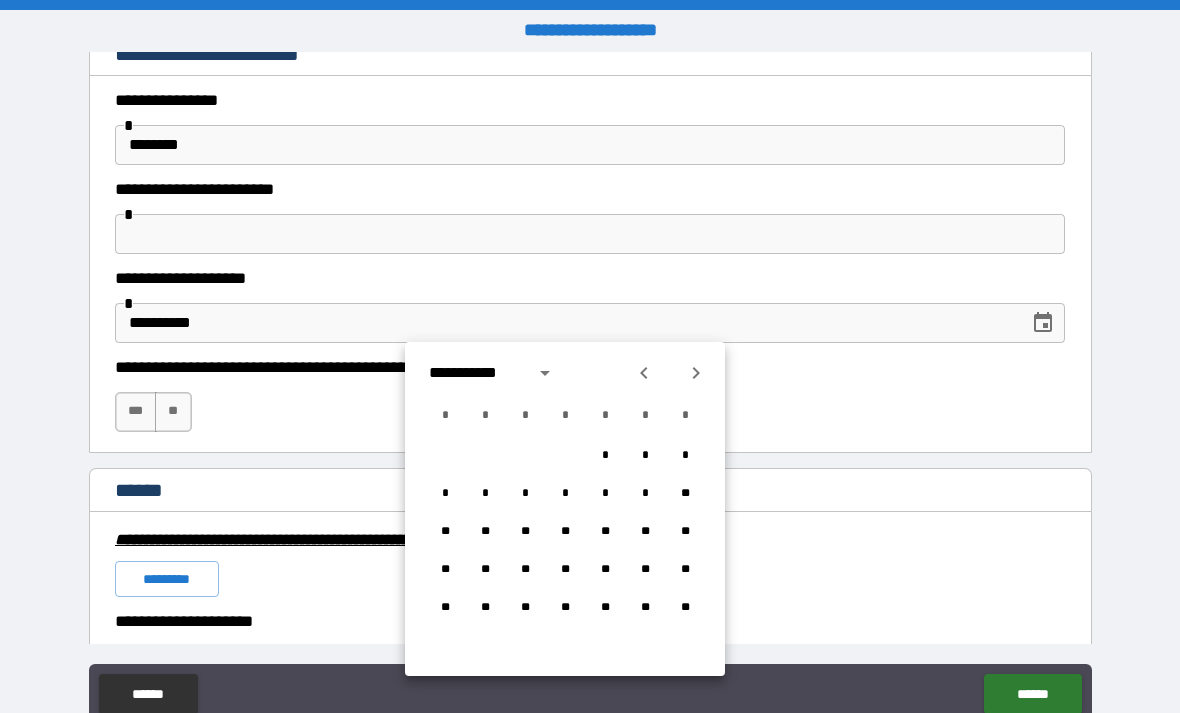 click at bounding box center (644, 373) 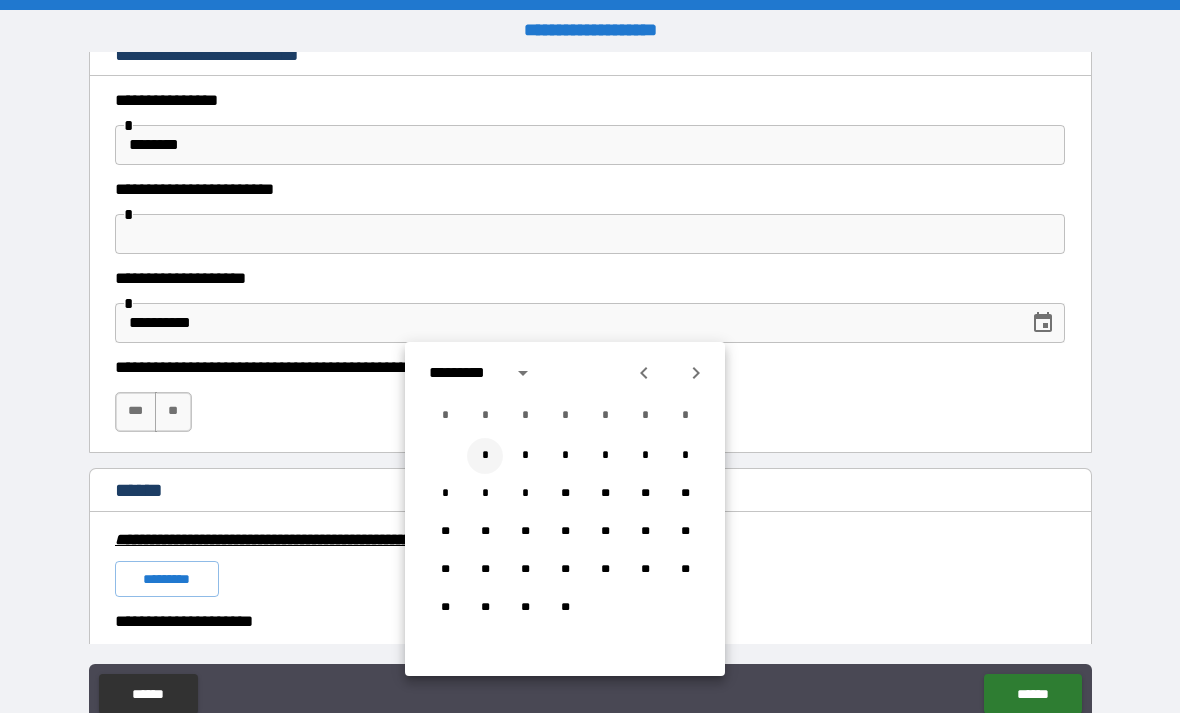 click on "*" at bounding box center [485, 456] 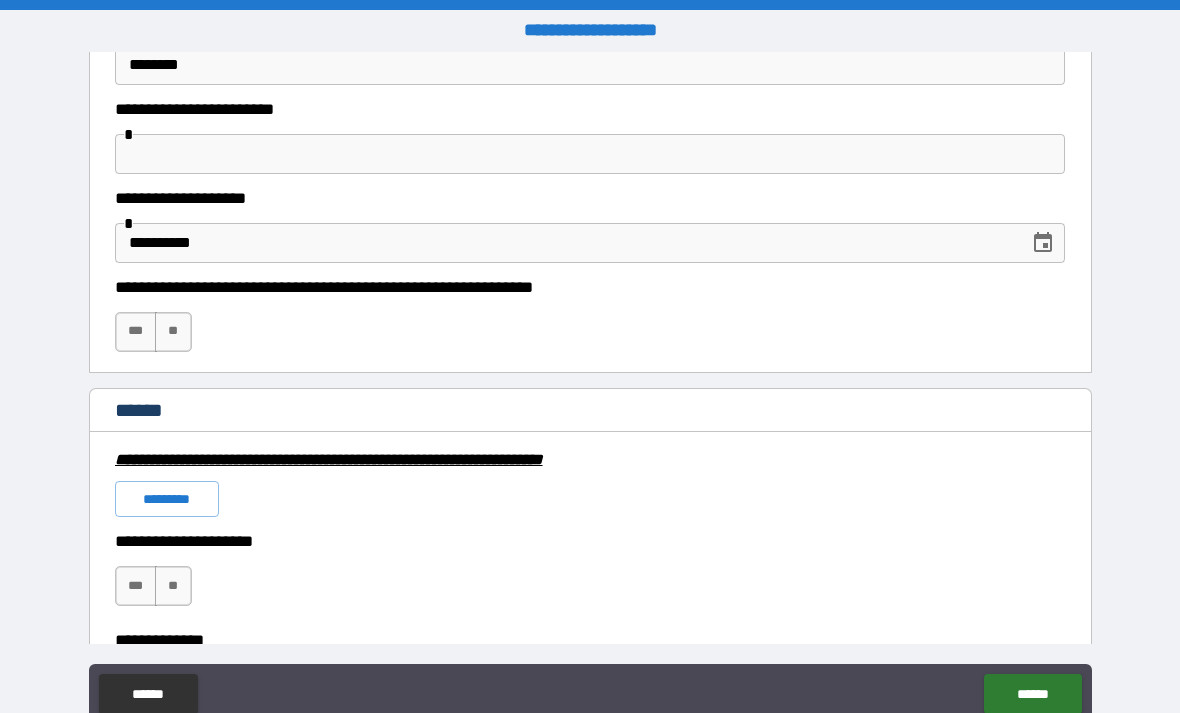 scroll, scrollTop: 1202, scrollLeft: 0, axis: vertical 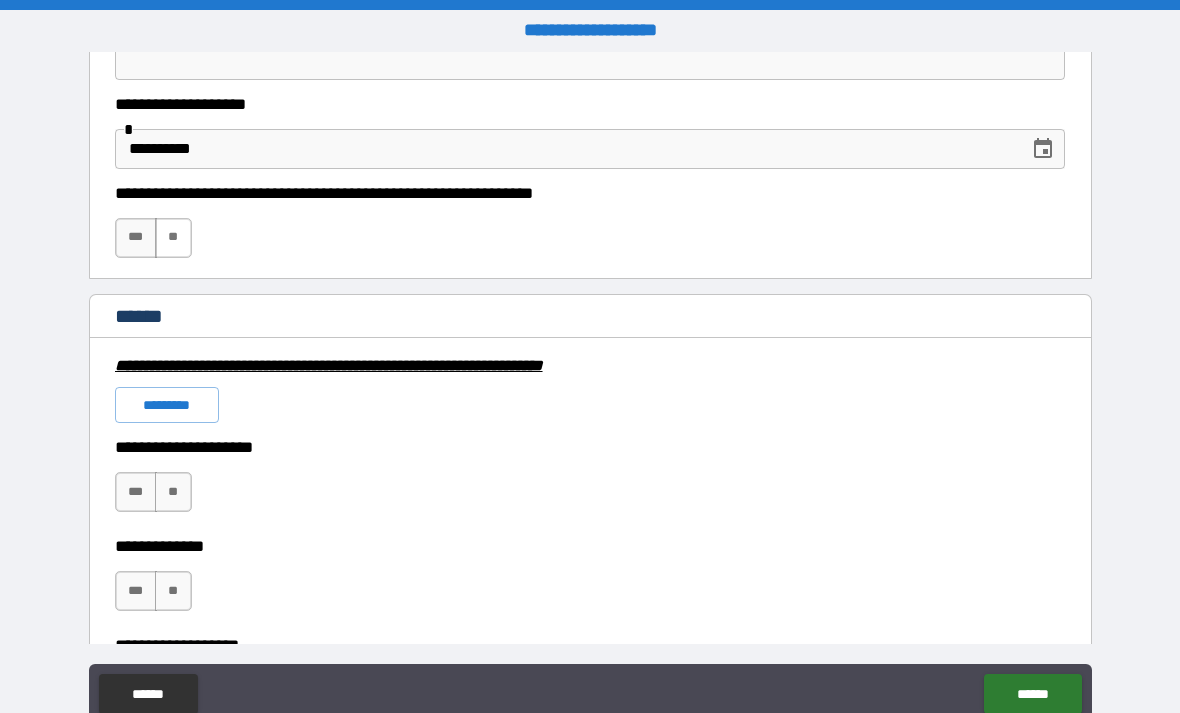 click on "**" at bounding box center (173, 238) 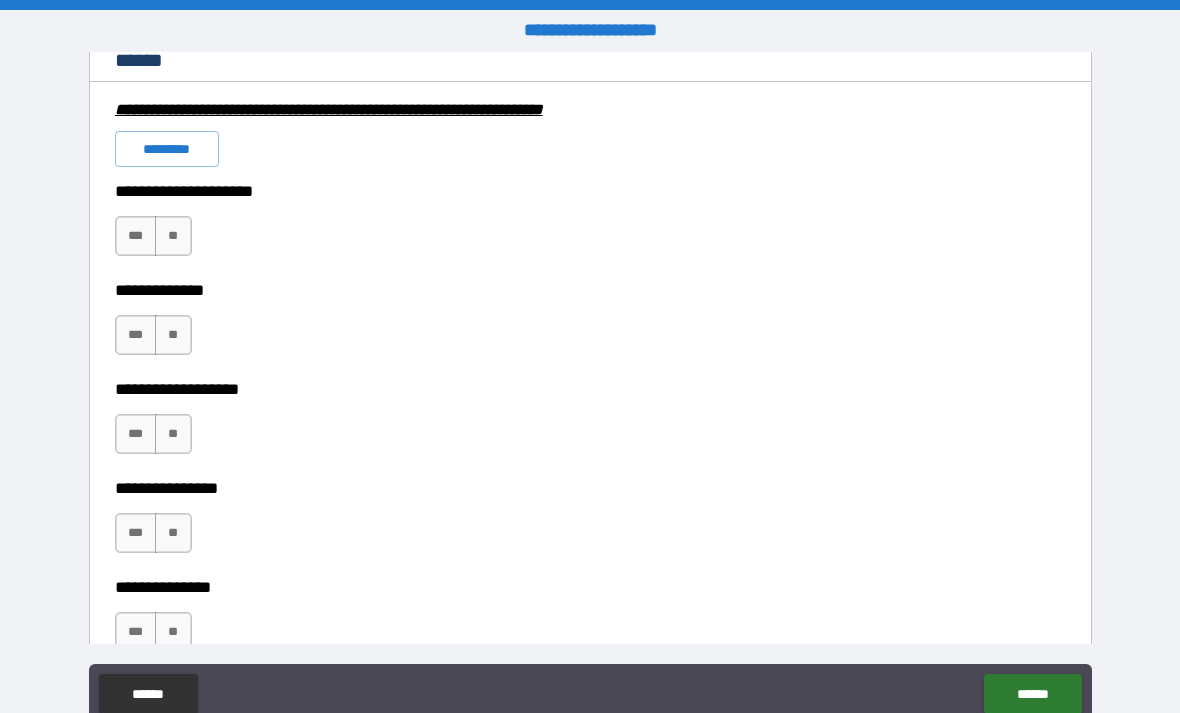 scroll, scrollTop: 1462, scrollLeft: 0, axis: vertical 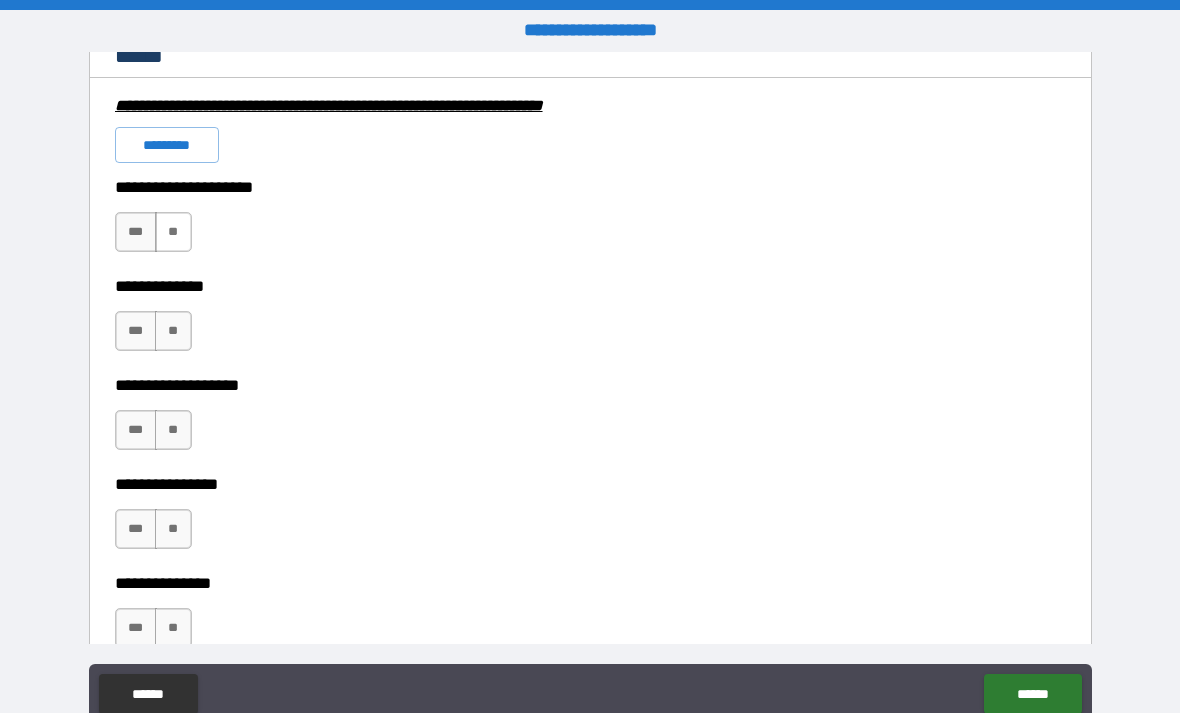 click on "**" at bounding box center (173, 232) 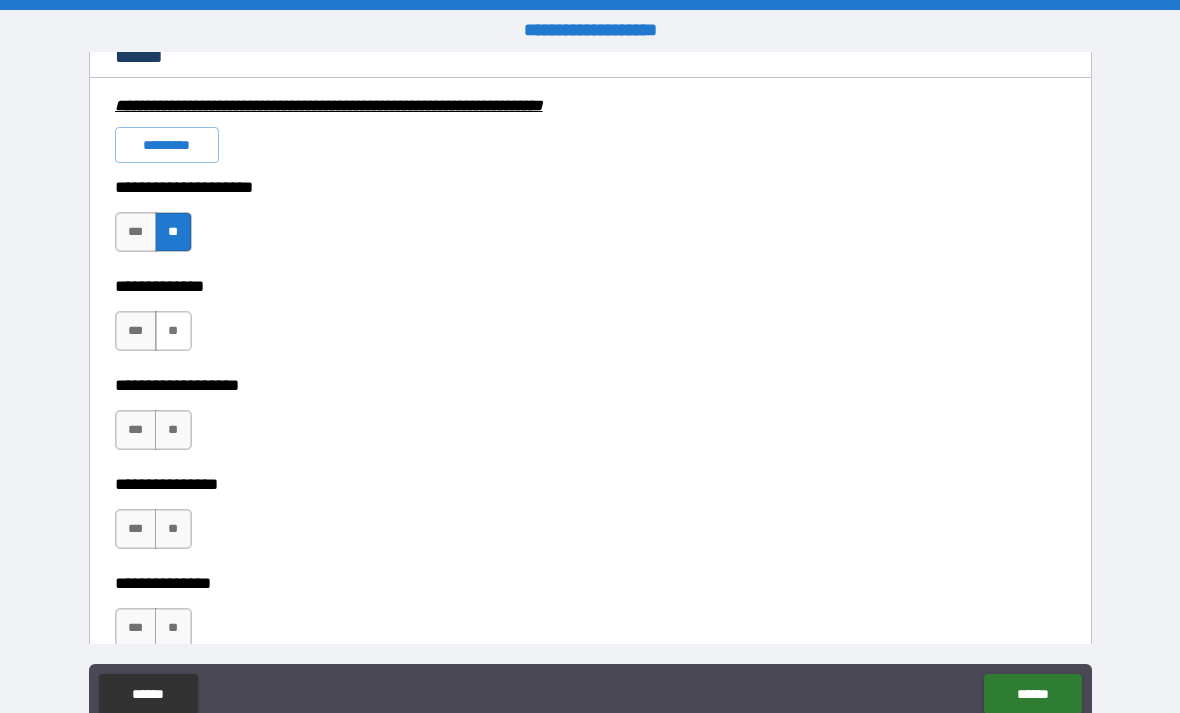 click on "**" at bounding box center [173, 331] 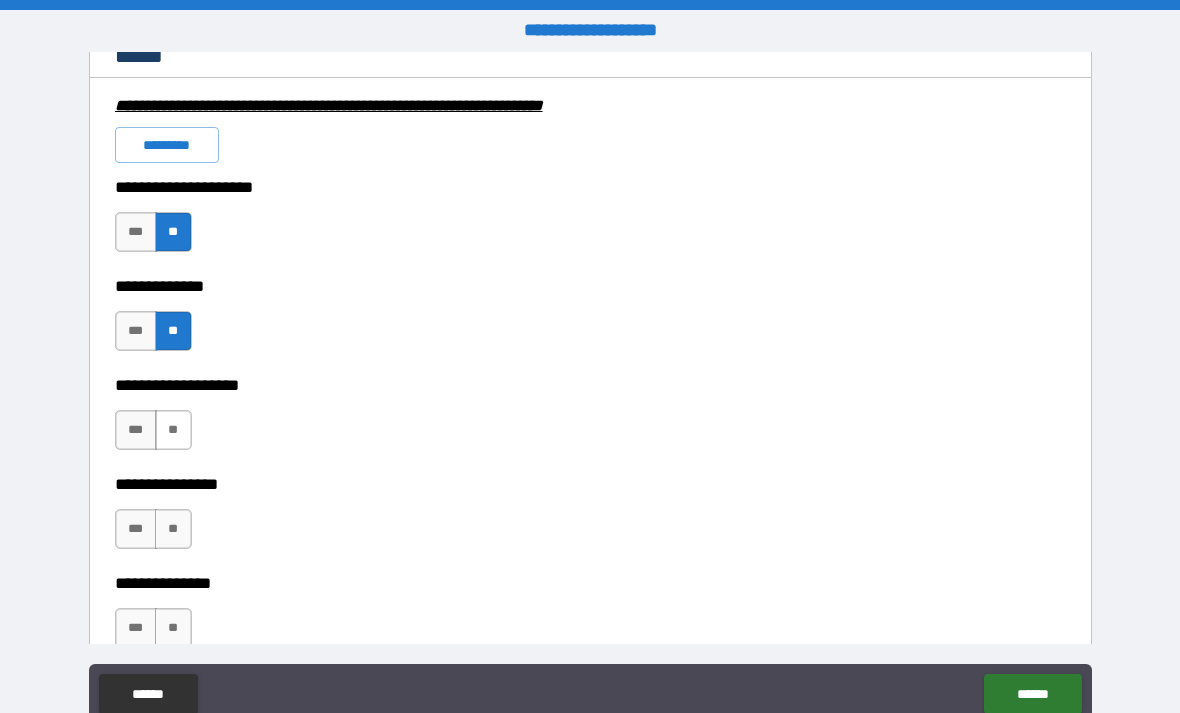 click on "**" at bounding box center (173, 430) 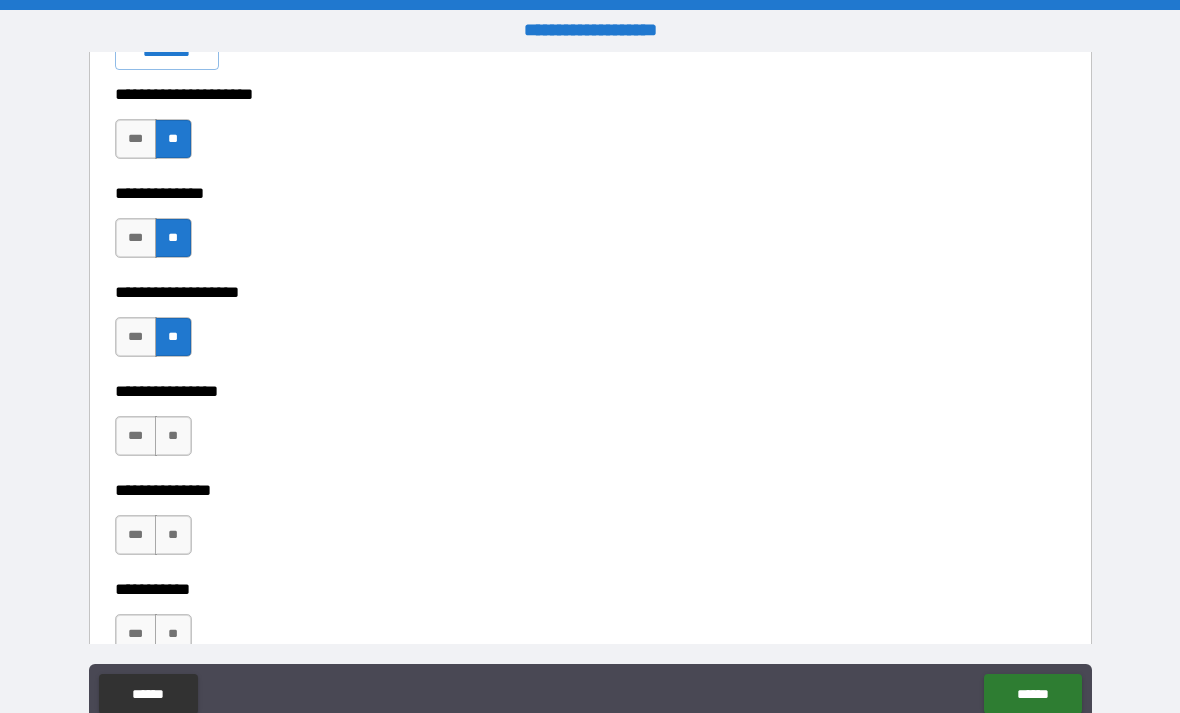 scroll, scrollTop: 1619, scrollLeft: 0, axis: vertical 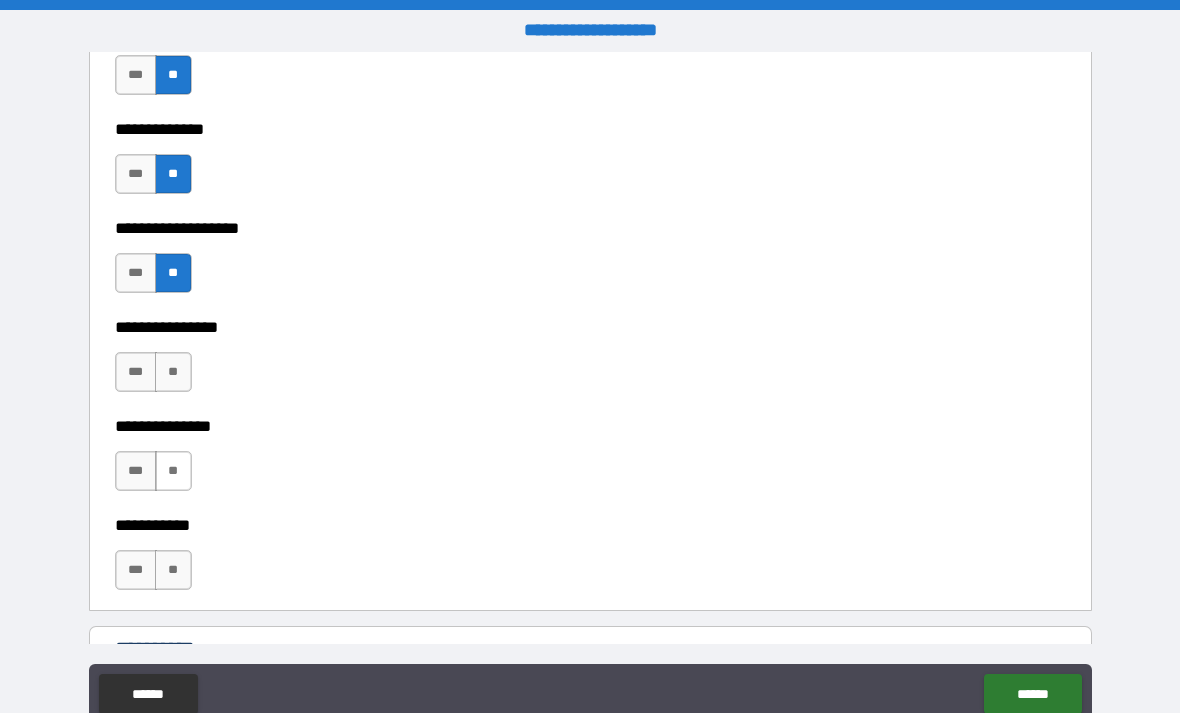 click on "**" at bounding box center [173, 471] 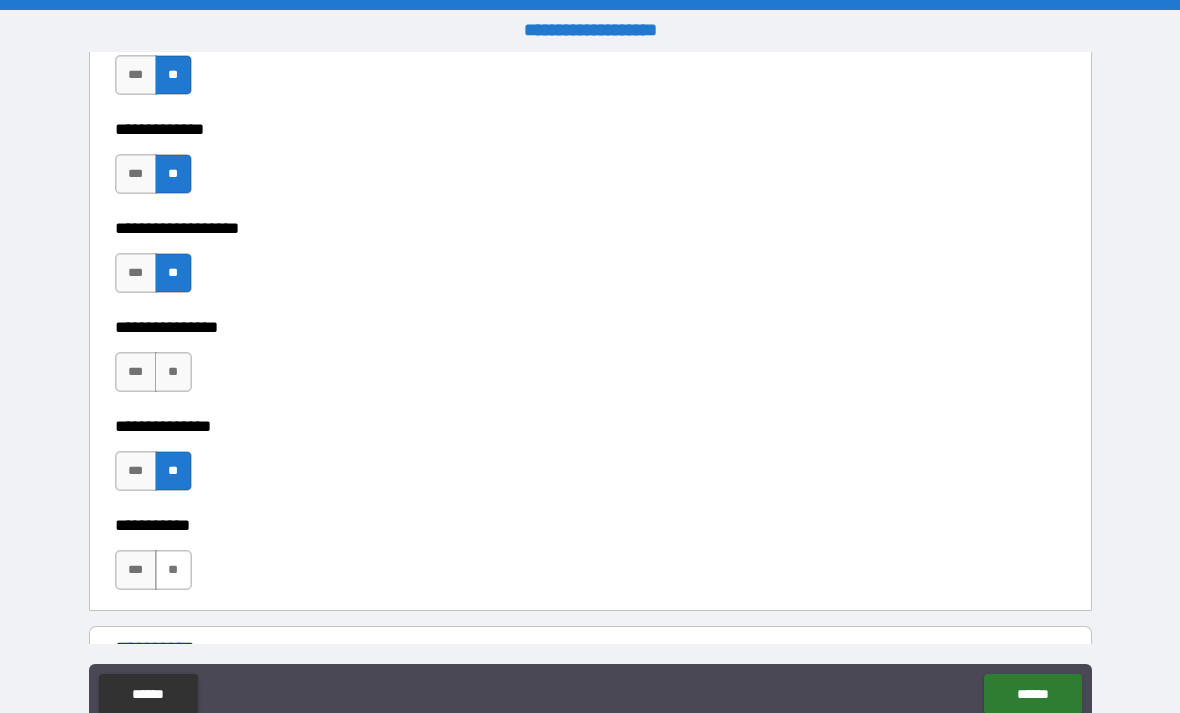 click on "**" at bounding box center [173, 570] 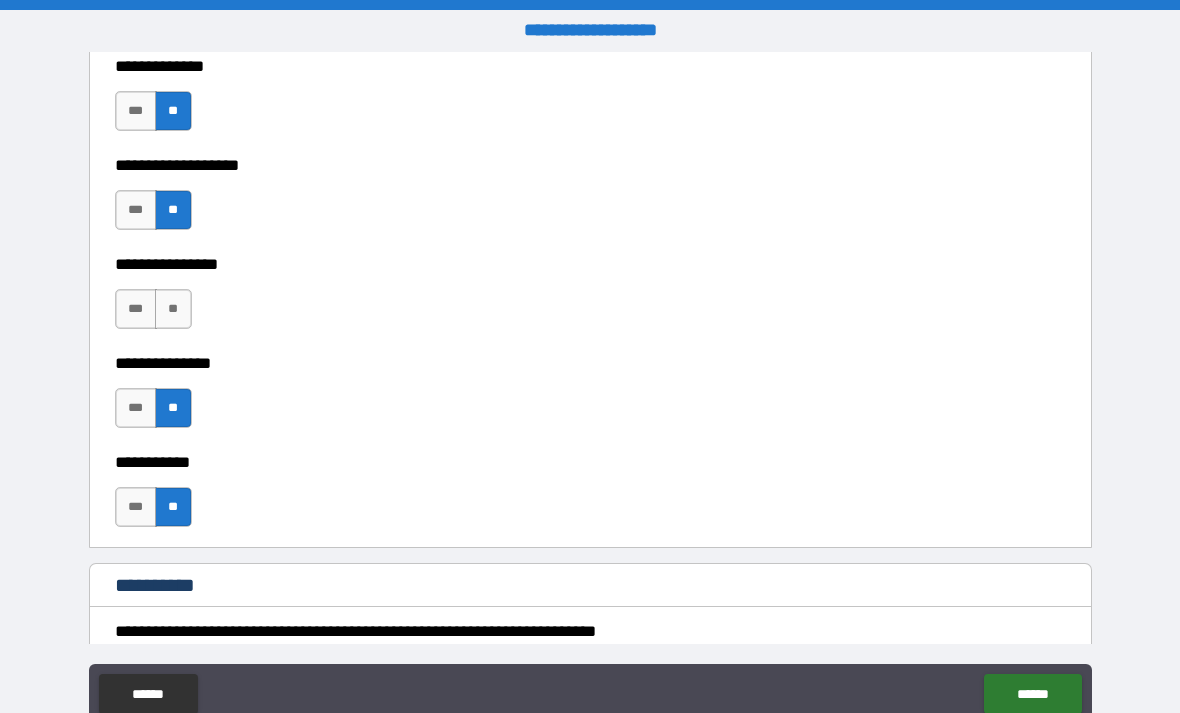 scroll, scrollTop: 1746, scrollLeft: 0, axis: vertical 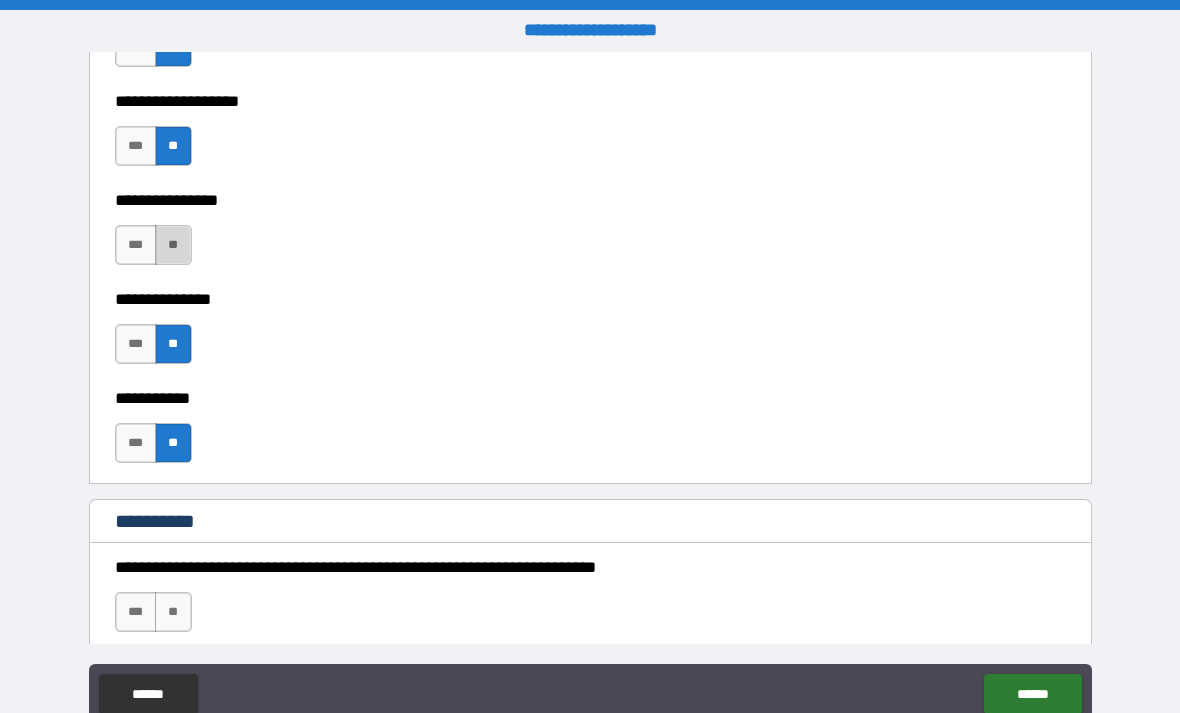 click on "**" at bounding box center [173, 245] 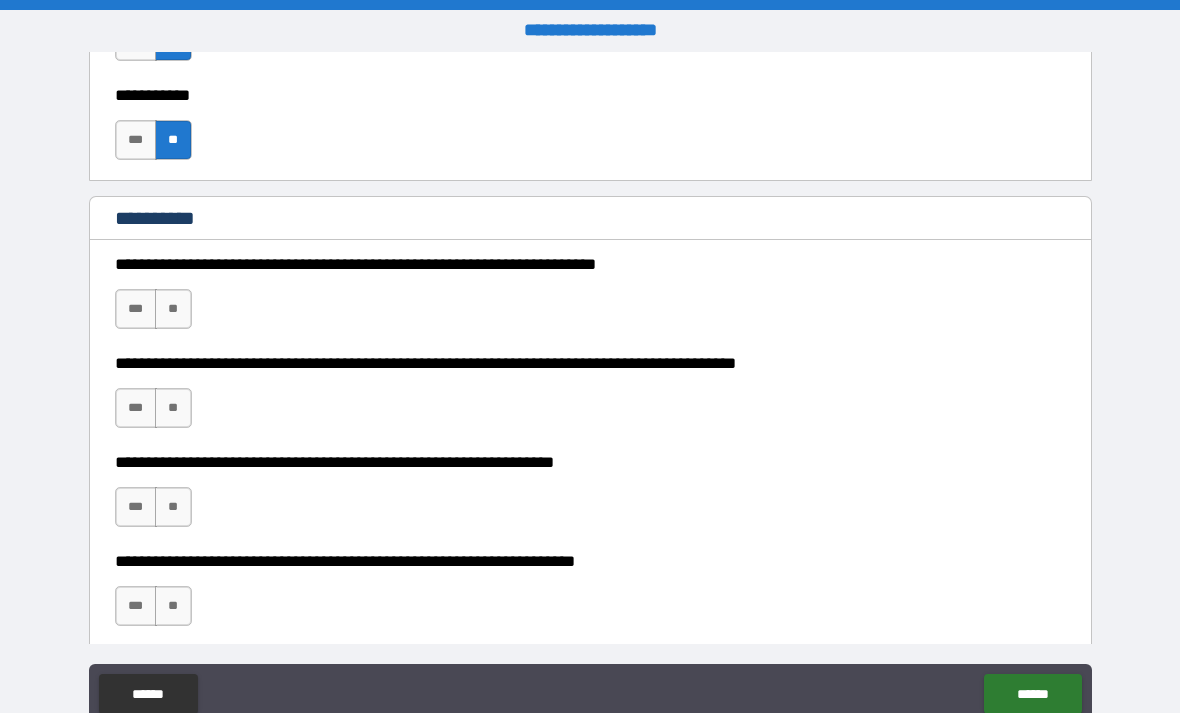 scroll, scrollTop: 2064, scrollLeft: 0, axis: vertical 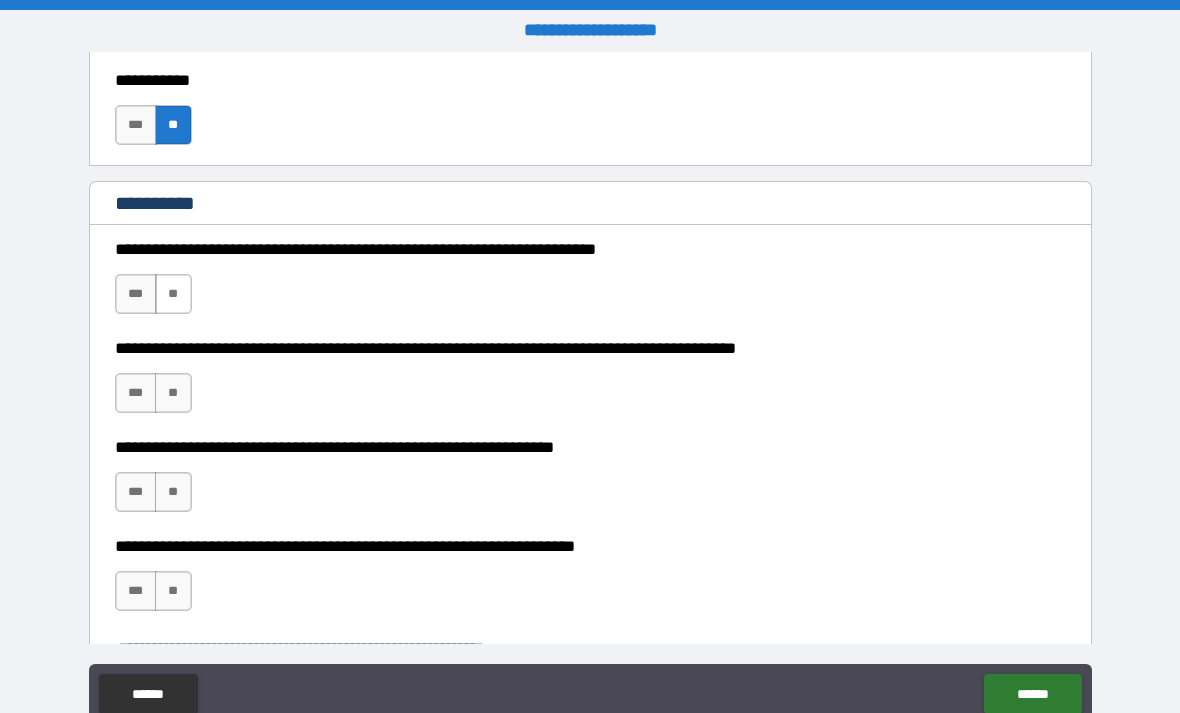 click on "**" at bounding box center (173, 294) 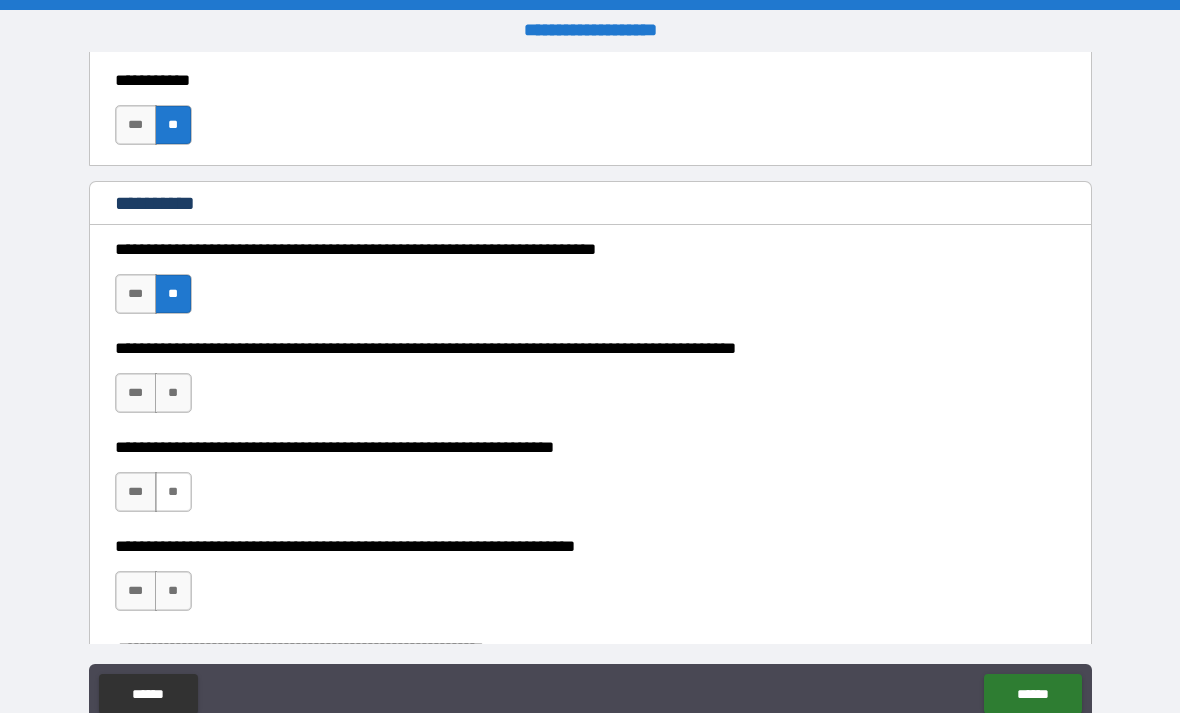 click on "**" at bounding box center [173, 492] 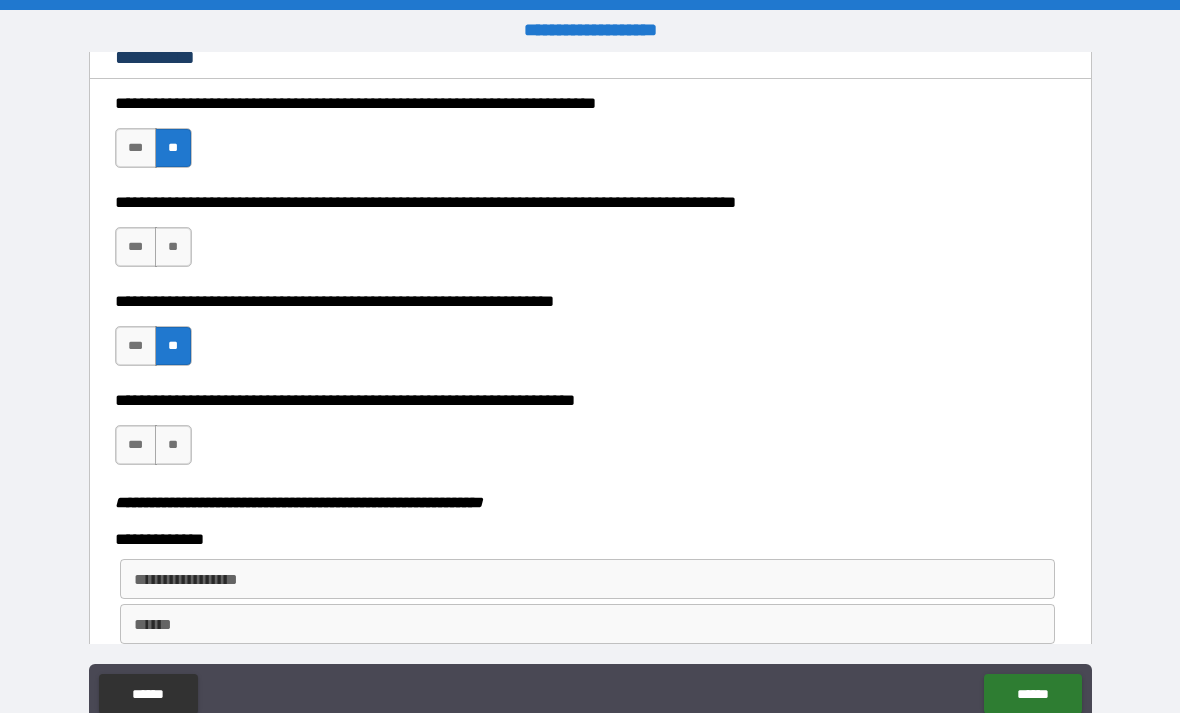 scroll, scrollTop: 2220, scrollLeft: 0, axis: vertical 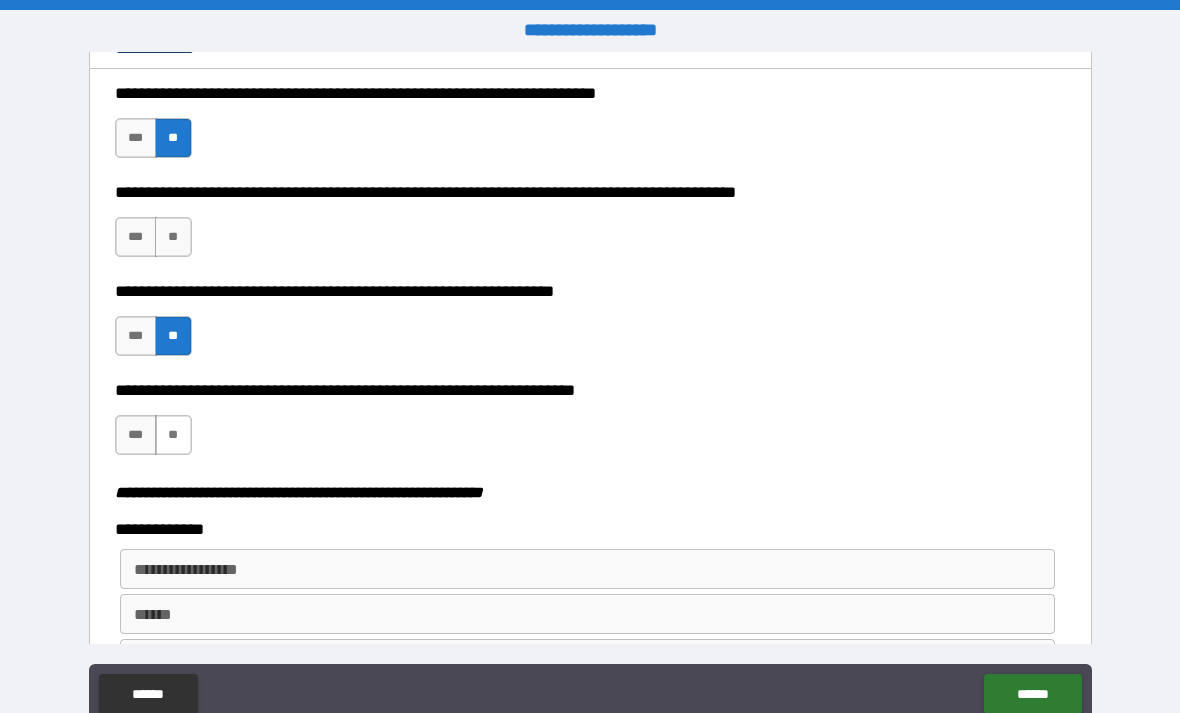 click on "**" at bounding box center [173, 435] 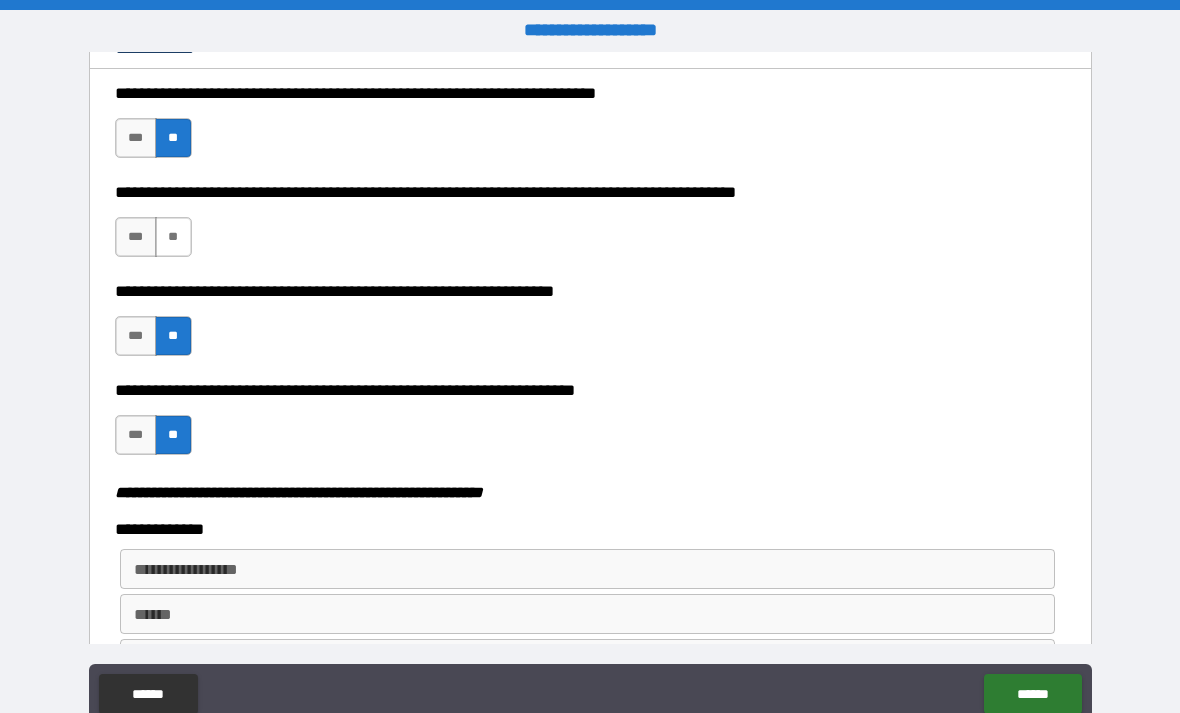 click on "**" at bounding box center (173, 237) 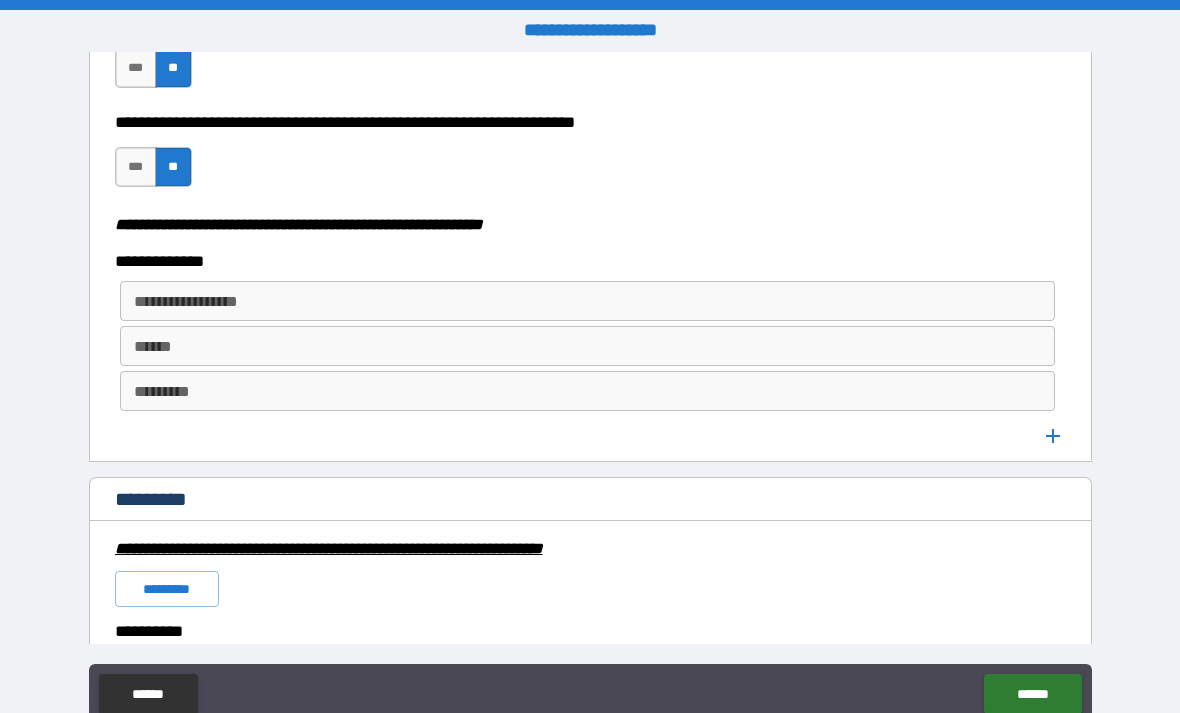 scroll, scrollTop: 2527, scrollLeft: 0, axis: vertical 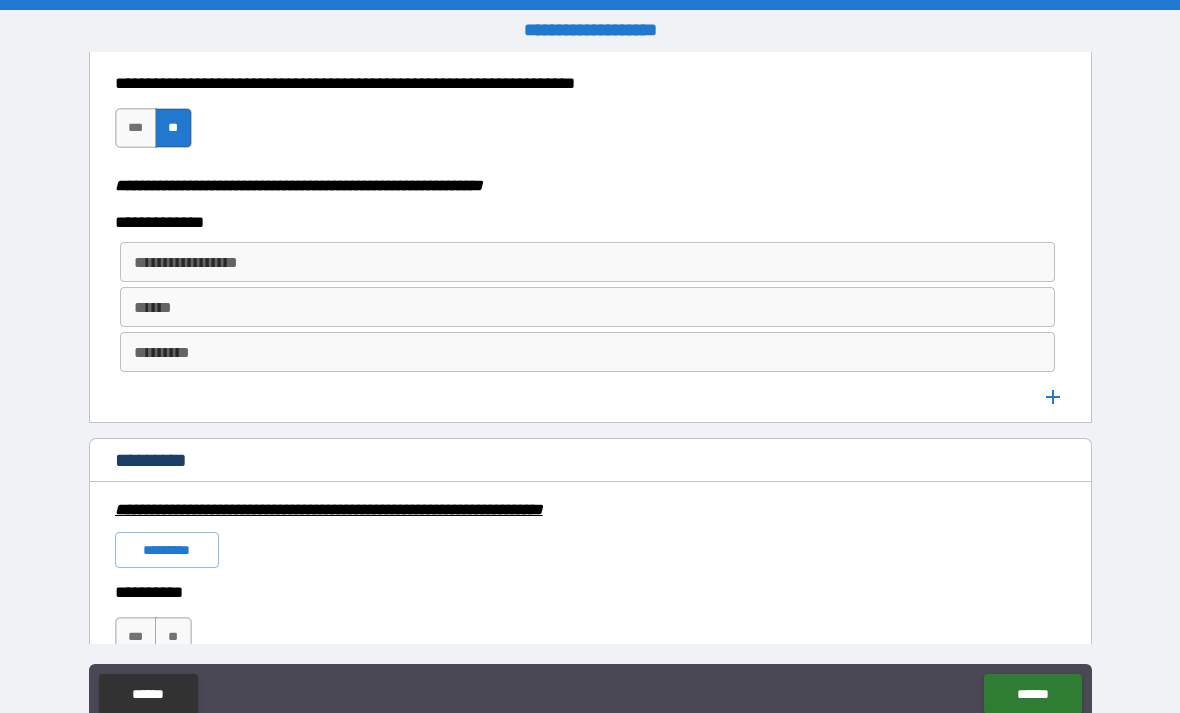 click on "**********" at bounding box center [586, 262] 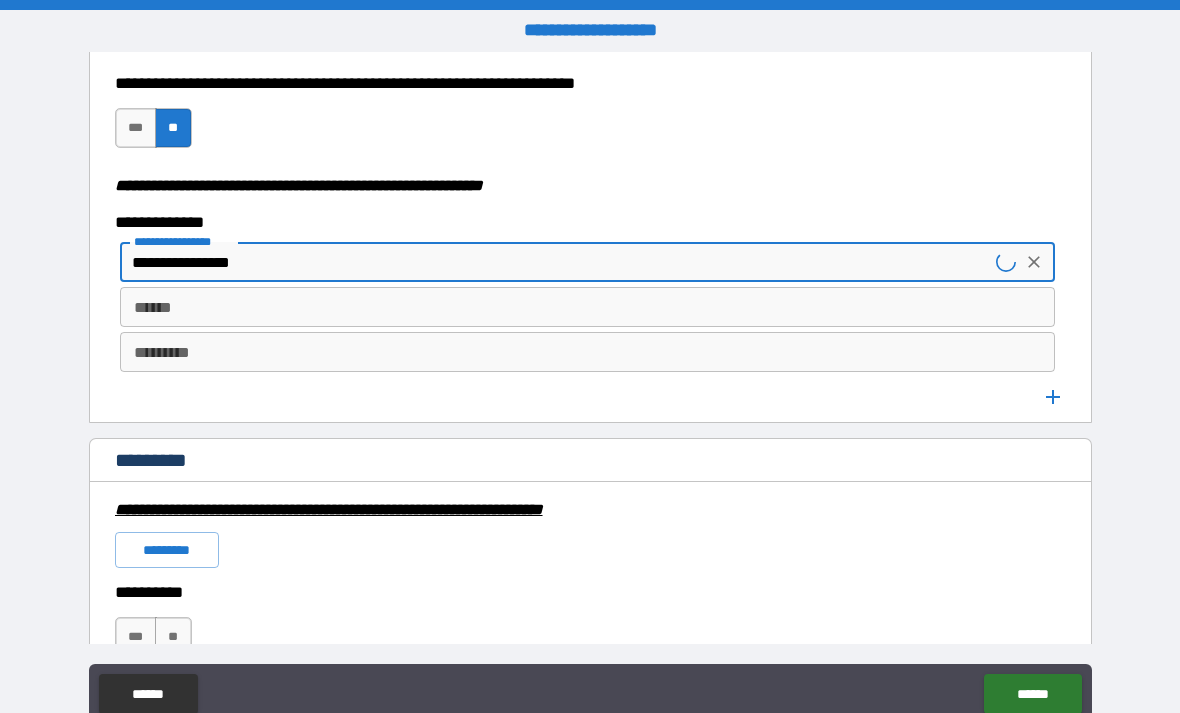 type on "**********" 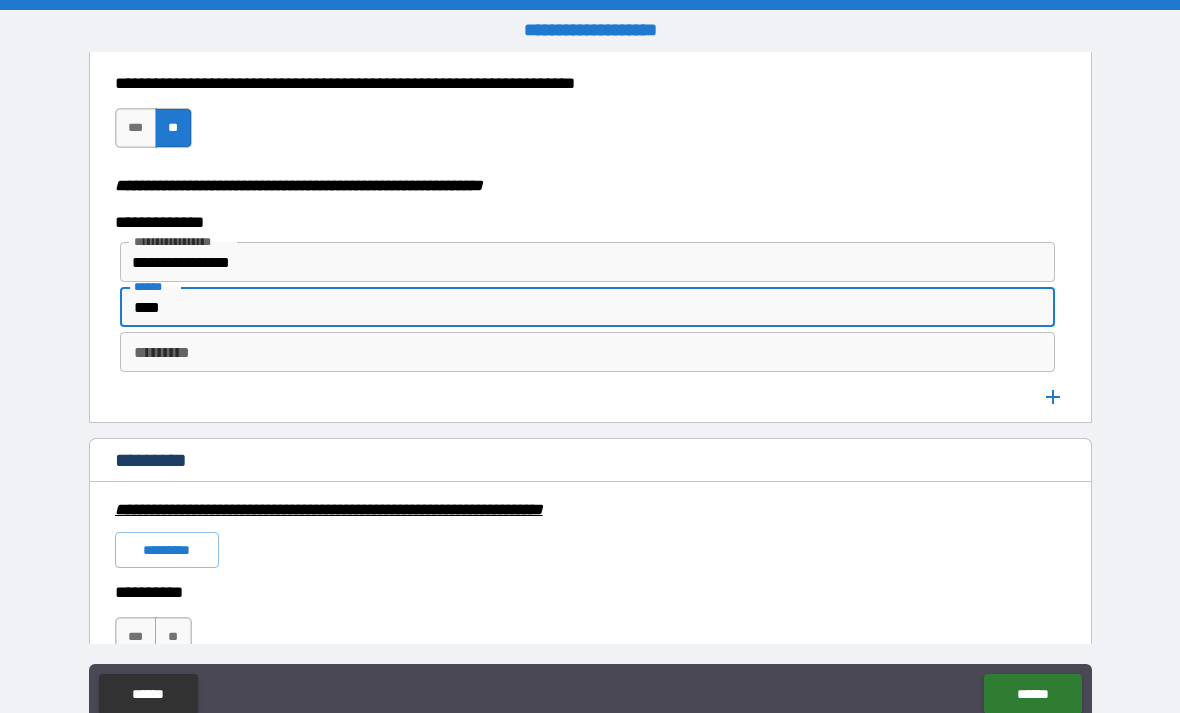 type on "****" 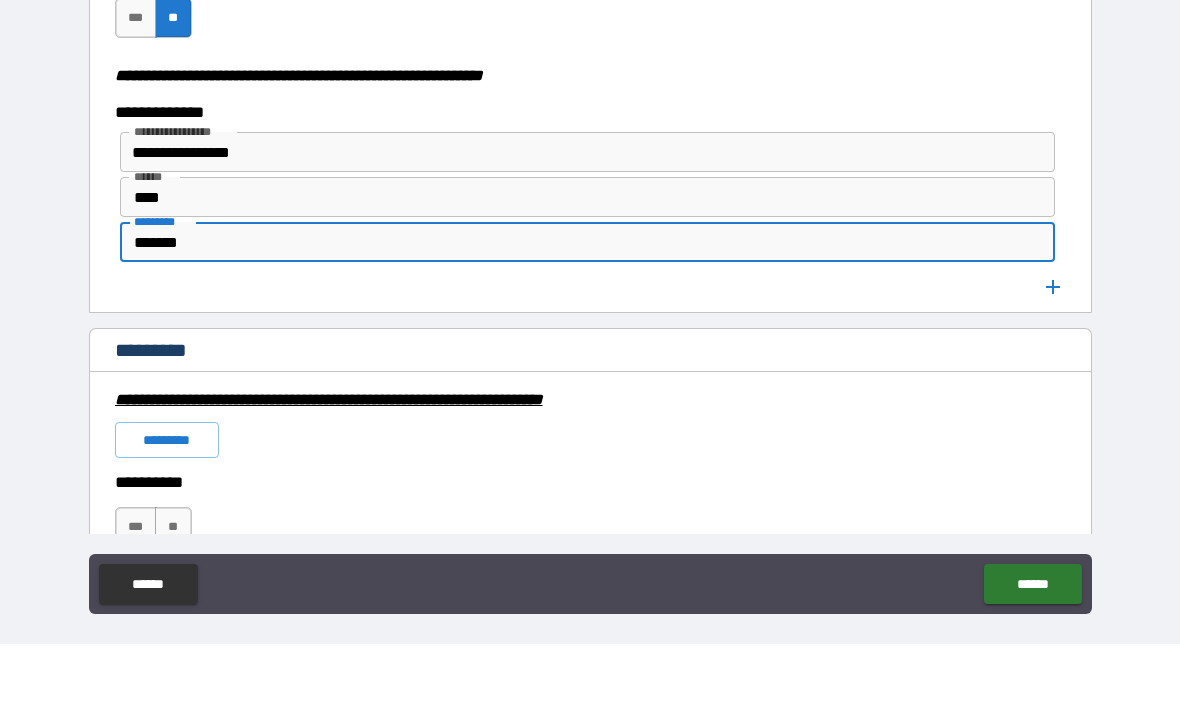 scroll, scrollTop: 64, scrollLeft: 0, axis: vertical 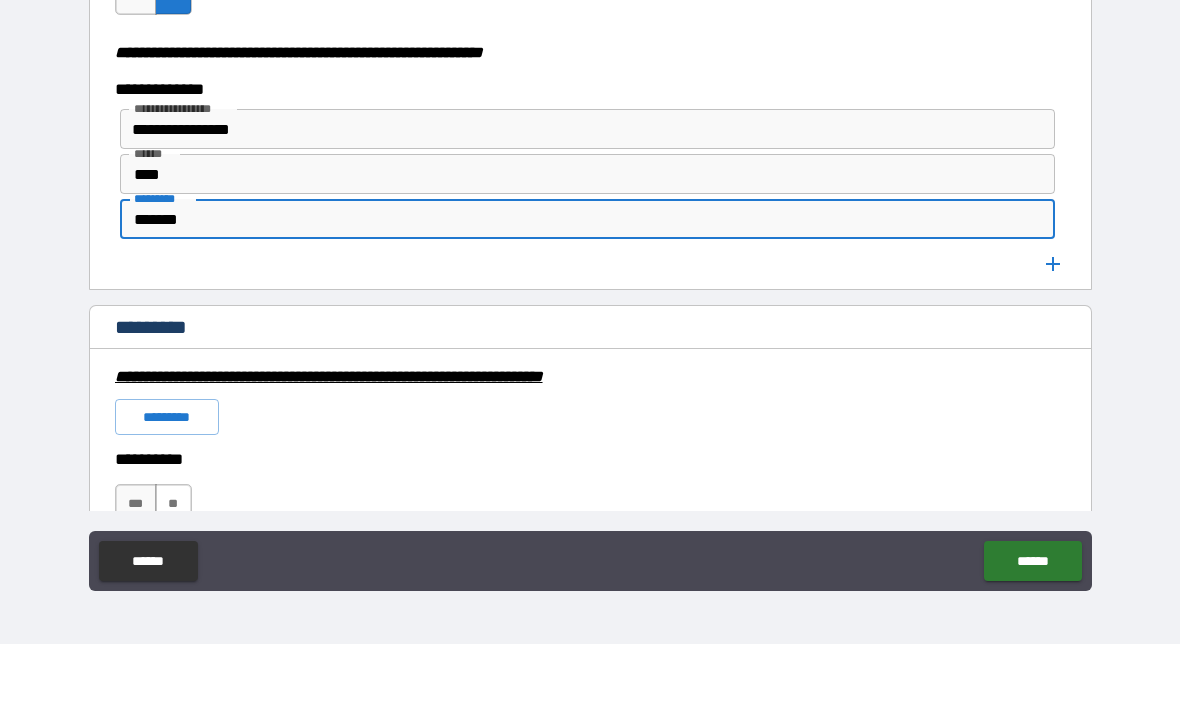 type on "*******" 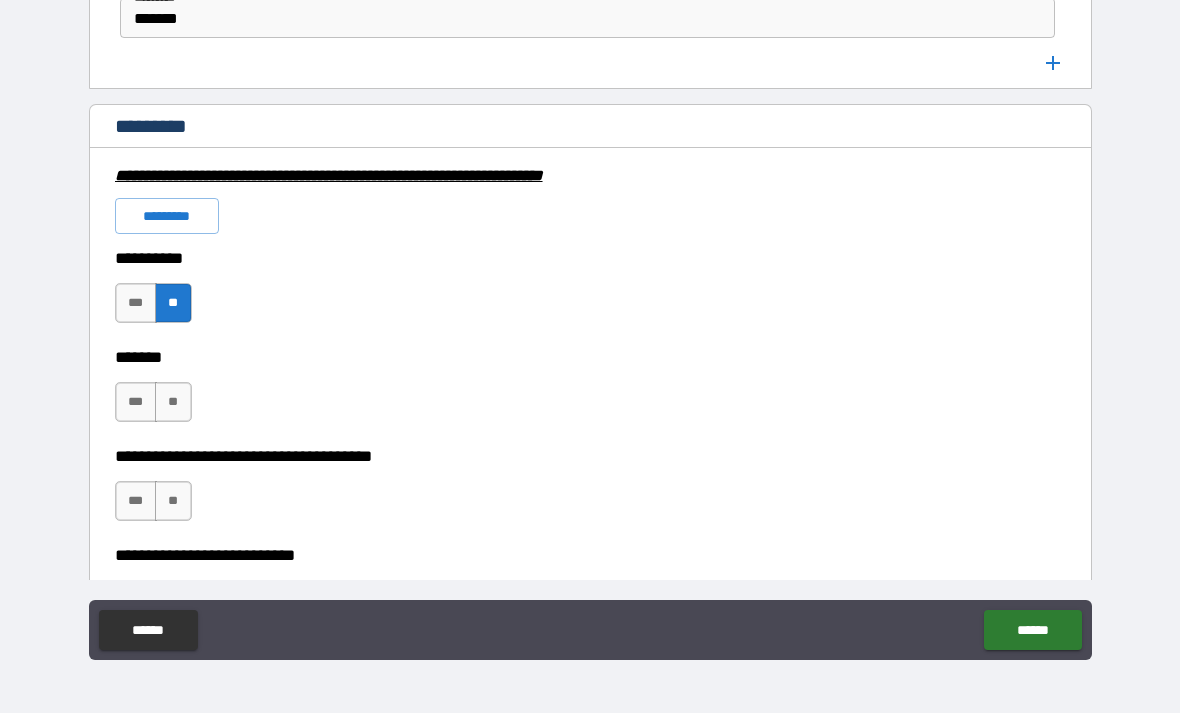 scroll, scrollTop: 2779, scrollLeft: 0, axis: vertical 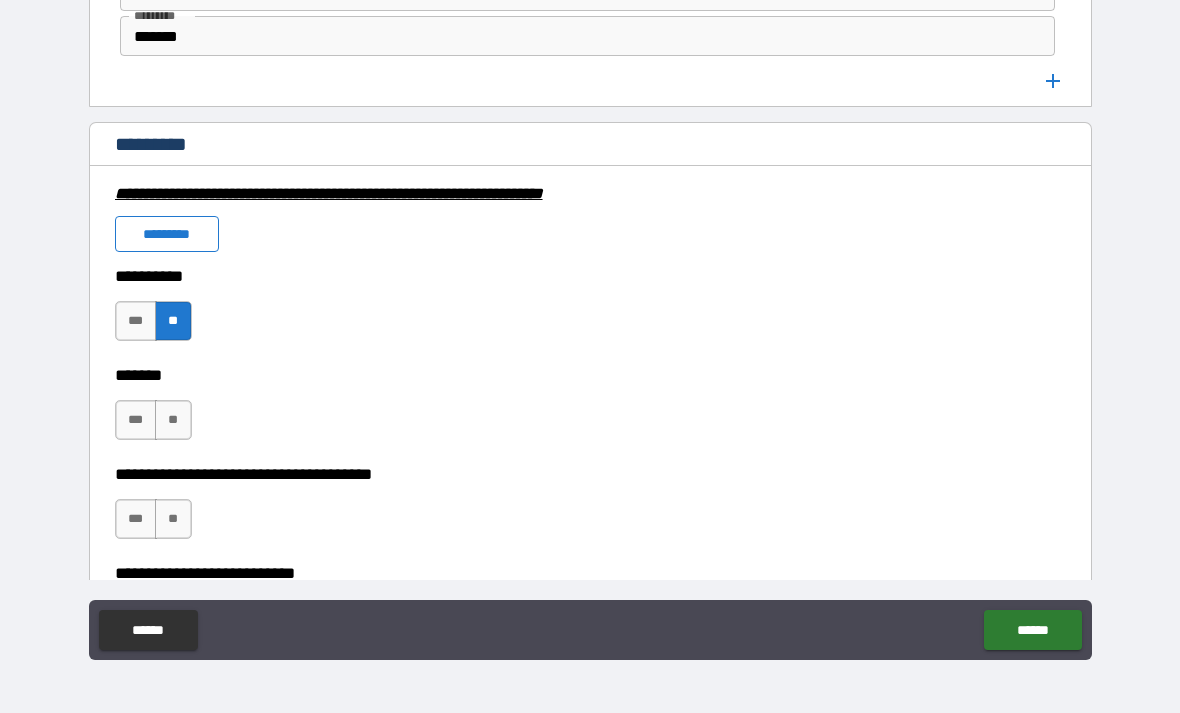 click on "*********" at bounding box center [167, 234] 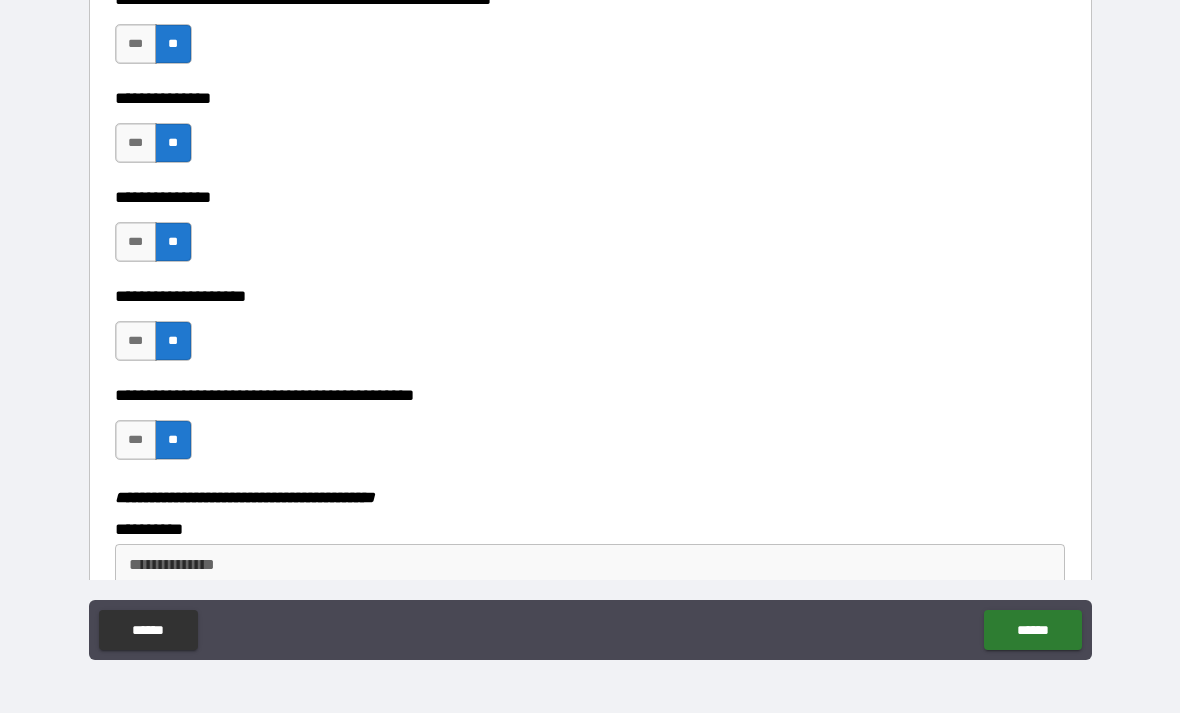 scroll, scrollTop: 3556, scrollLeft: 0, axis: vertical 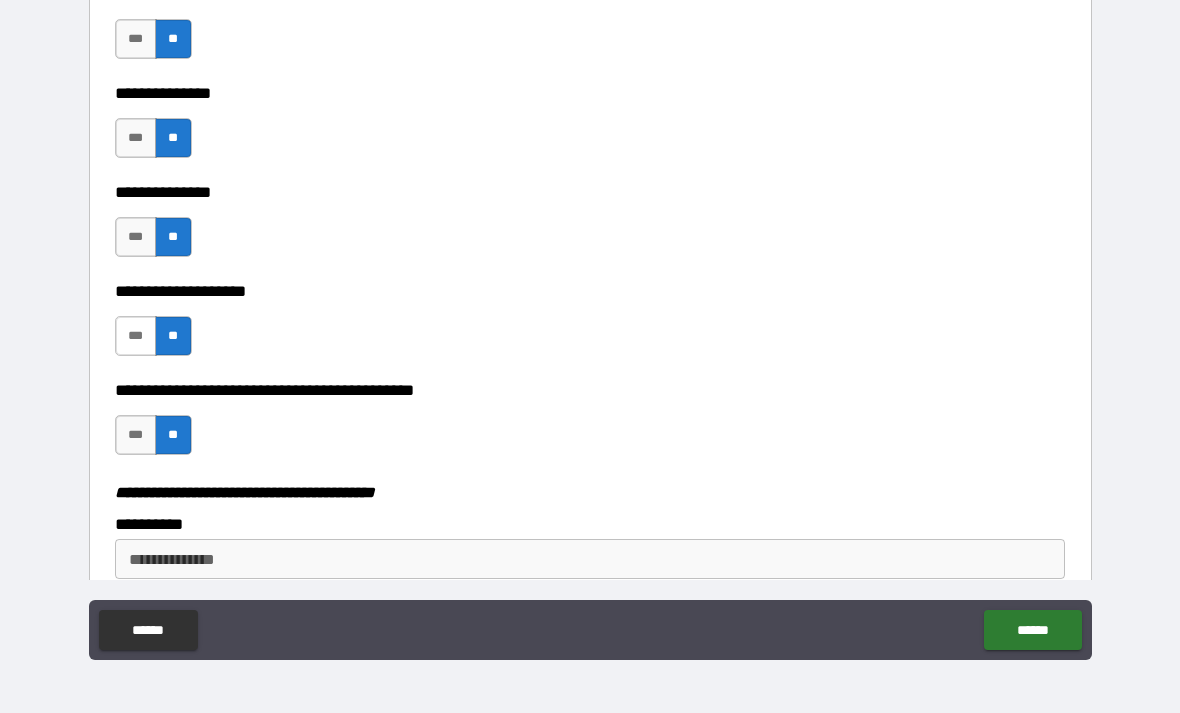 click on "***" at bounding box center [136, 336] 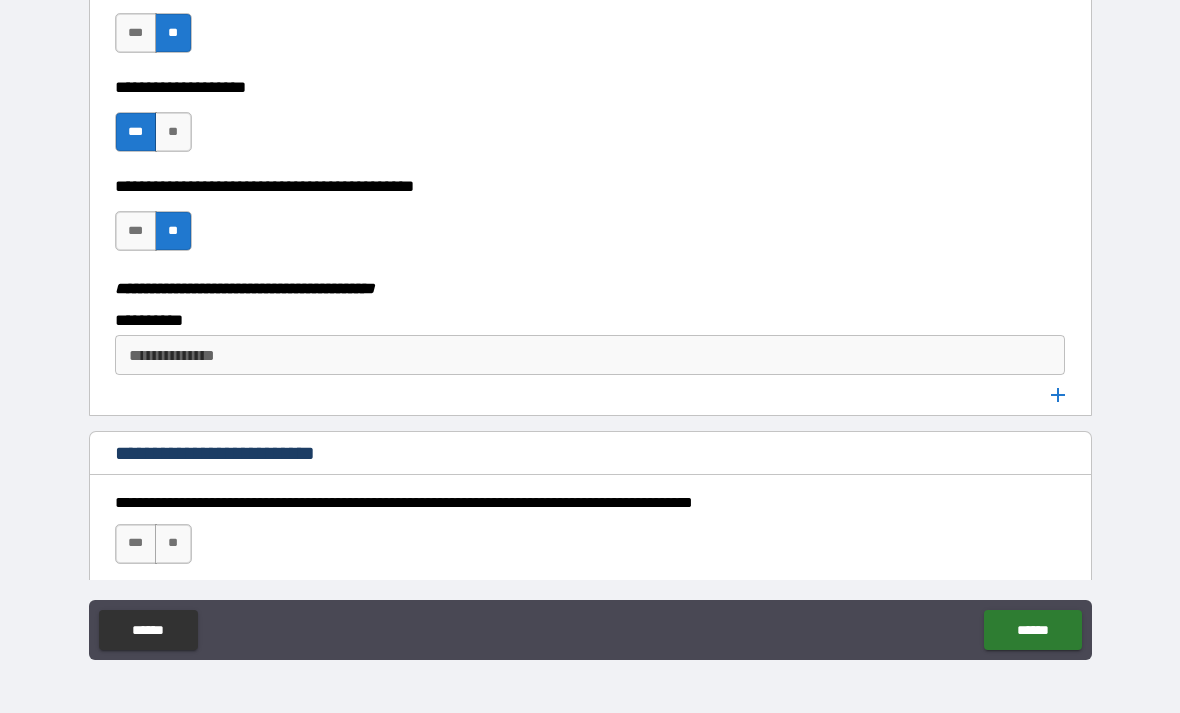 scroll, scrollTop: 3762, scrollLeft: 0, axis: vertical 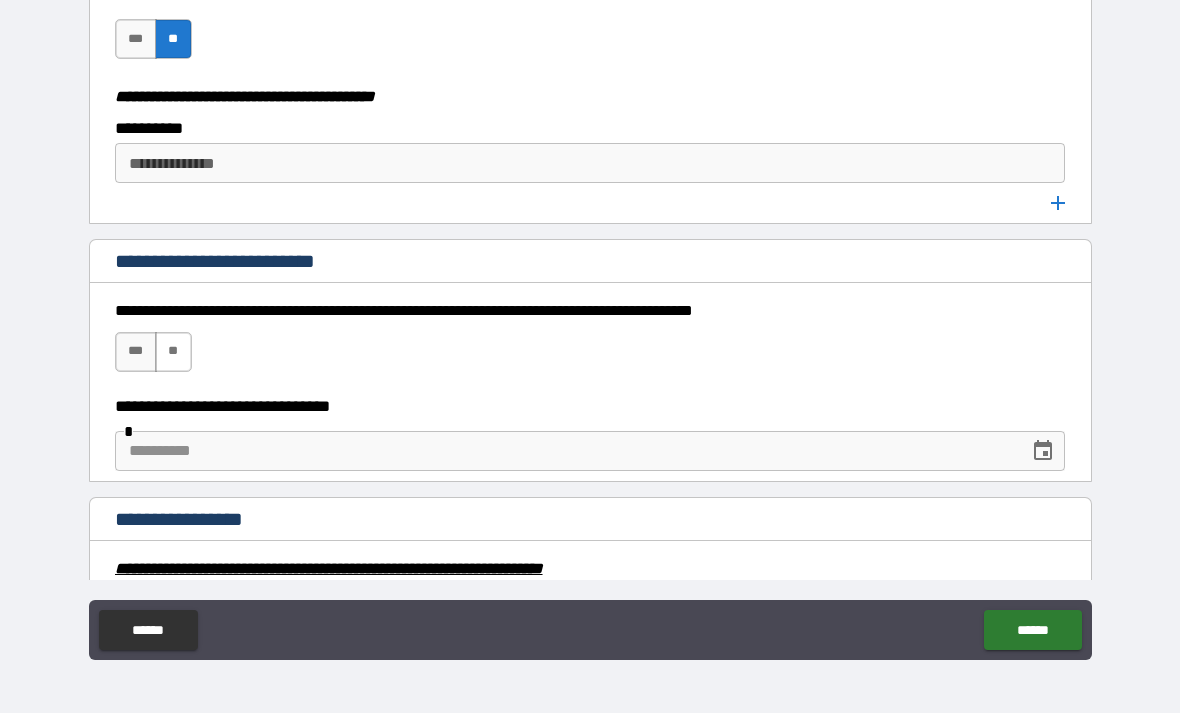 click on "**" at bounding box center [173, 352] 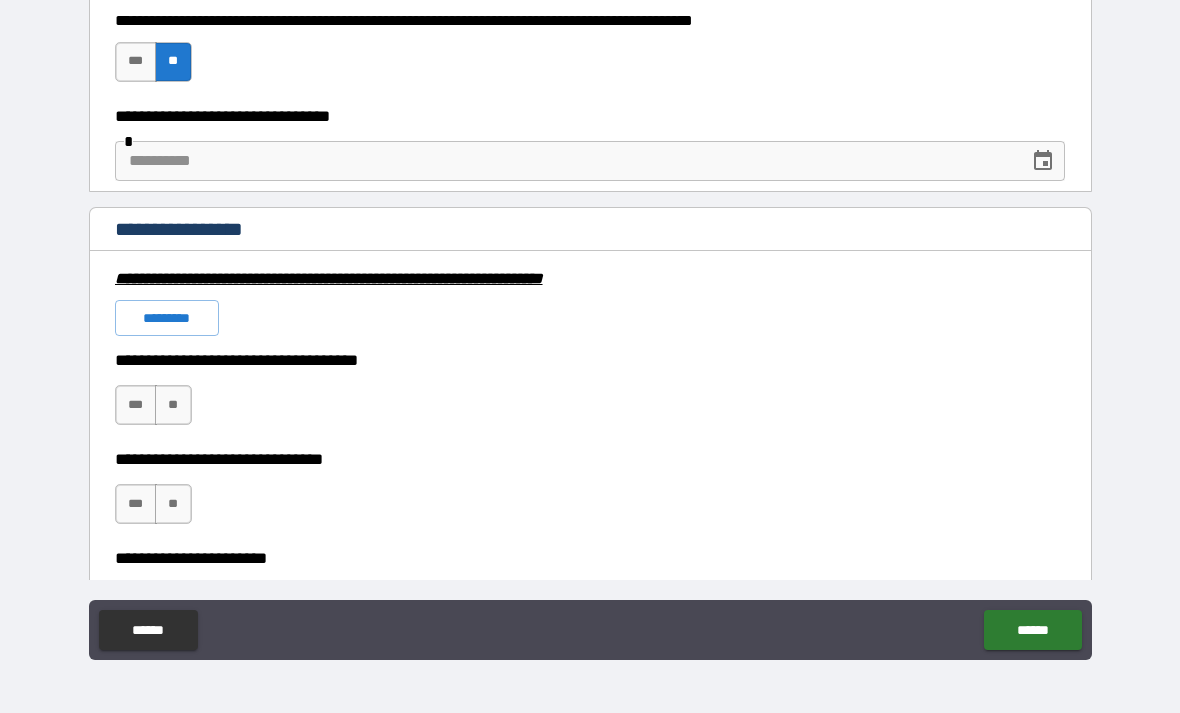 scroll, scrollTop: 4253, scrollLeft: 0, axis: vertical 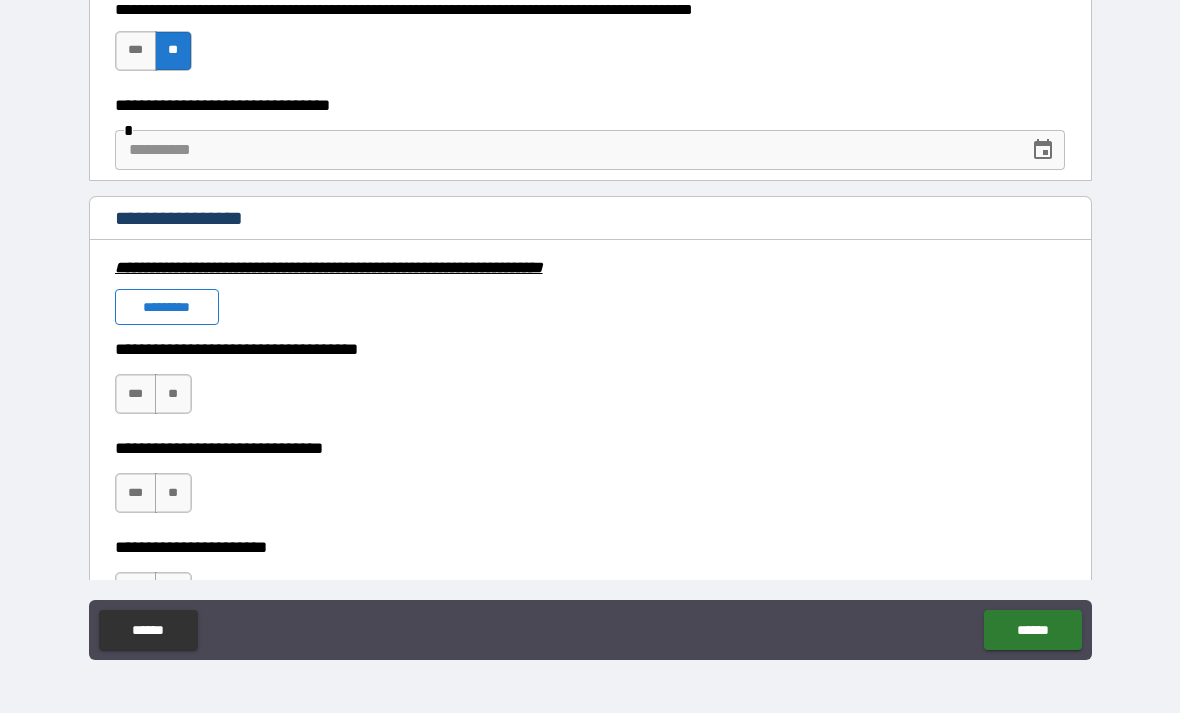 click on "*********" at bounding box center [167, 307] 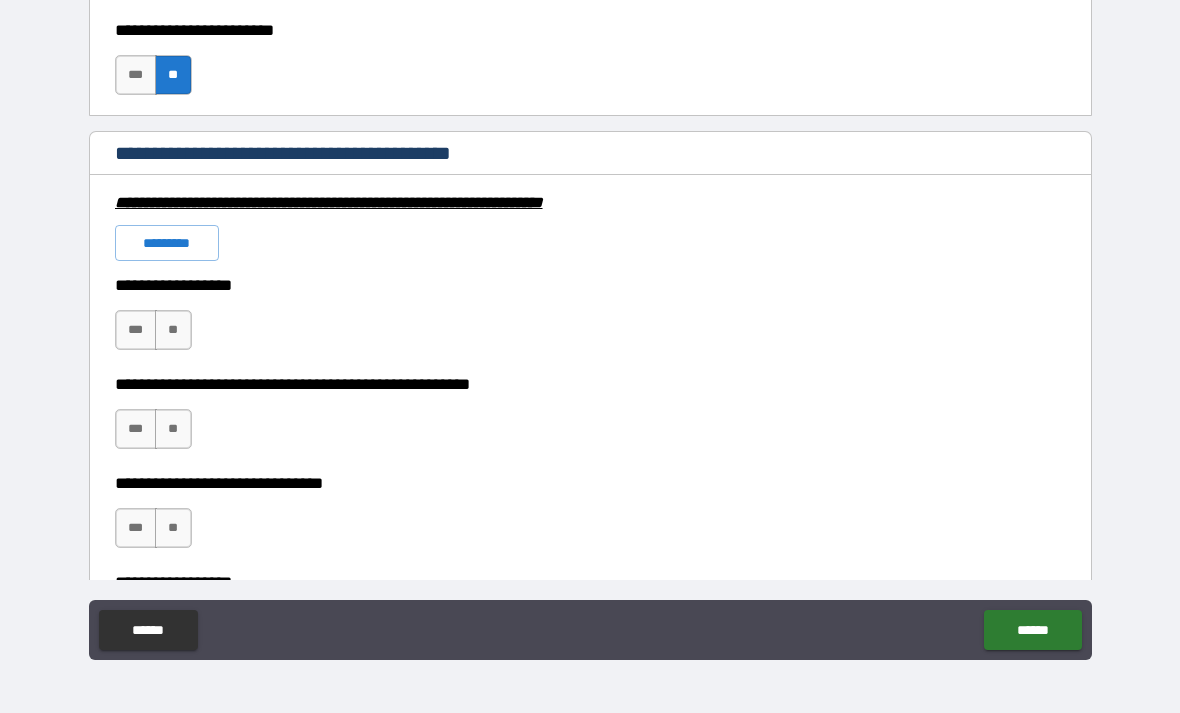 scroll, scrollTop: 5861, scrollLeft: 0, axis: vertical 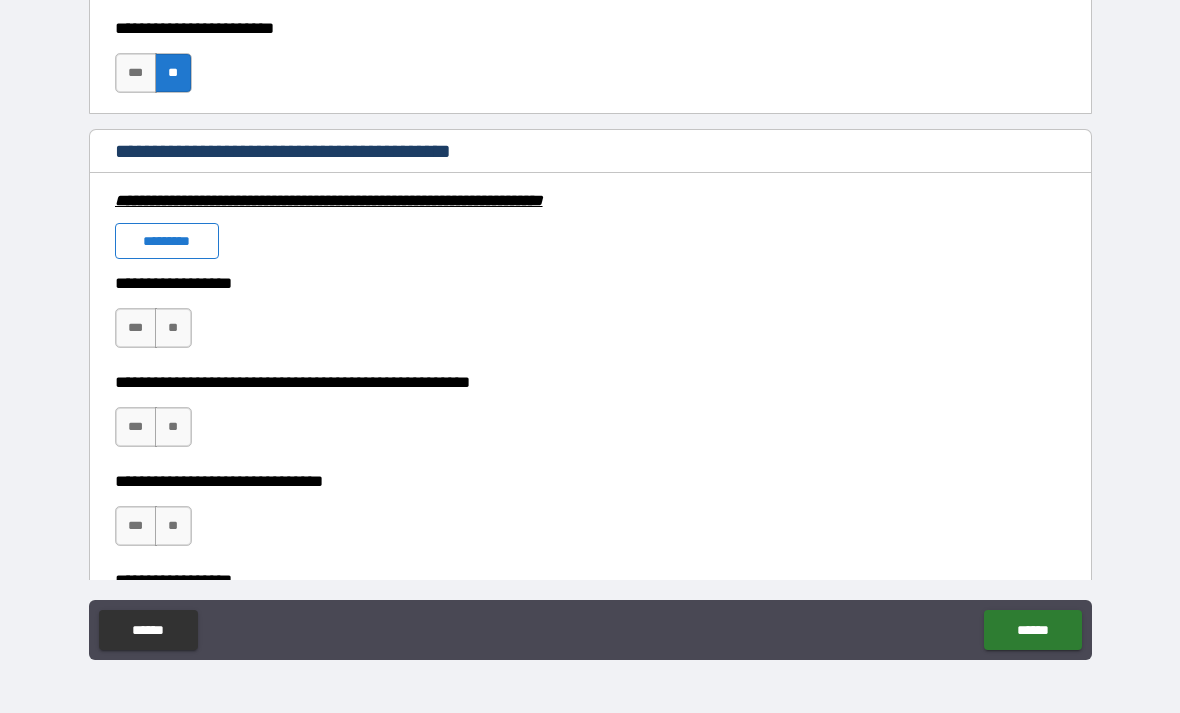 click on "*********" at bounding box center (167, 241) 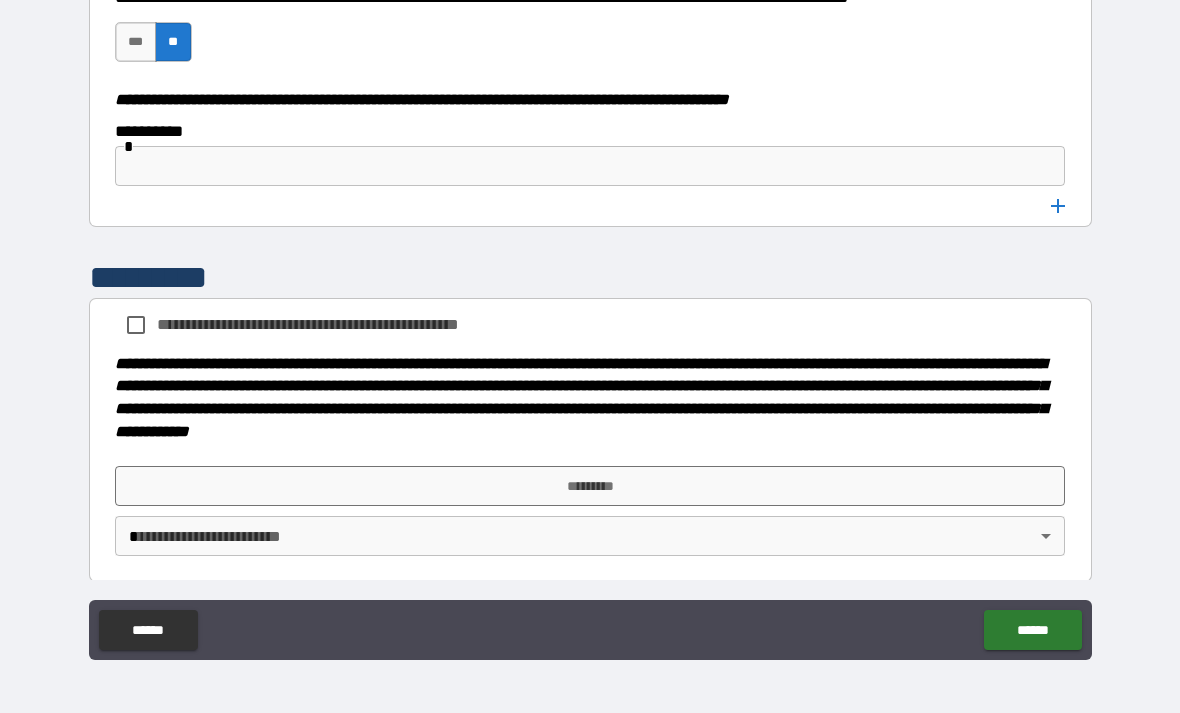 scroll, scrollTop: 10105, scrollLeft: 0, axis: vertical 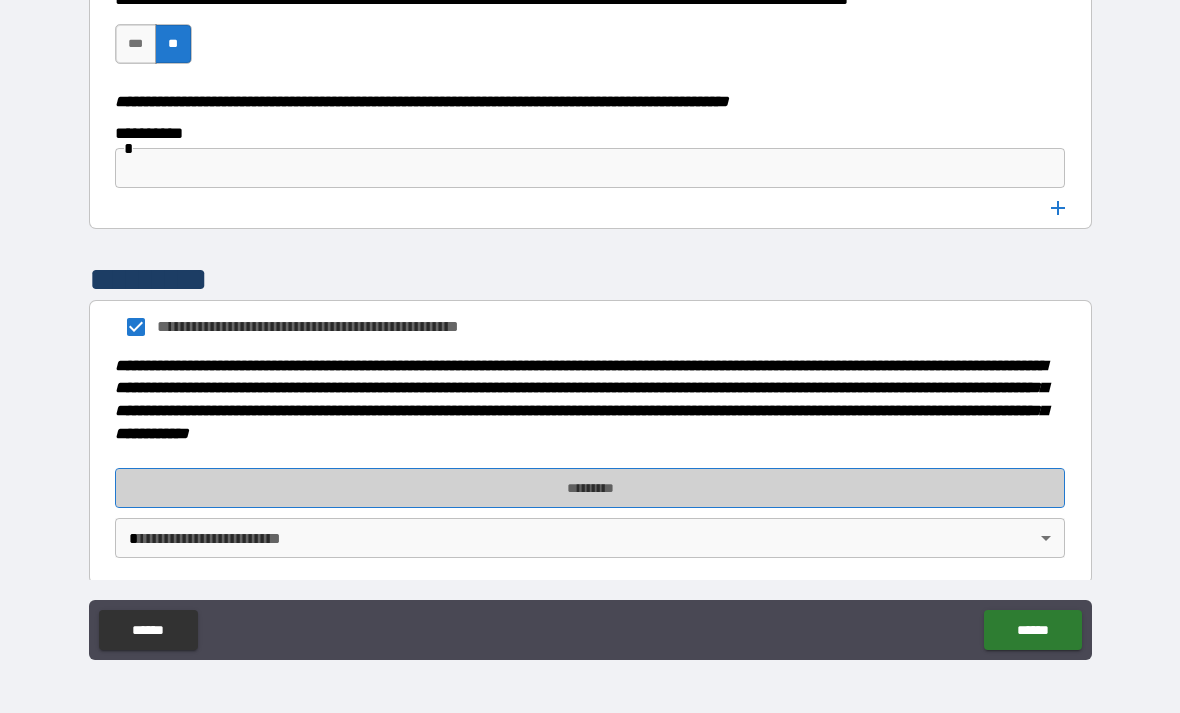 click on "*********" at bounding box center (590, 488) 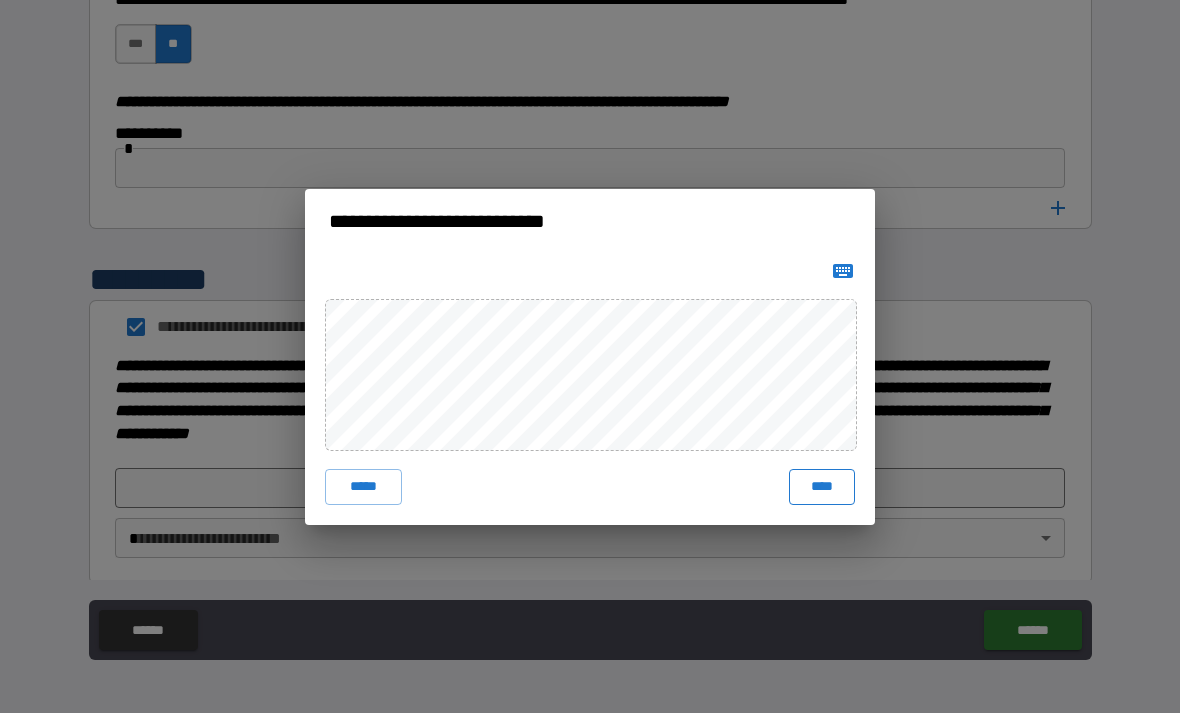 click on "****" at bounding box center [822, 487] 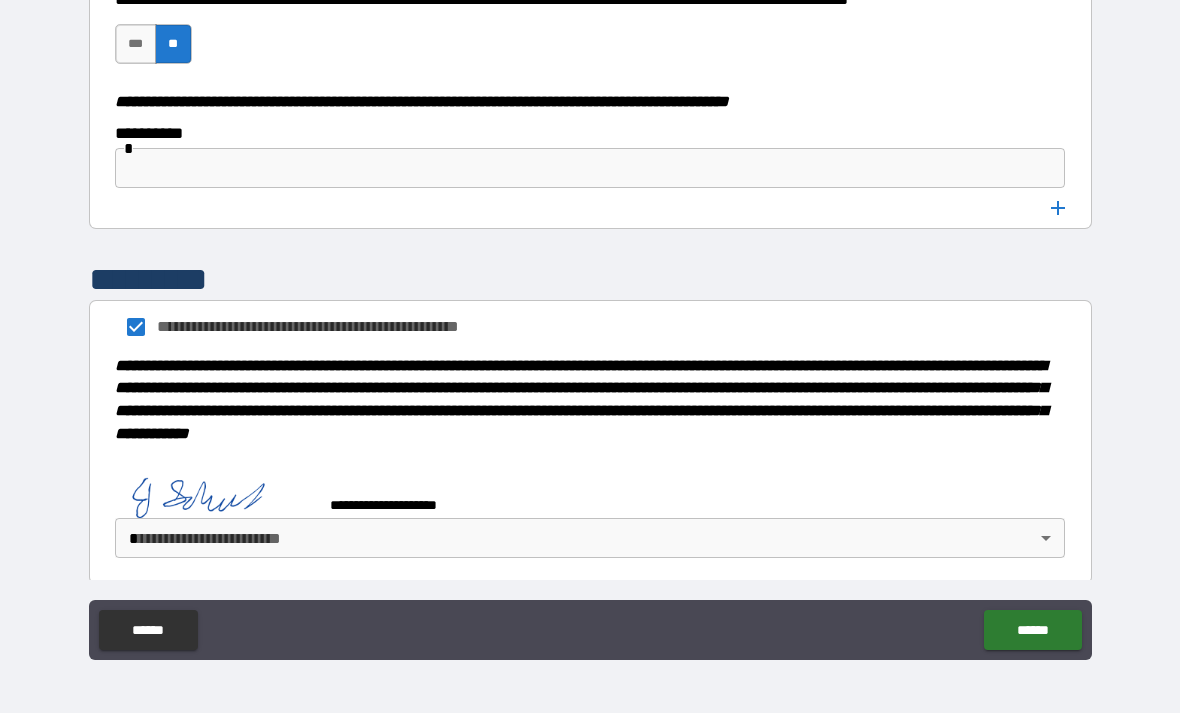 scroll, scrollTop: 10095, scrollLeft: 0, axis: vertical 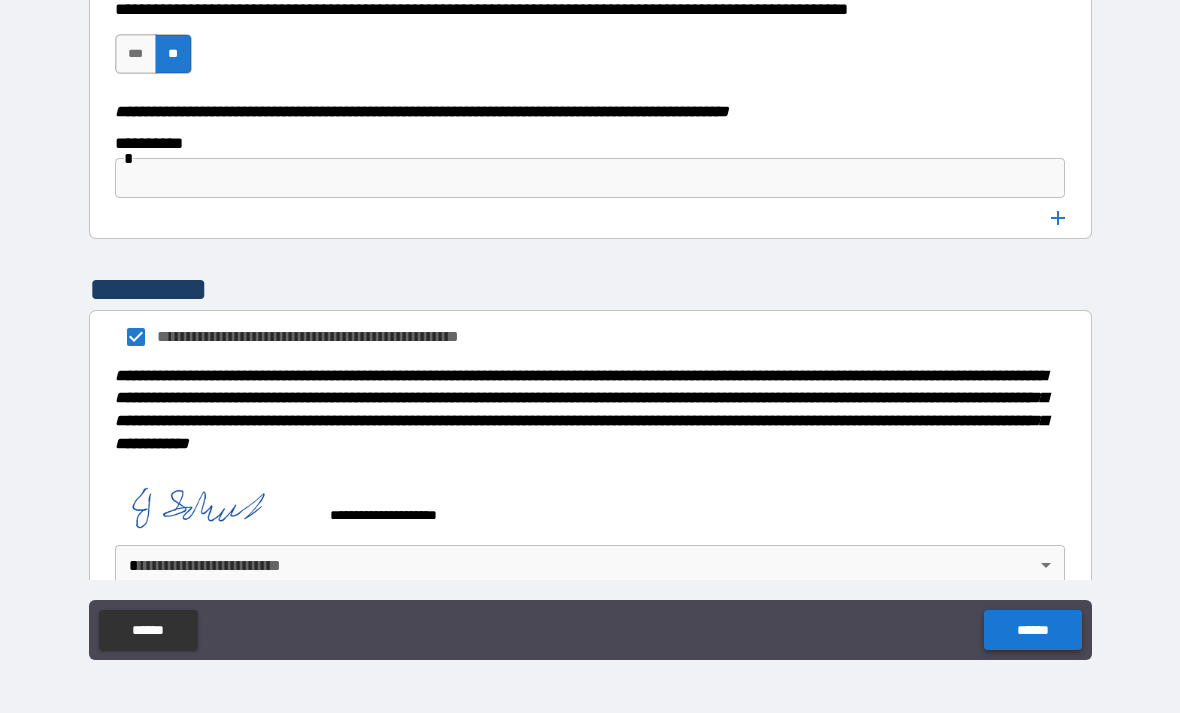 click on "******" at bounding box center [1032, 630] 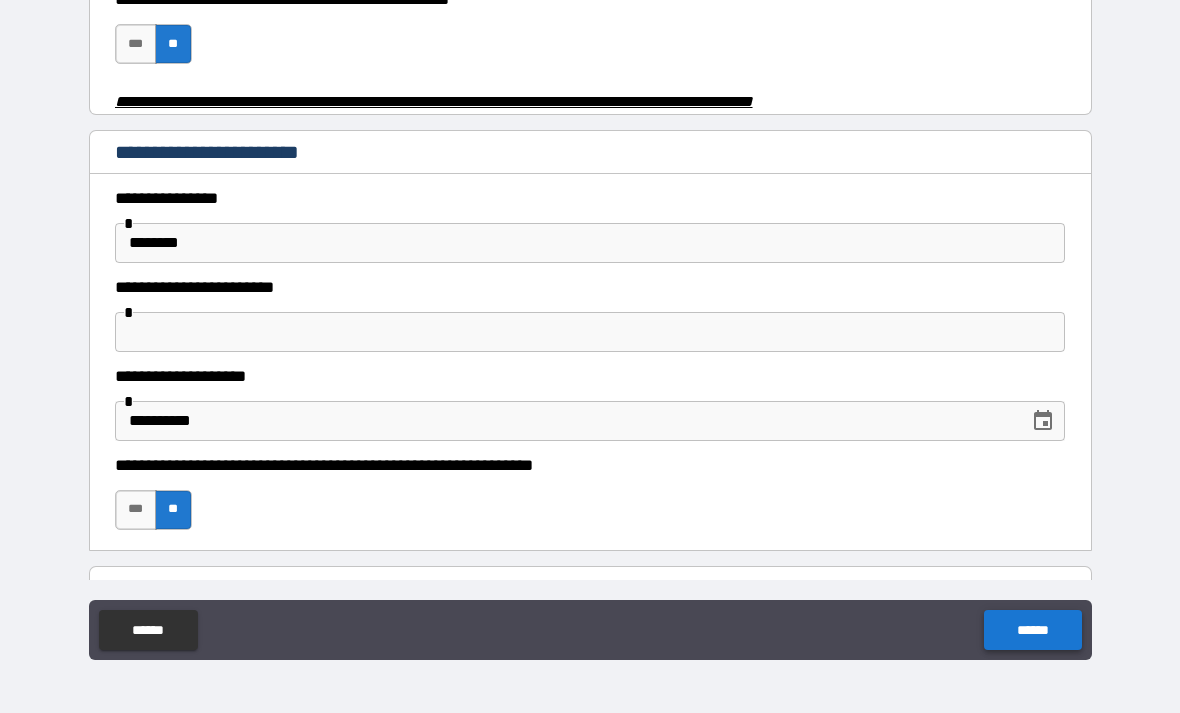 scroll, scrollTop: 872, scrollLeft: 0, axis: vertical 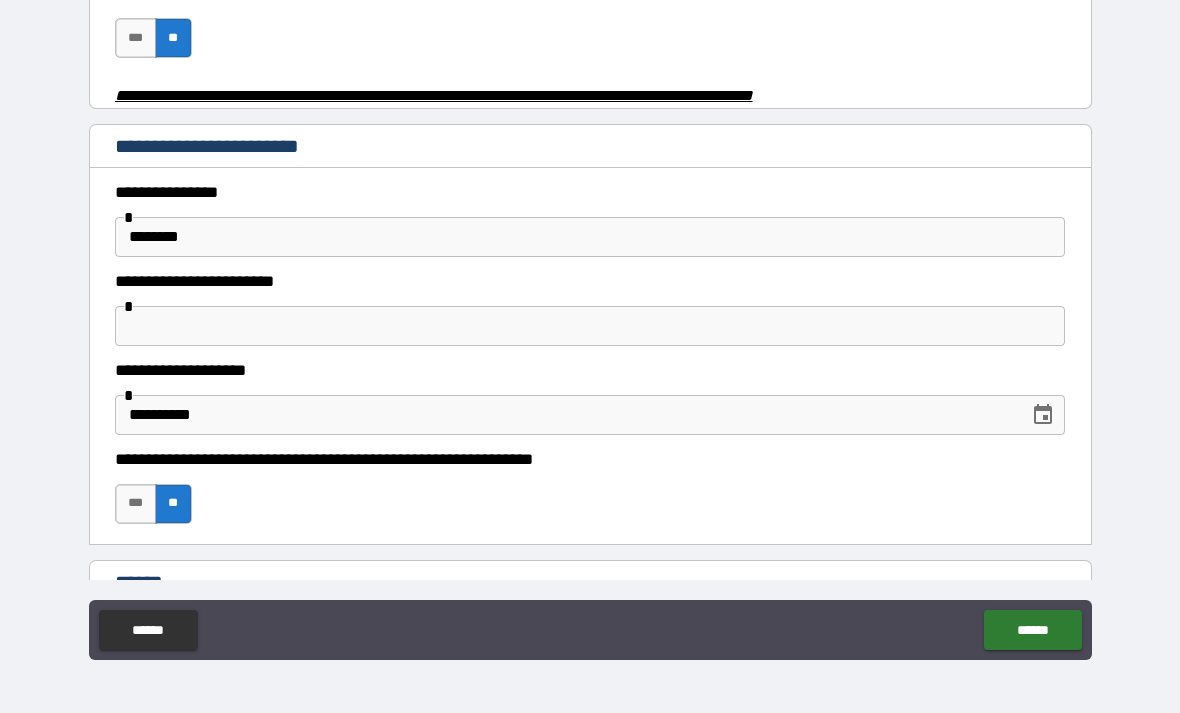 click at bounding box center (590, 326) 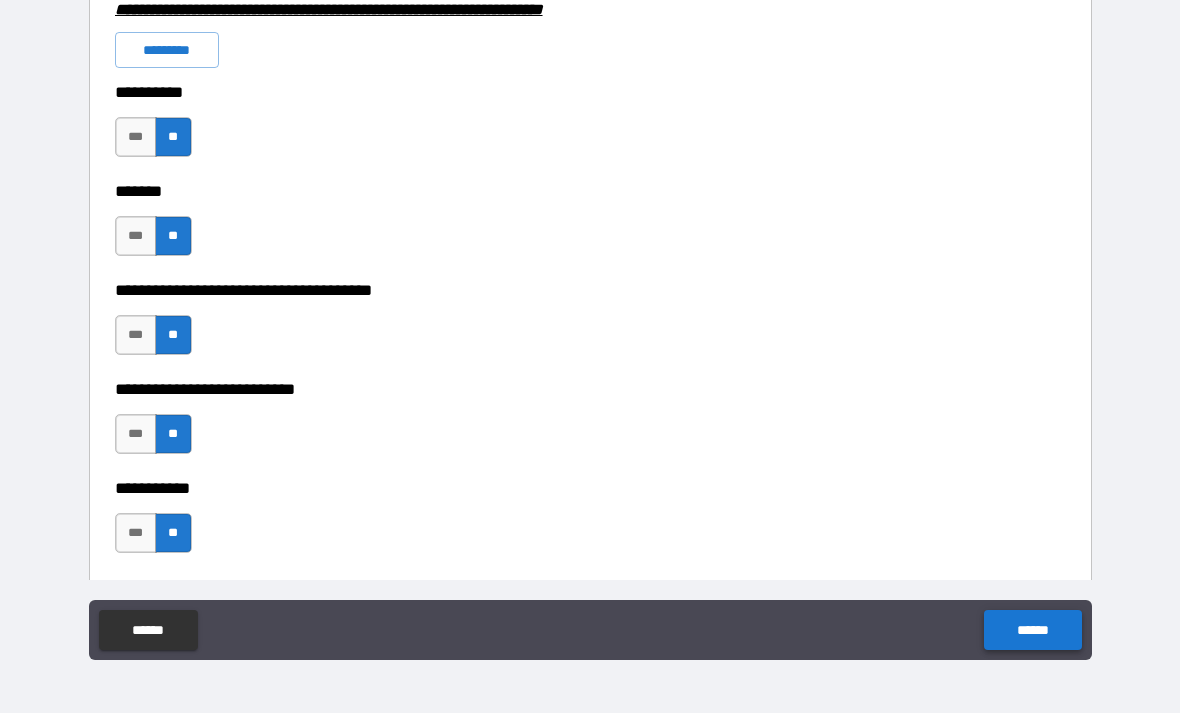 click on "******" at bounding box center (1032, 630) 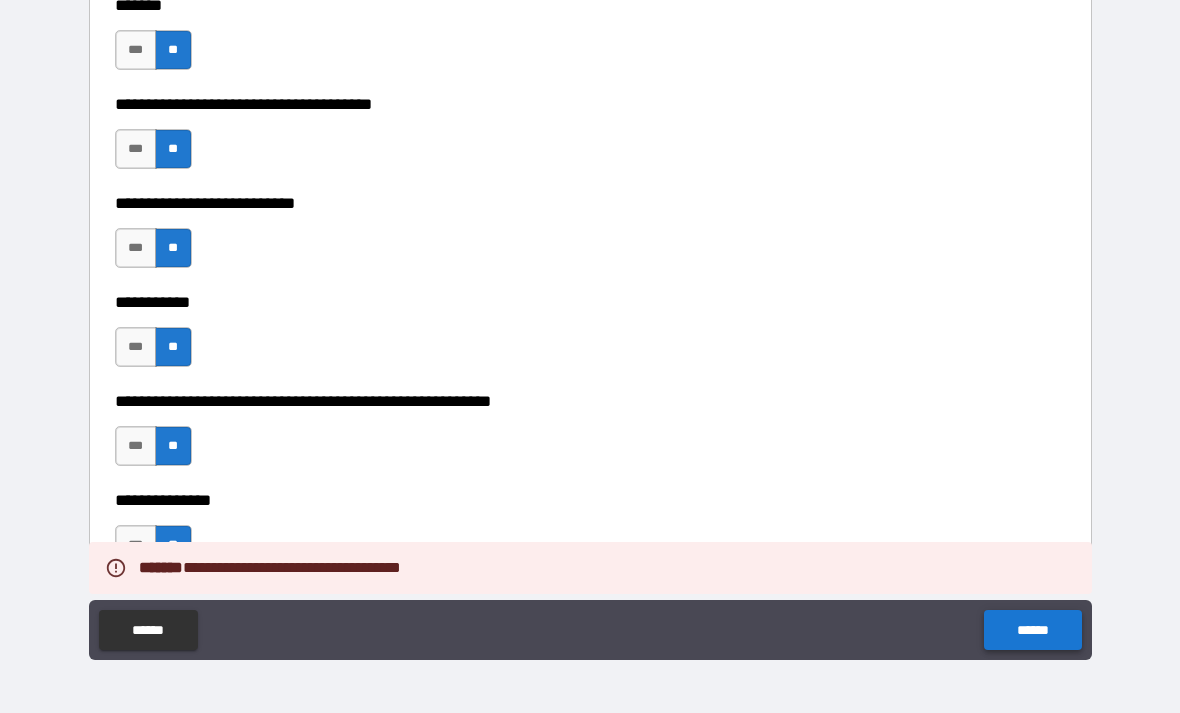 click on "******" at bounding box center (1032, 630) 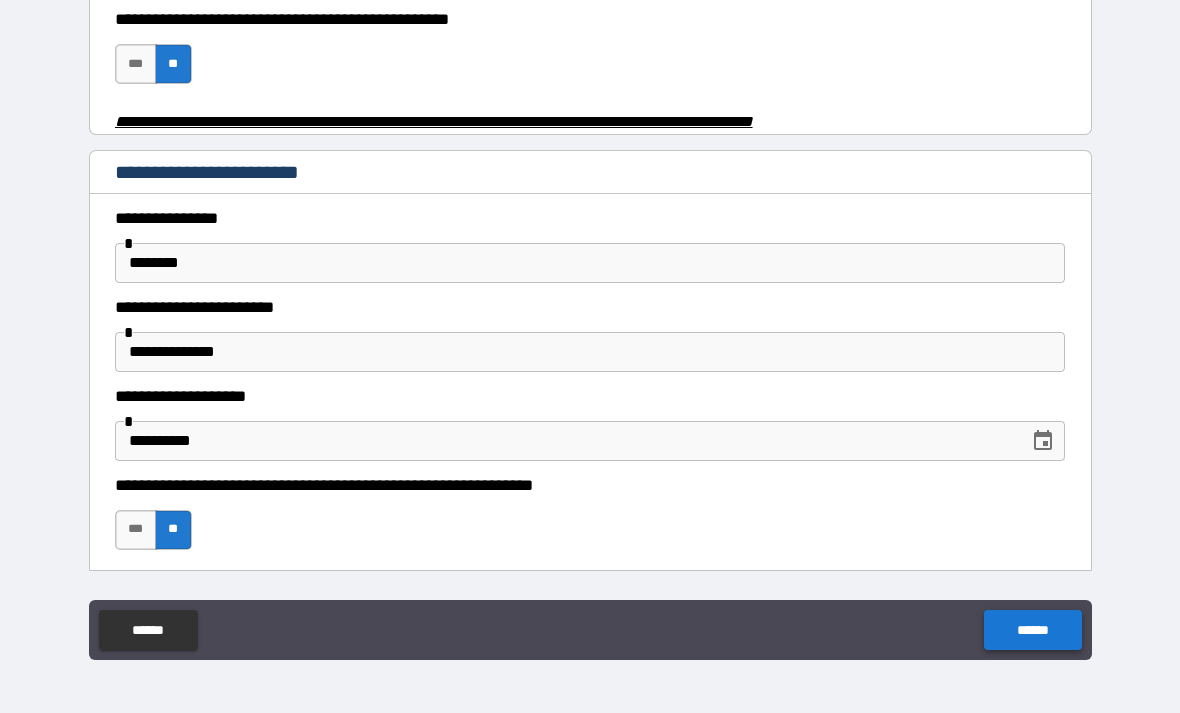 scroll, scrollTop: 922, scrollLeft: 0, axis: vertical 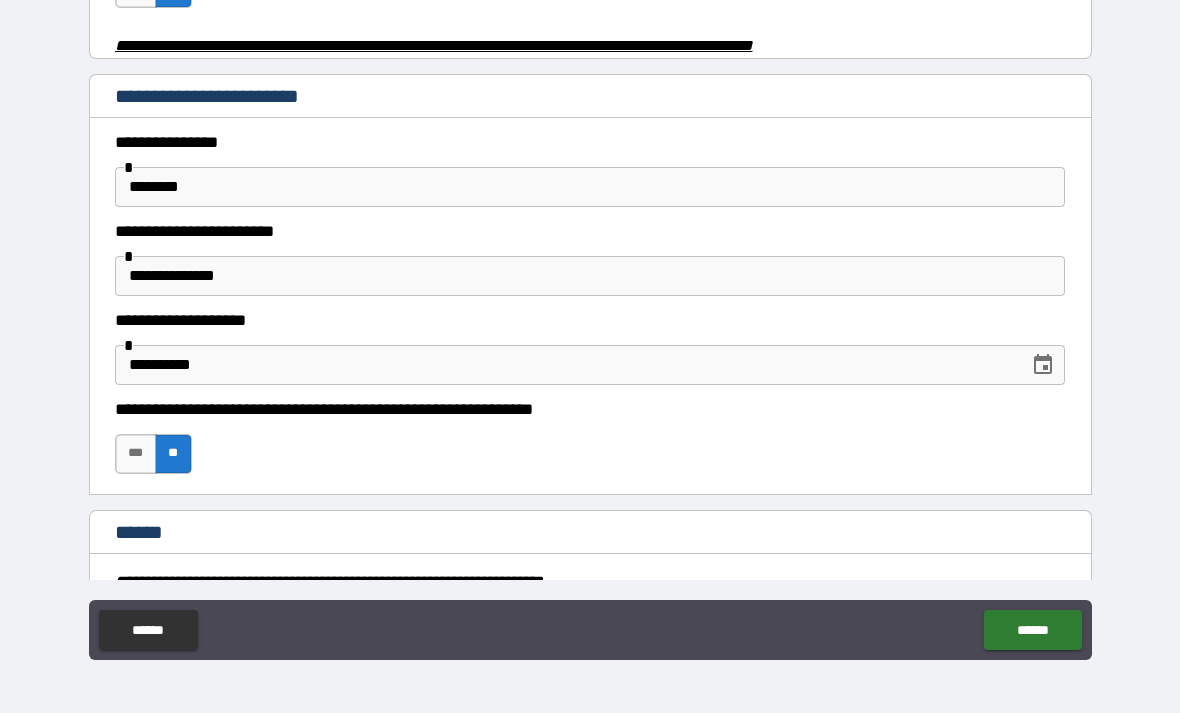 click on "**********" at bounding box center (590, 276) 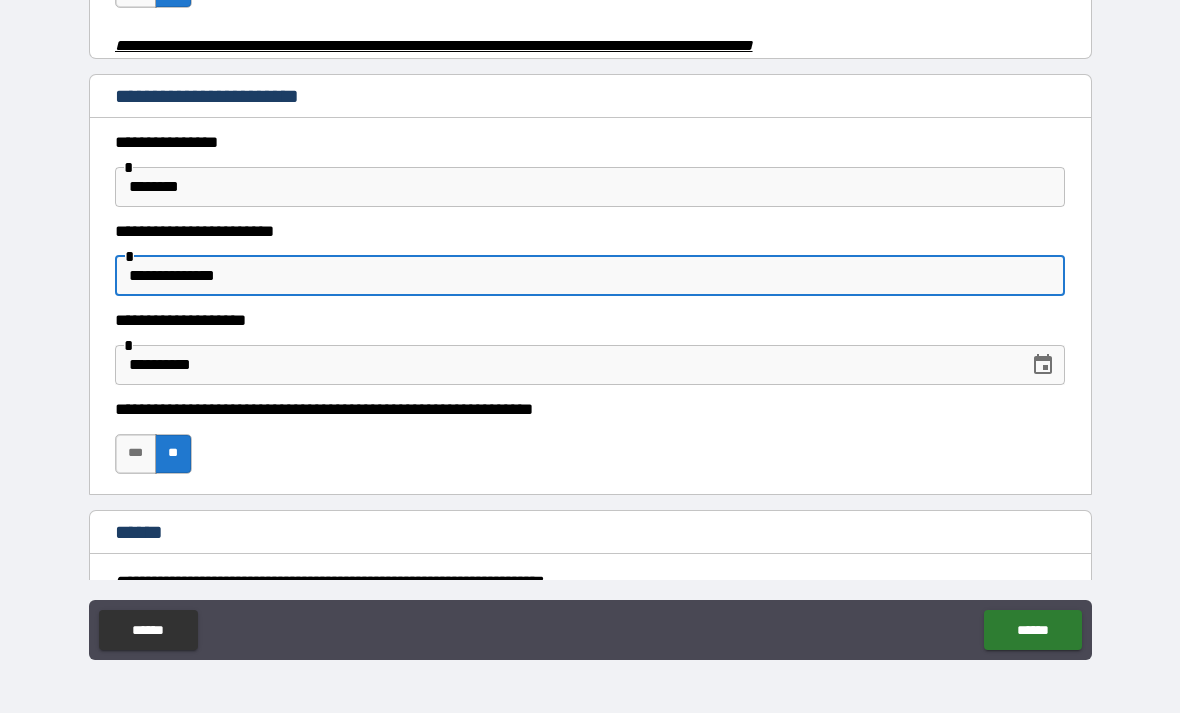 click on "**********" at bounding box center [590, 276] 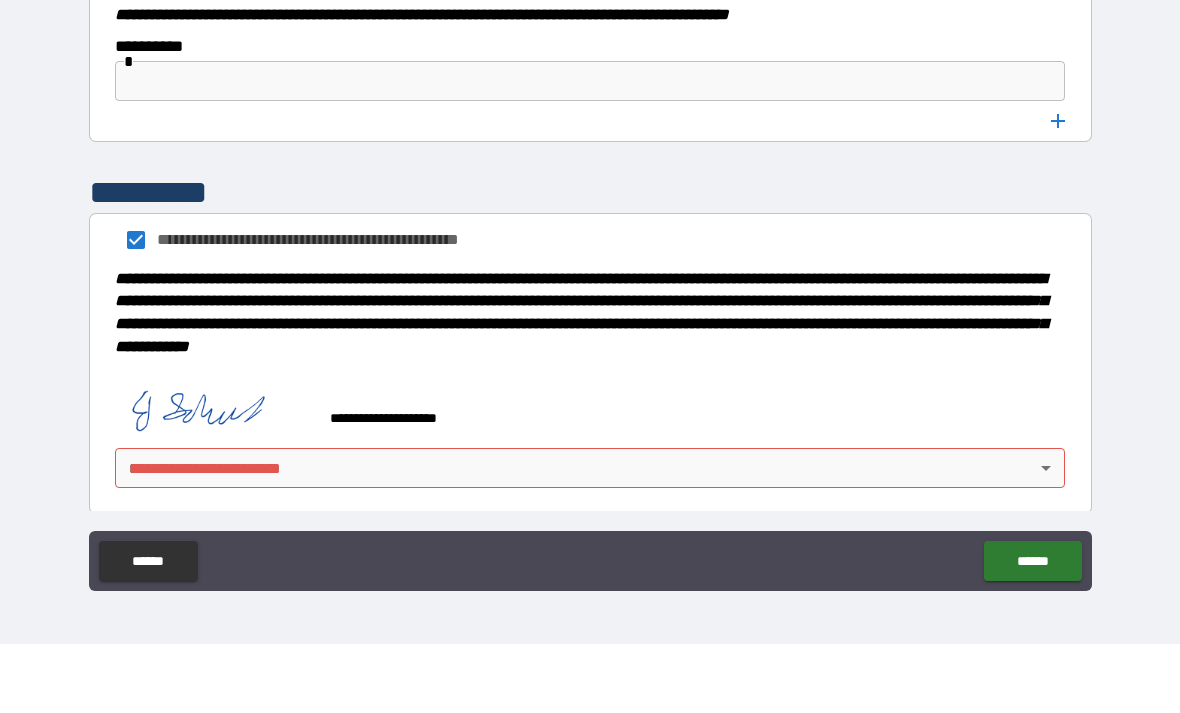scroll, scrollTop: 10122, scrollLeft: 0, axis: vertical 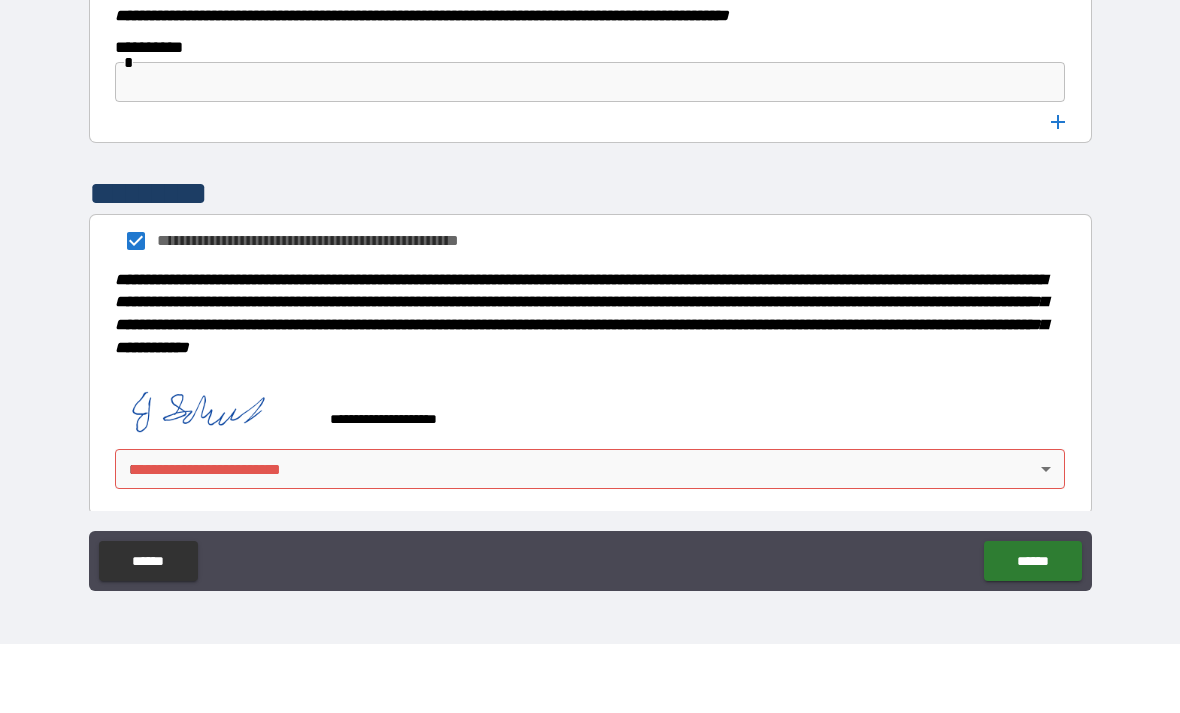 type on "**********" 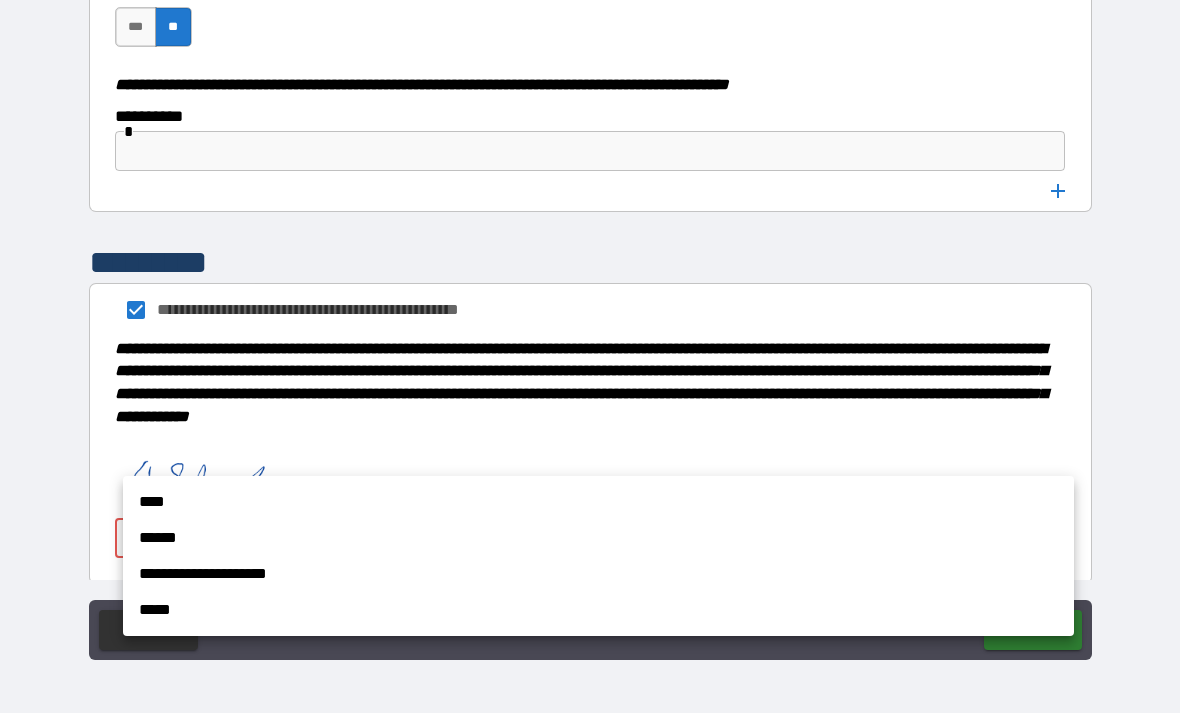 click on "**********" at bounding box center [598, 574] 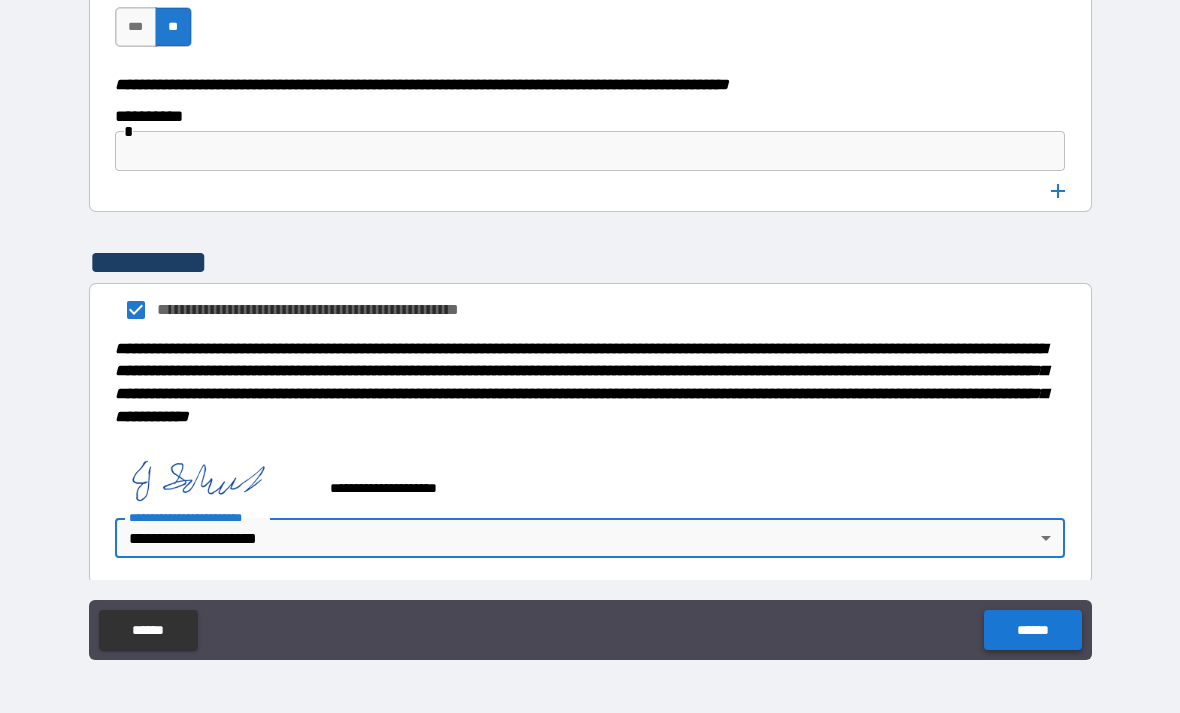 click on "******" at bounding box center (1032, 630) 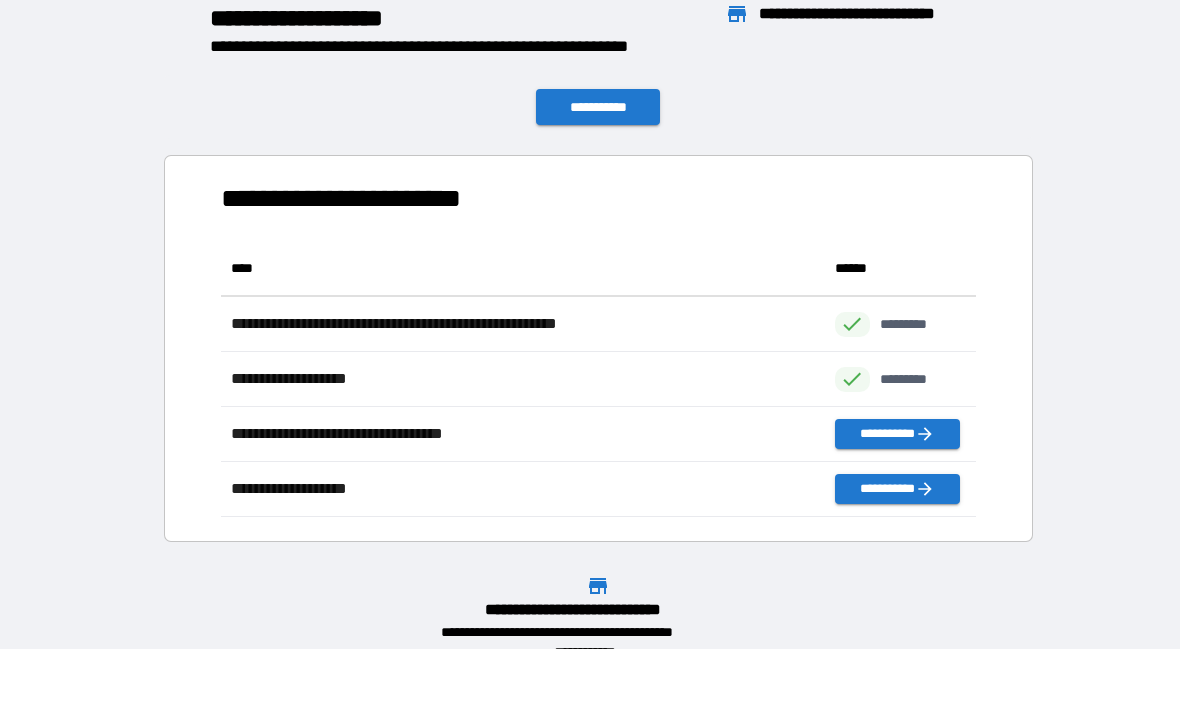scroll, scrollTop: 1, scrollLeft: 1, axis: both 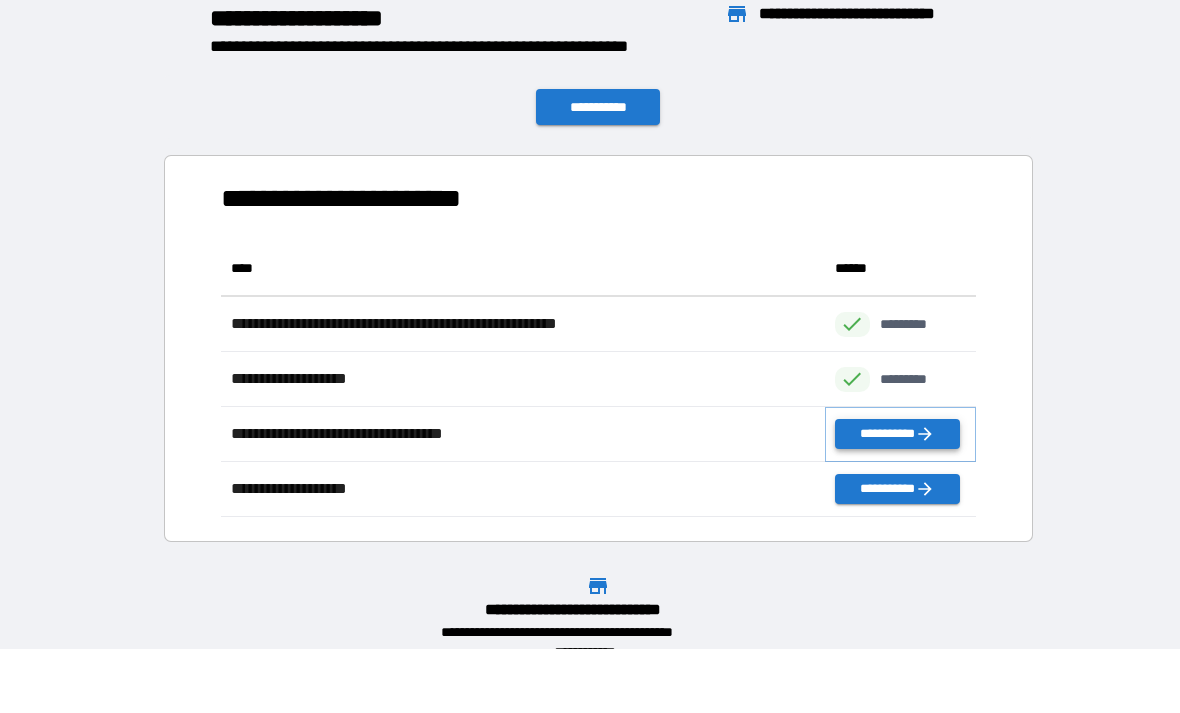 click 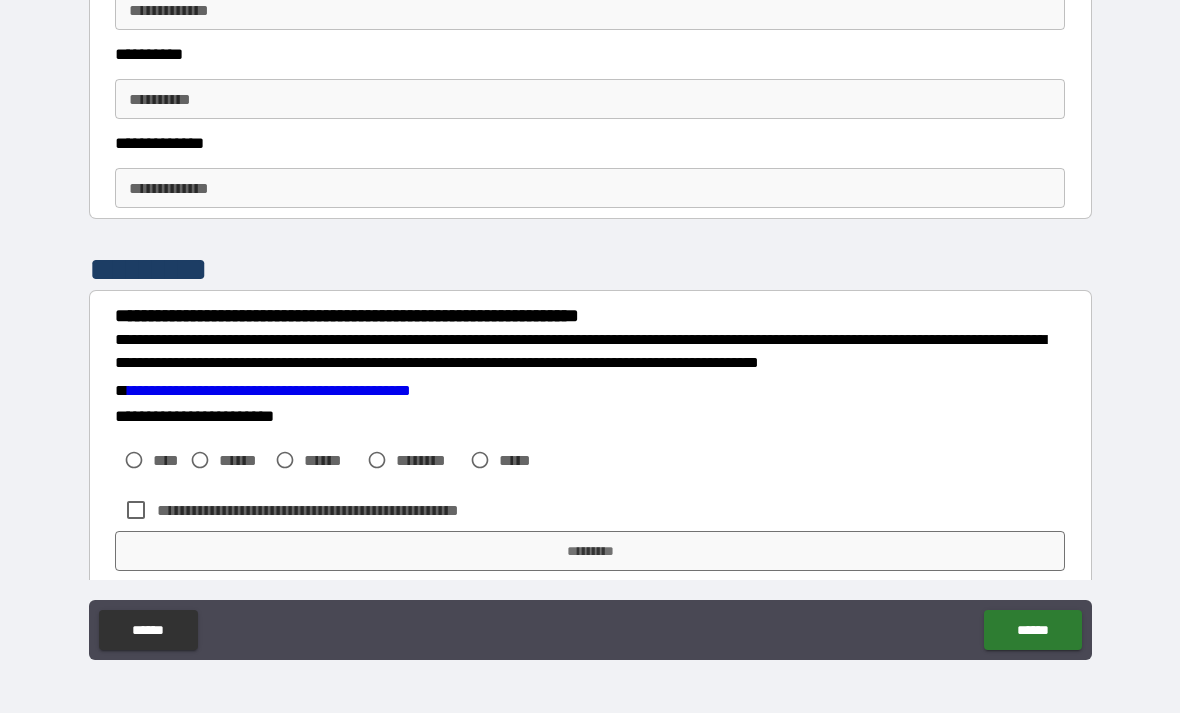 scroll, scrollTop: 2751, scrollLeft: 0, axis: vertical 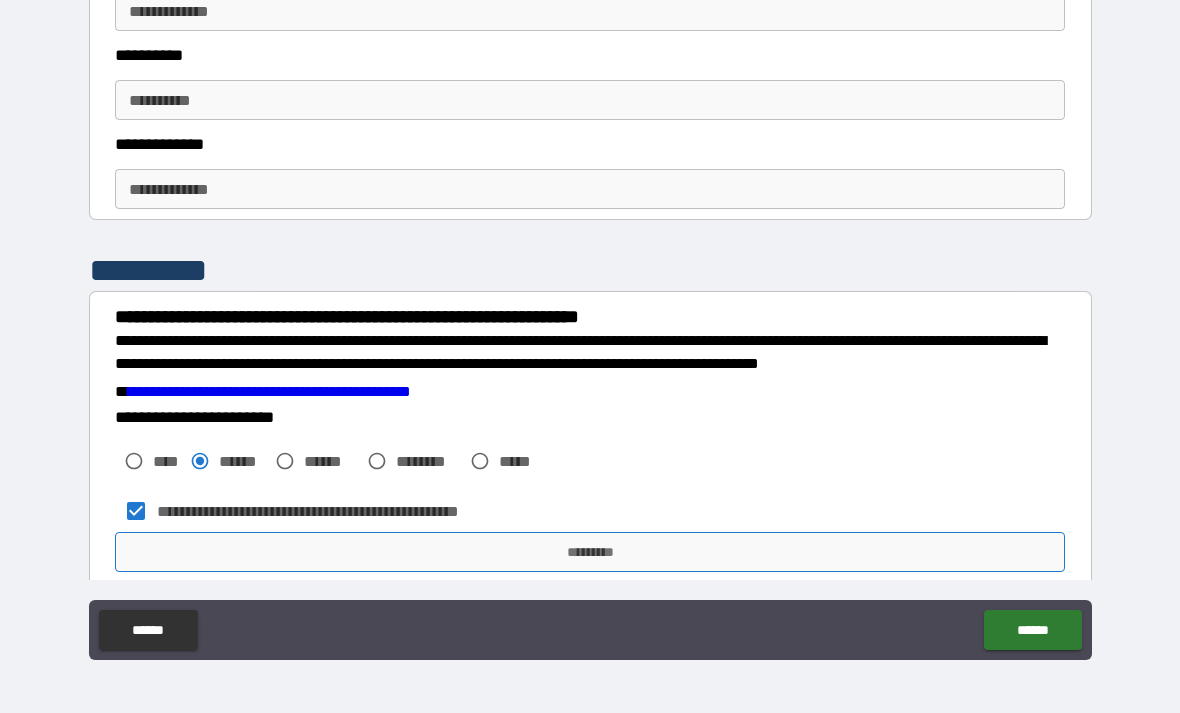 click on "*********" at bounding box center (590, 552) 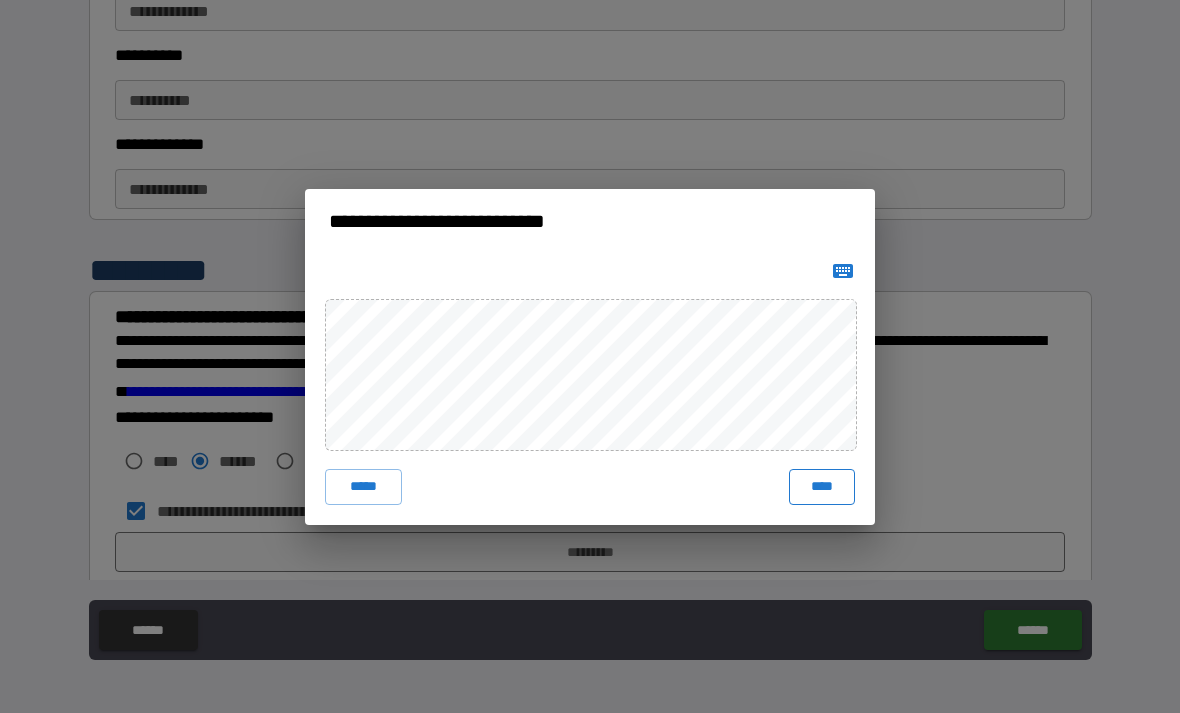 click on "****" at bounding box center (822, 487) 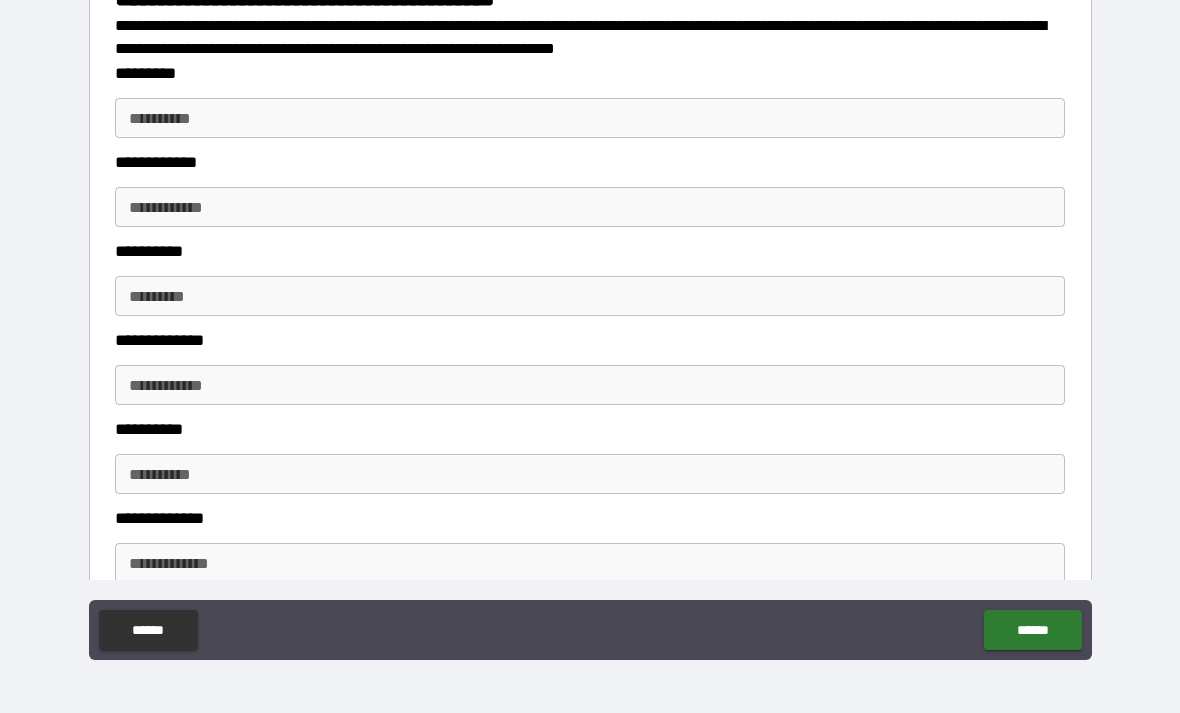 scroll, scrollTop: 2214, scrollLeft: 0, axis: vertical 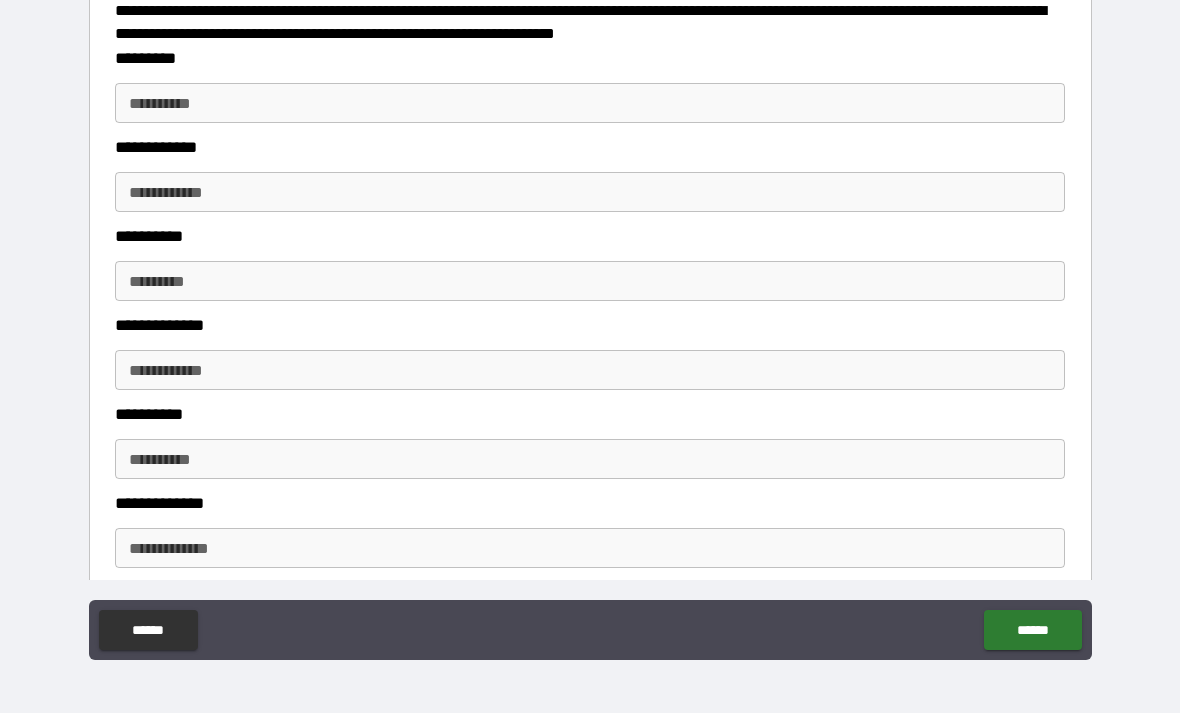 click on "**********" at bounding box center (590, 103) 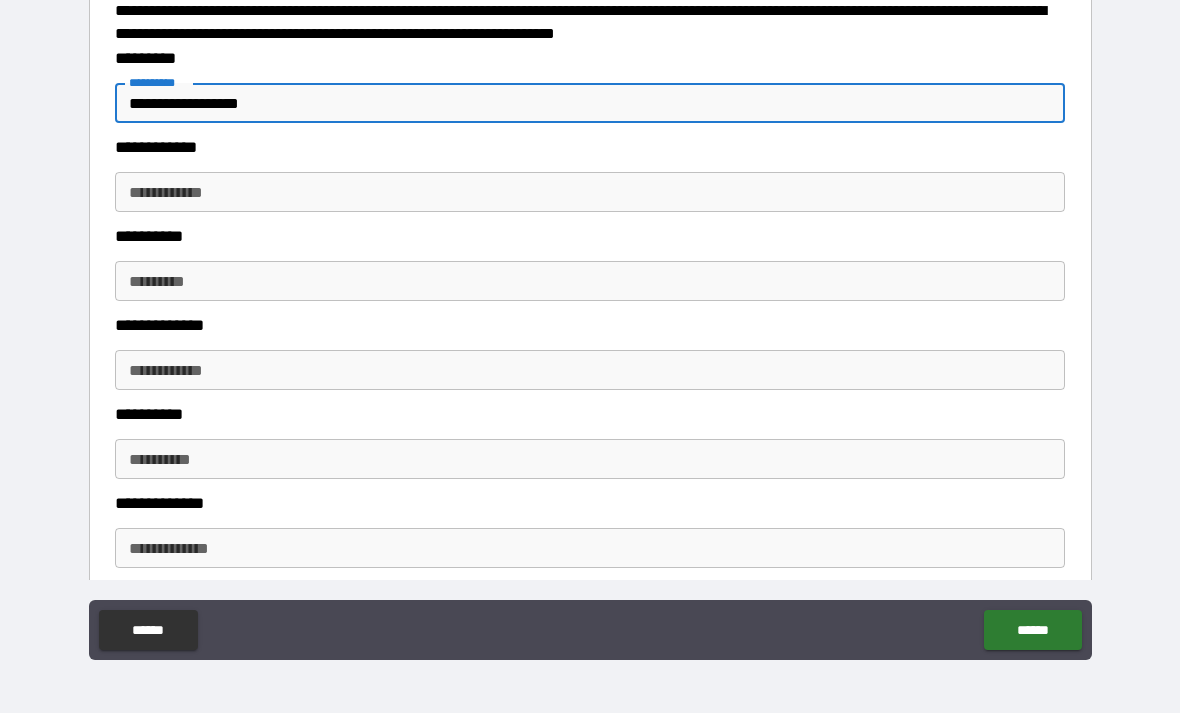 type on "**********" 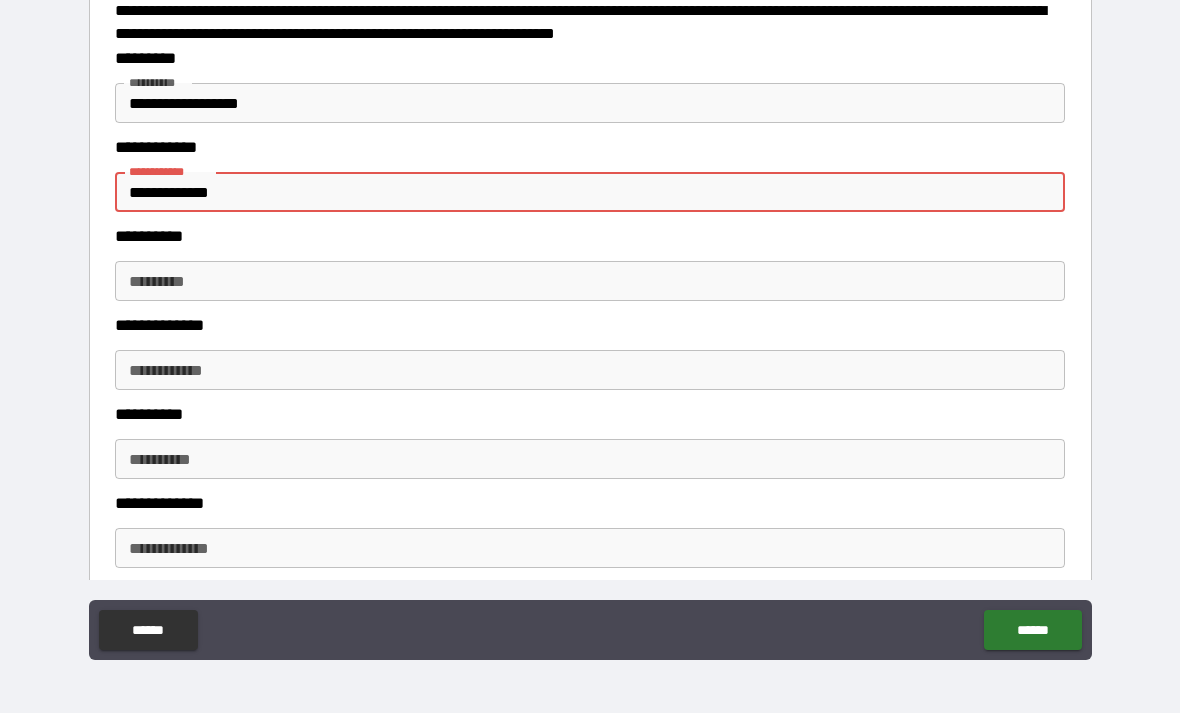 type on "**********" 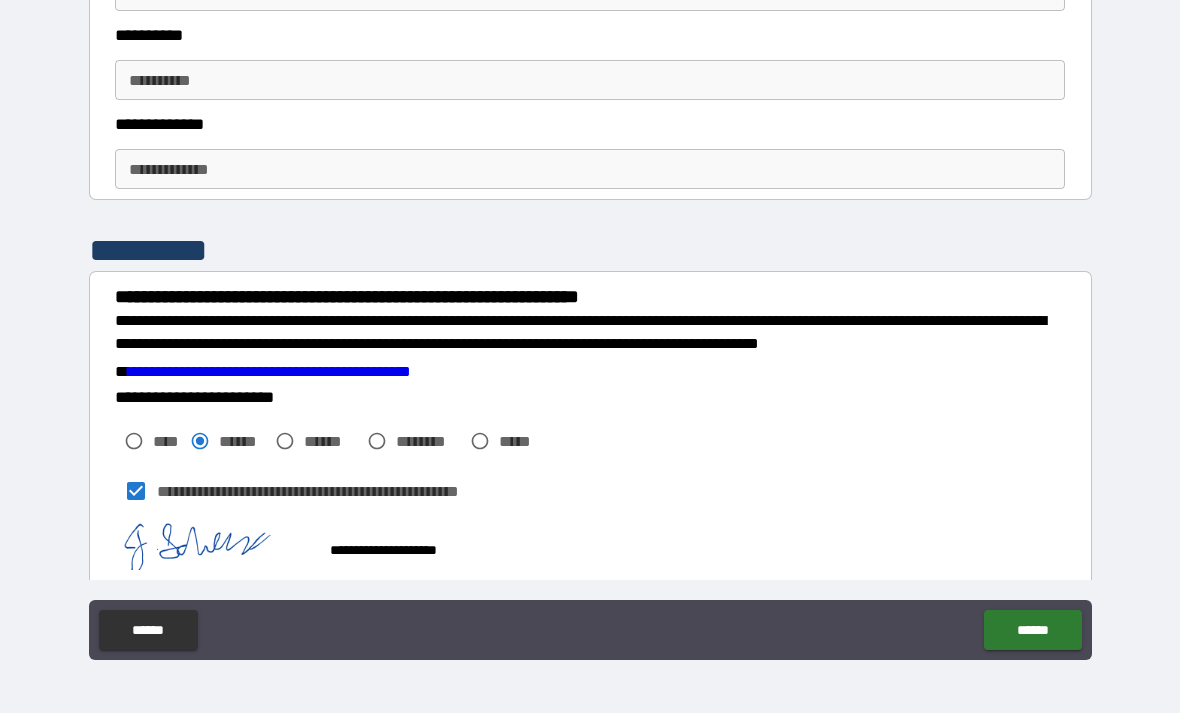 scroll, scrollTop: 2769, scrollLeft: 0, axis: vertical 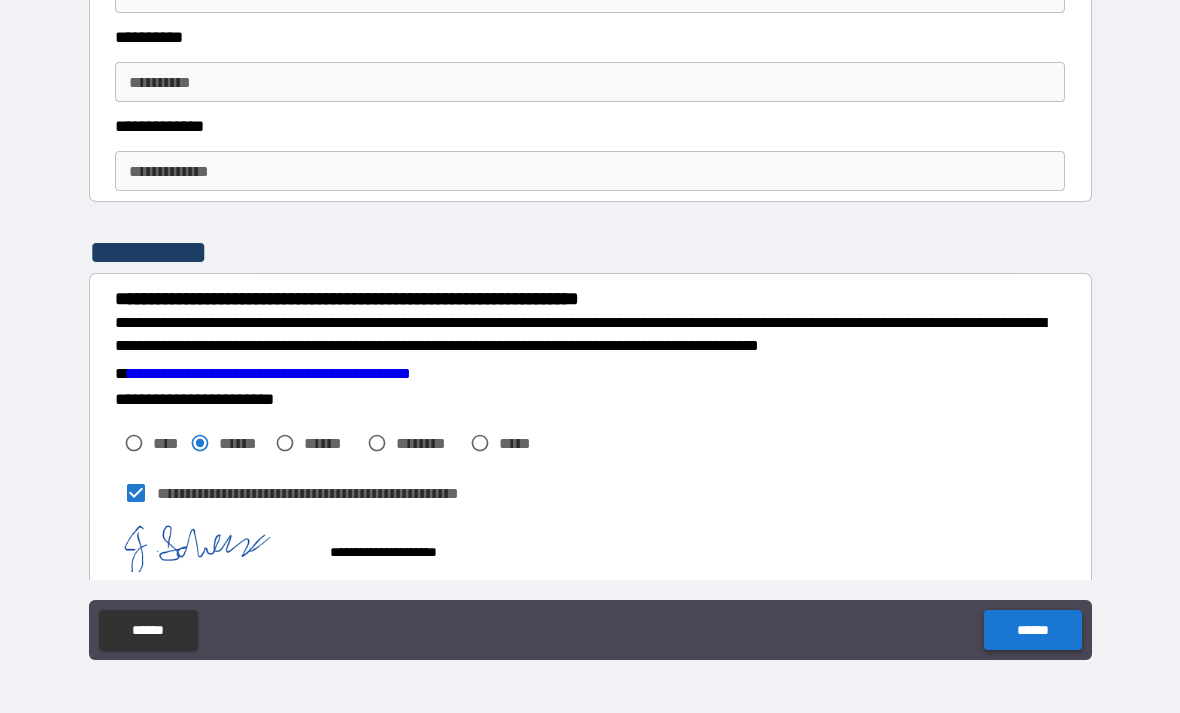 click on "******" at bounding box center [1032, 630] 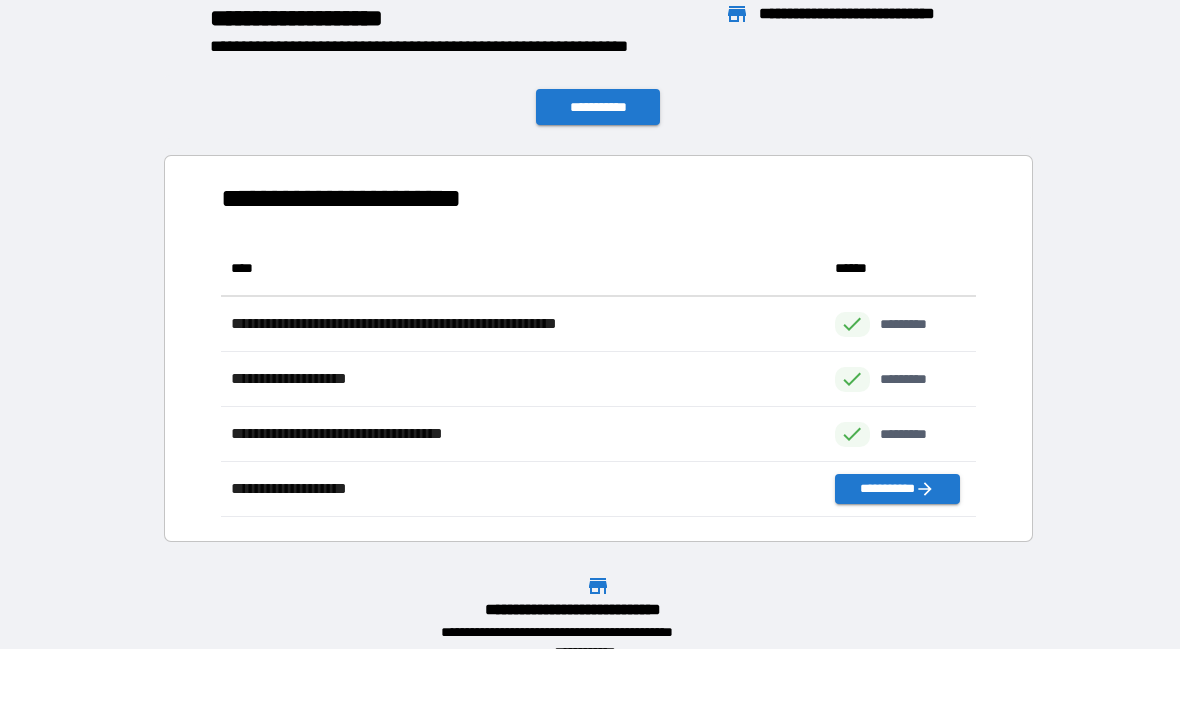 scroll, scrollTop: 1, scrollLeft: 1, axis: both 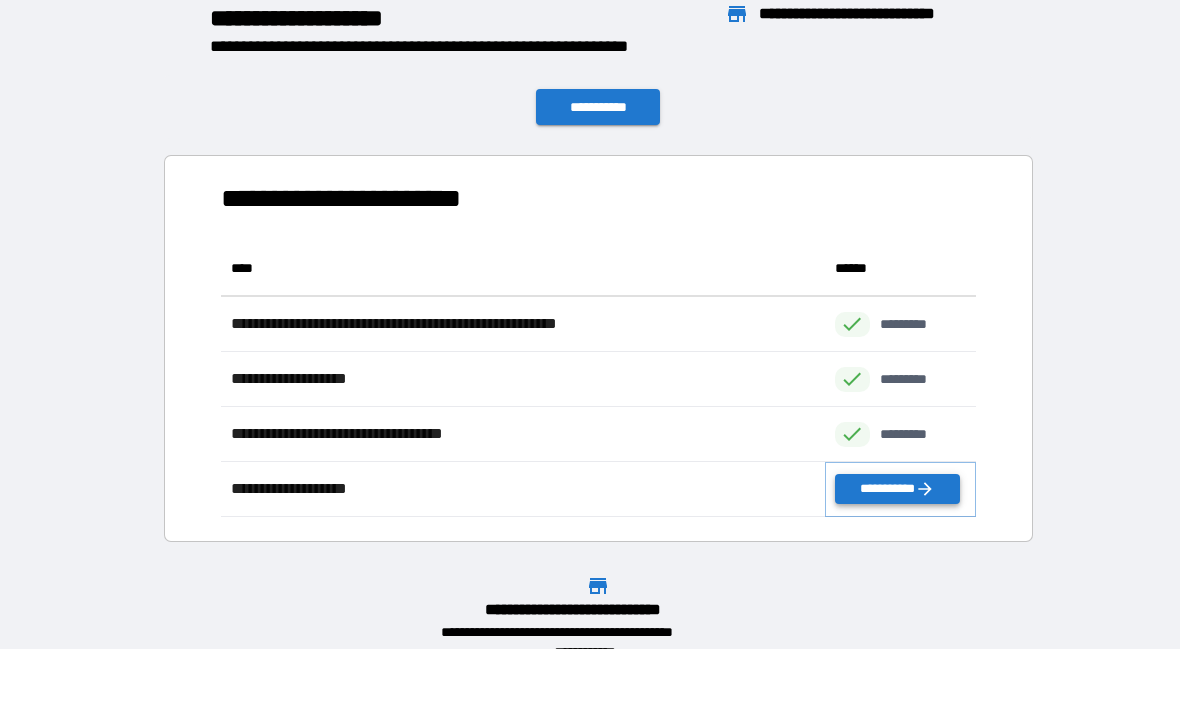 click on "**********" at bounding box center (897, 489) 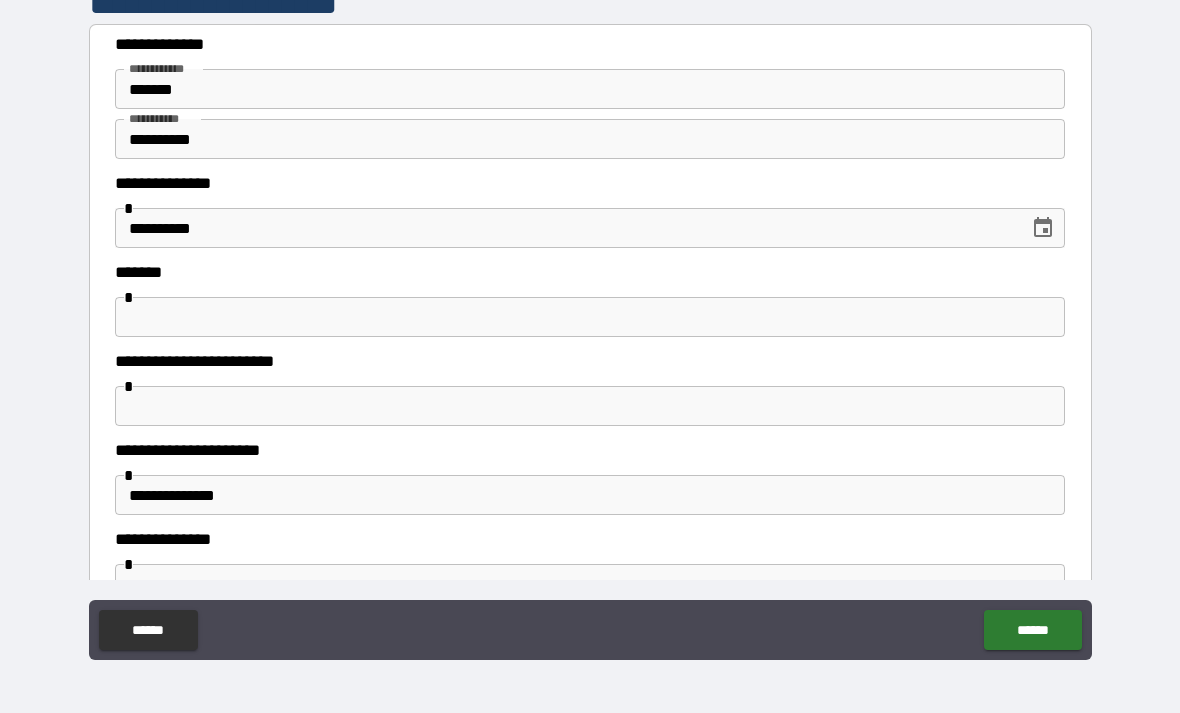 scroll, scrollTop: 95, scrollLeft: 0, axis: vertical 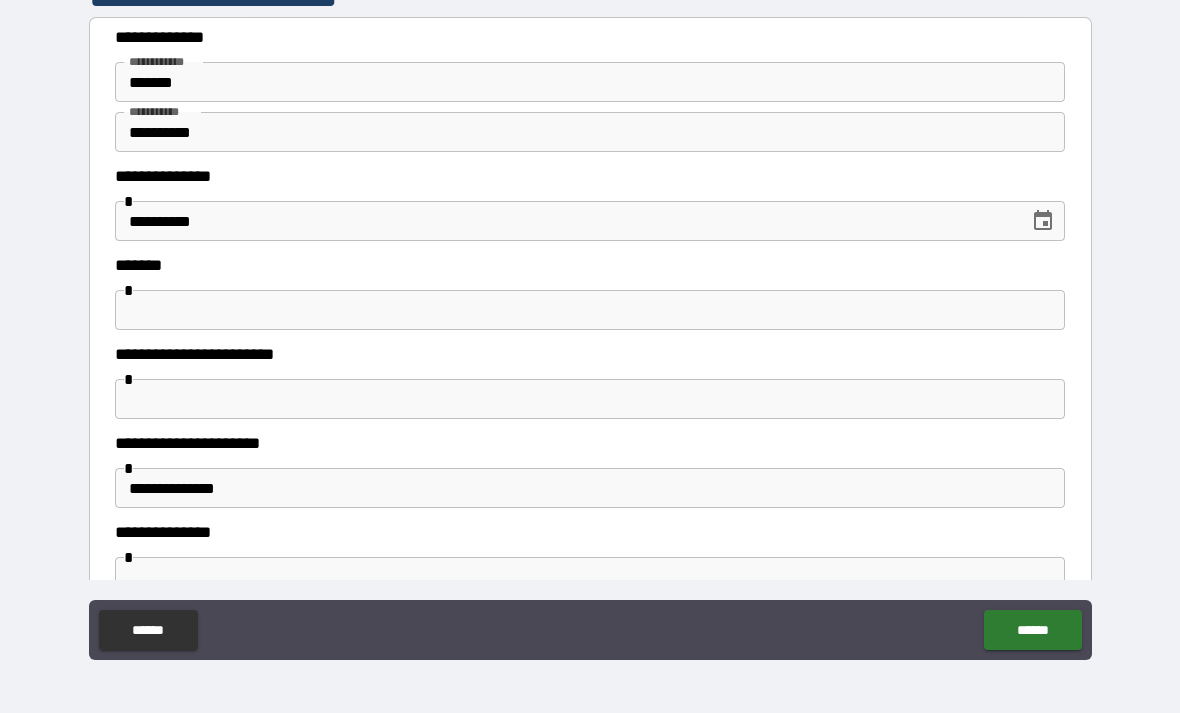 click at bounding box center [590, 310] 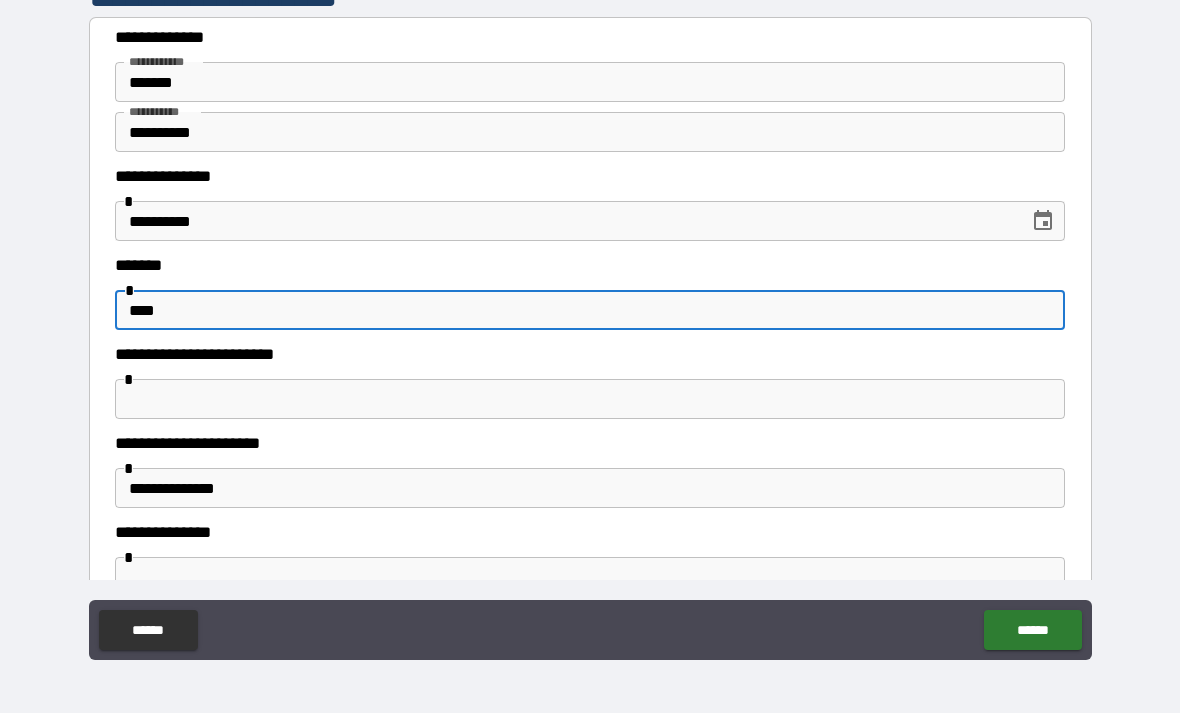type on "****" 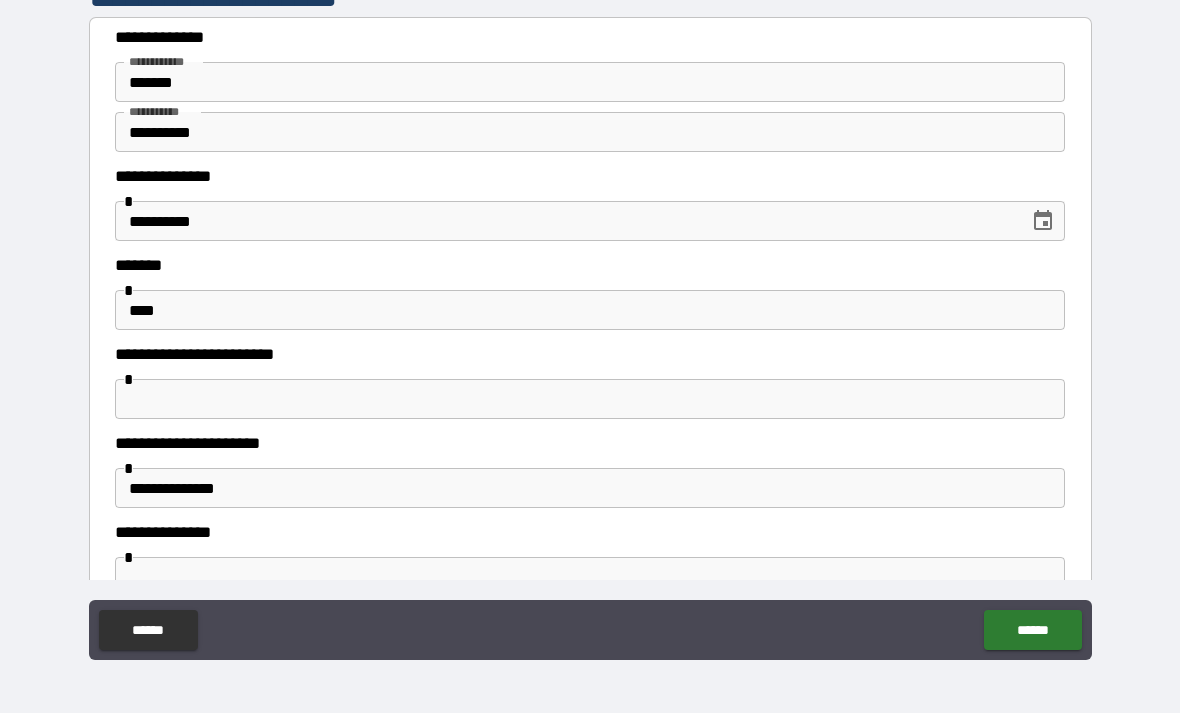 click at bounding box center (590, 399) 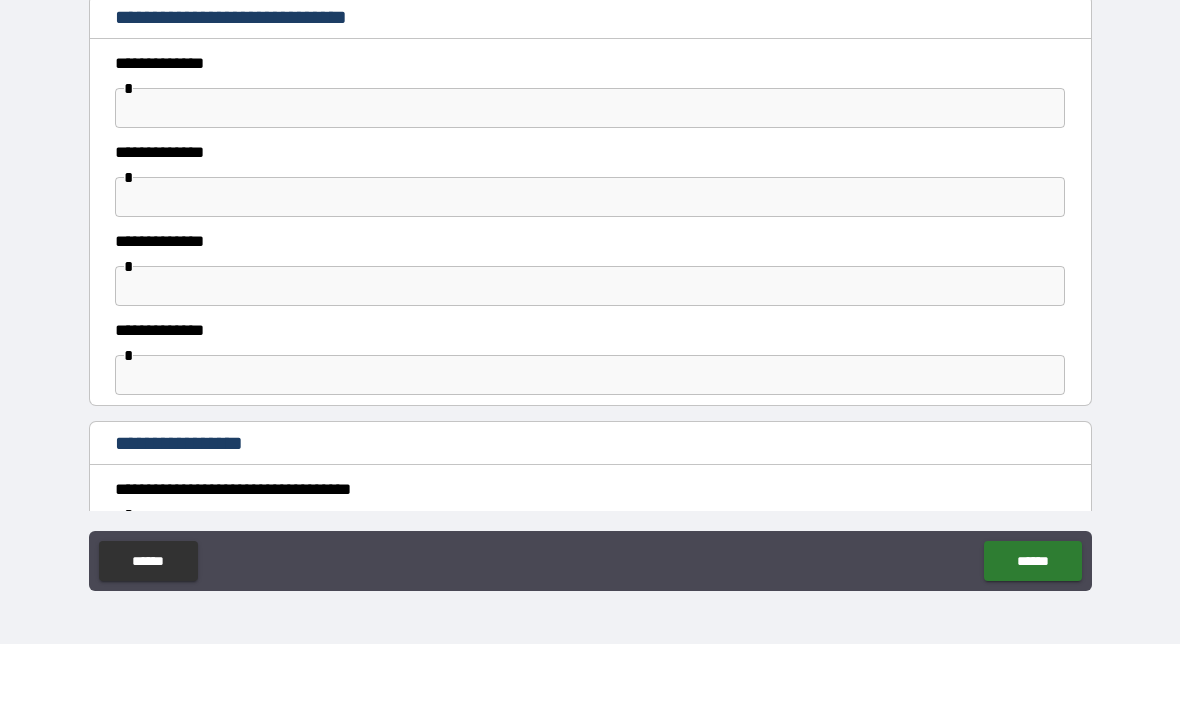 scroll, scrollTop: 1134, scrollLeft: 0, axis: vertical 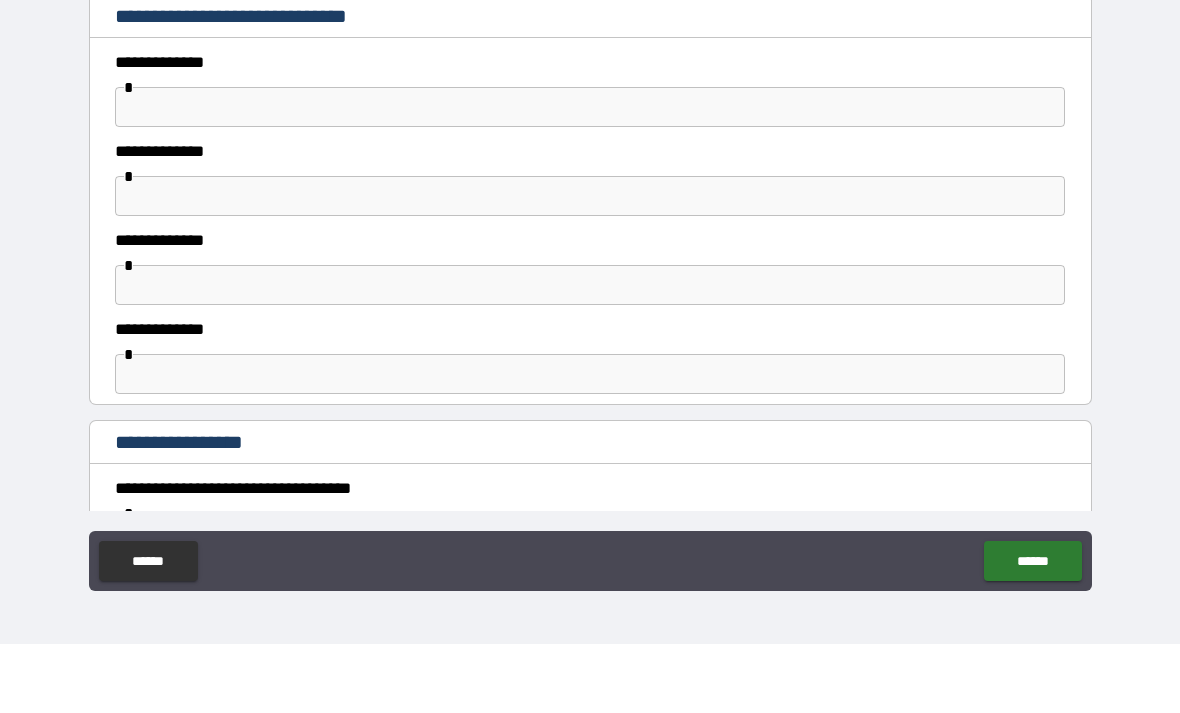 click at bounding box center [590, 176] 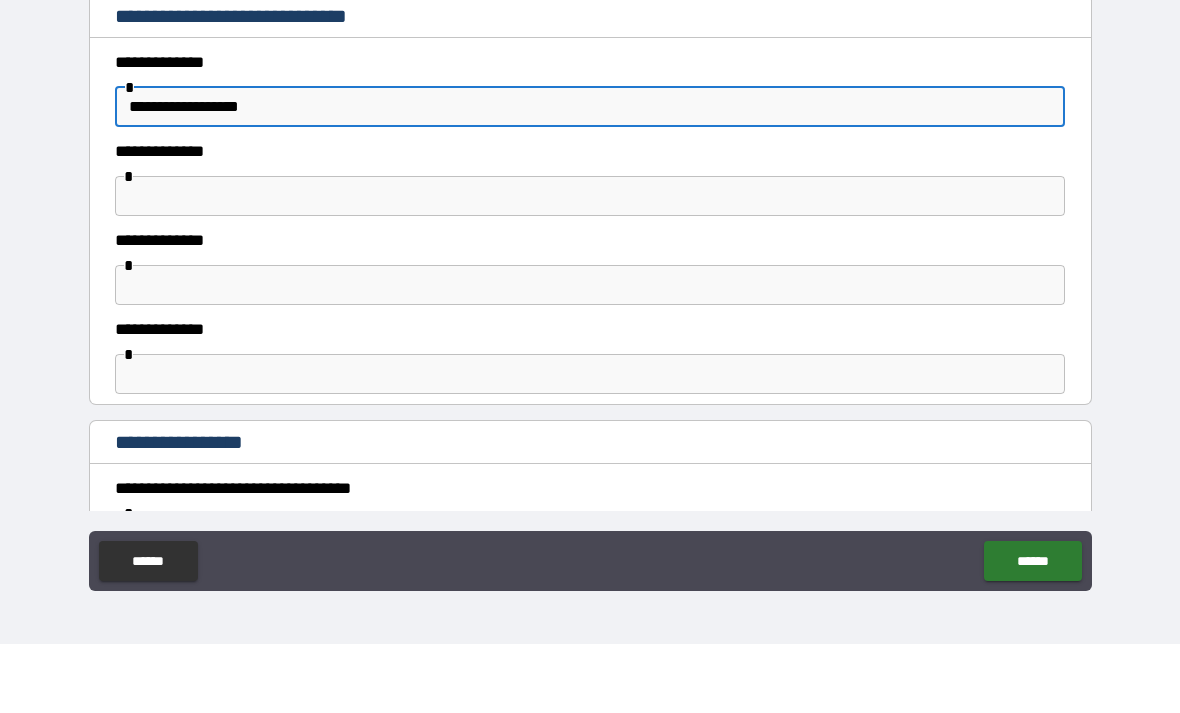 type on "**********" 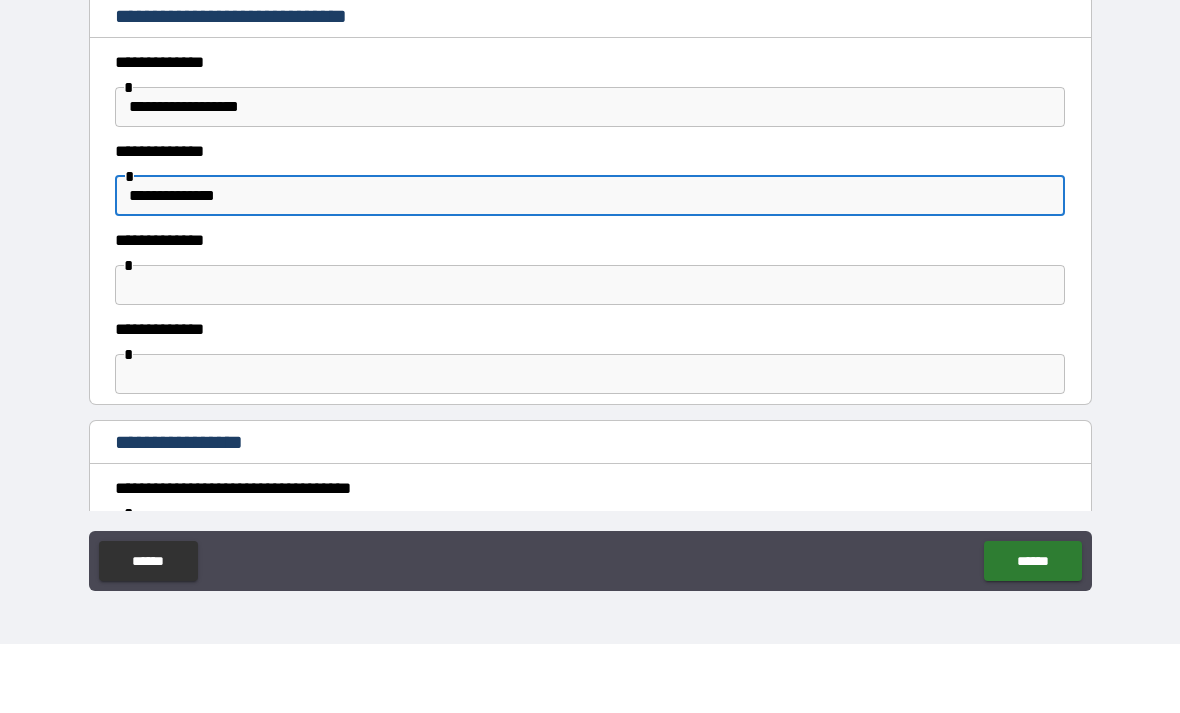 type on "**********" 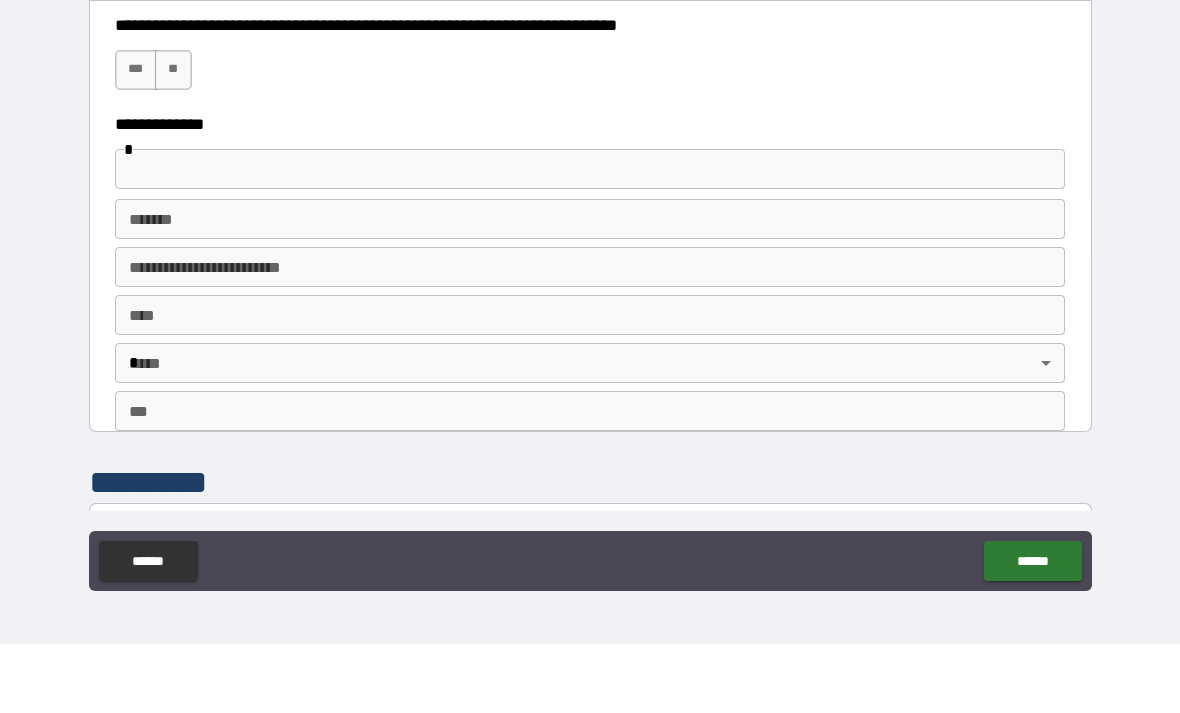 scroll, scrollTop: 1847, scrollLeft: 0, axis: vertical 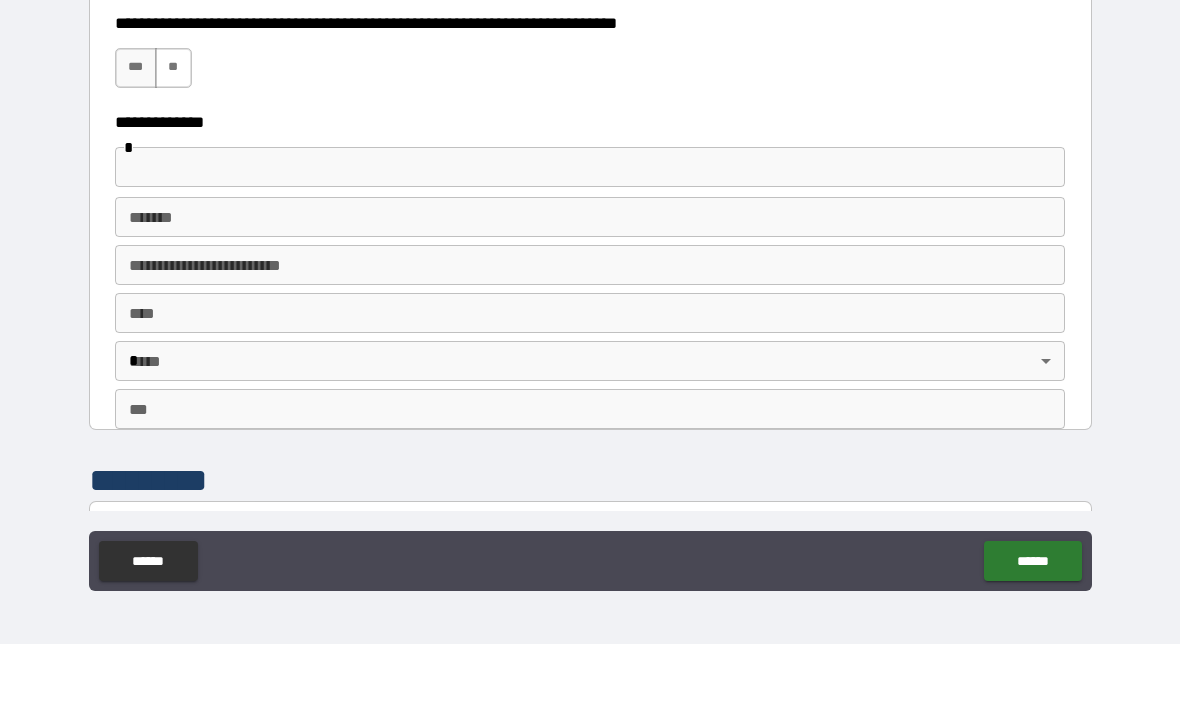 click on "**" at bounding box center (173, 137) 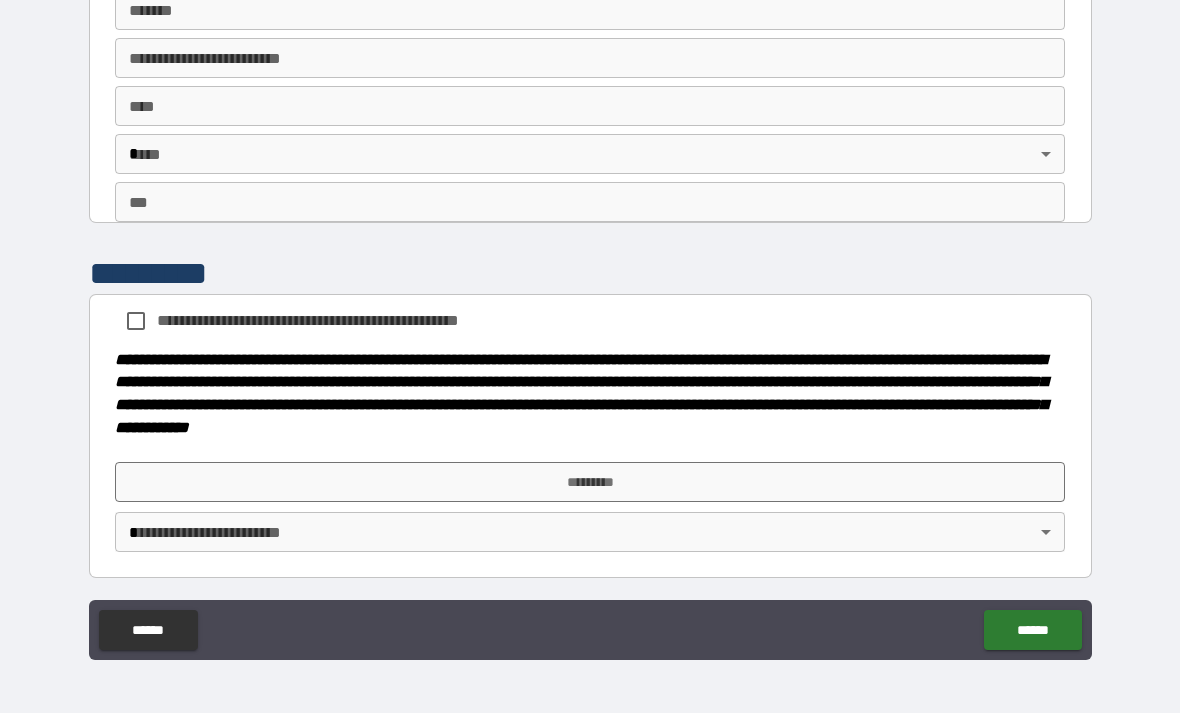 scroll, scrollTop: 2122, scrollLeft: 0, axis: vertical 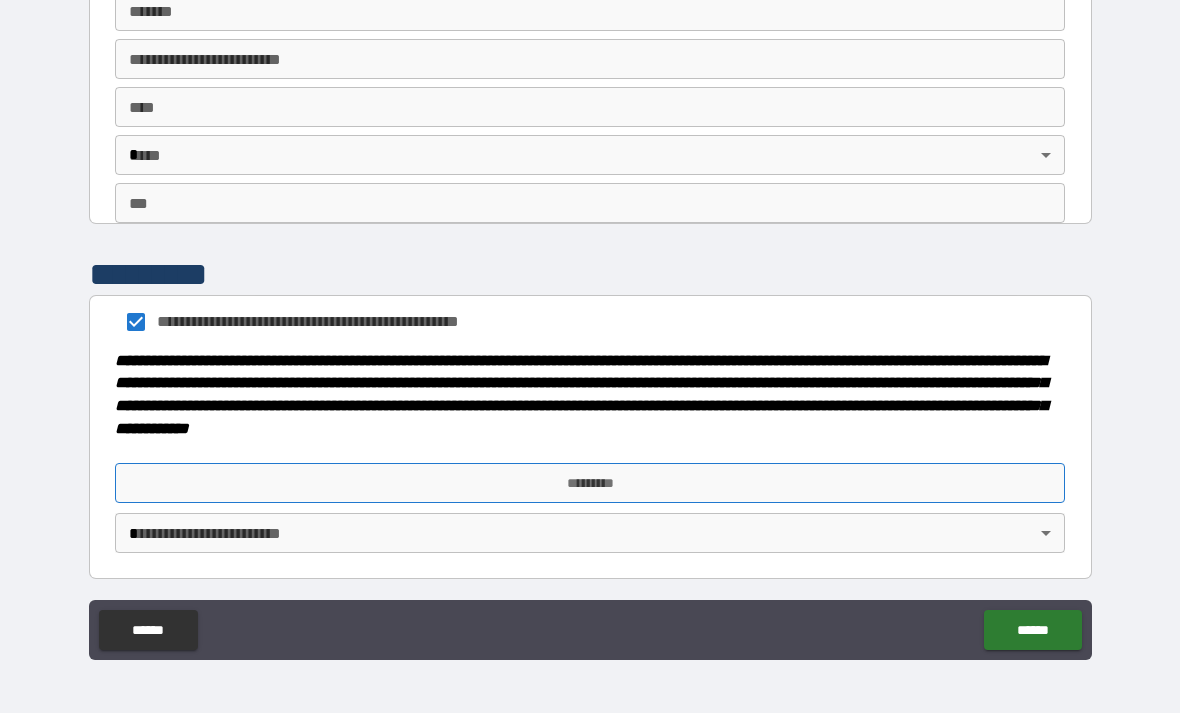 click on "*********" at bounding box center (590, 483) 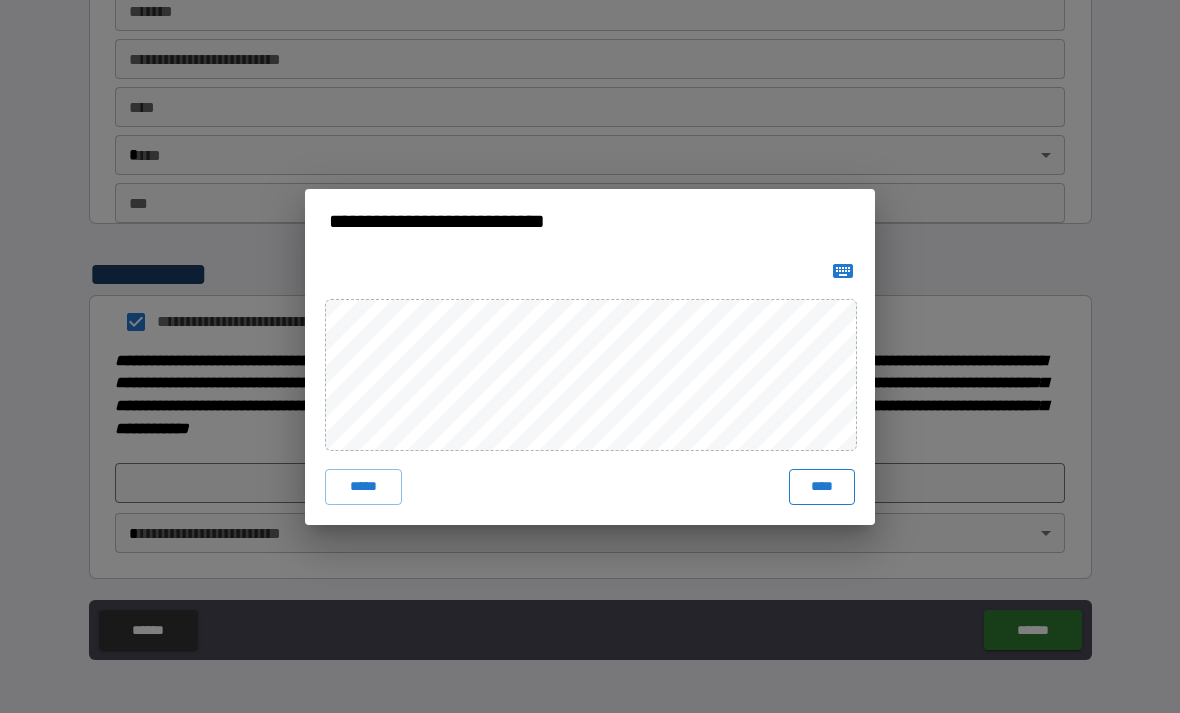 click on "****" at bounding box center (822, 487) 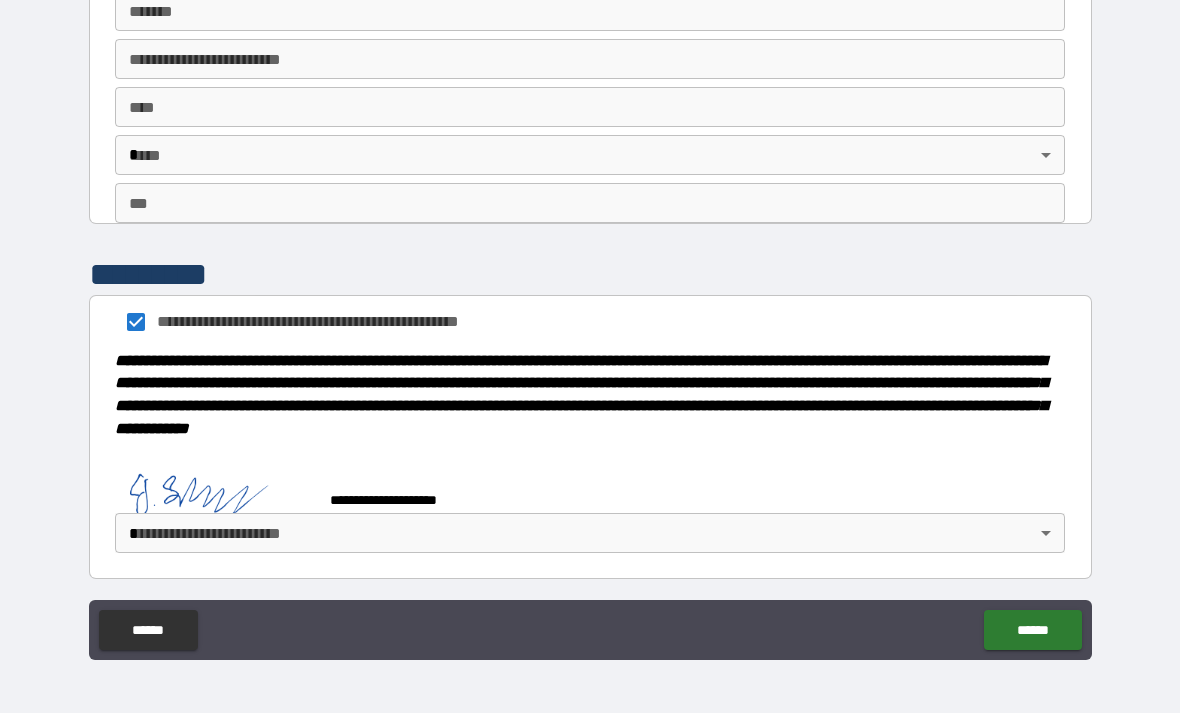 scroll, scrollTop: 2112, scrollLeft: 0, axis: vertical 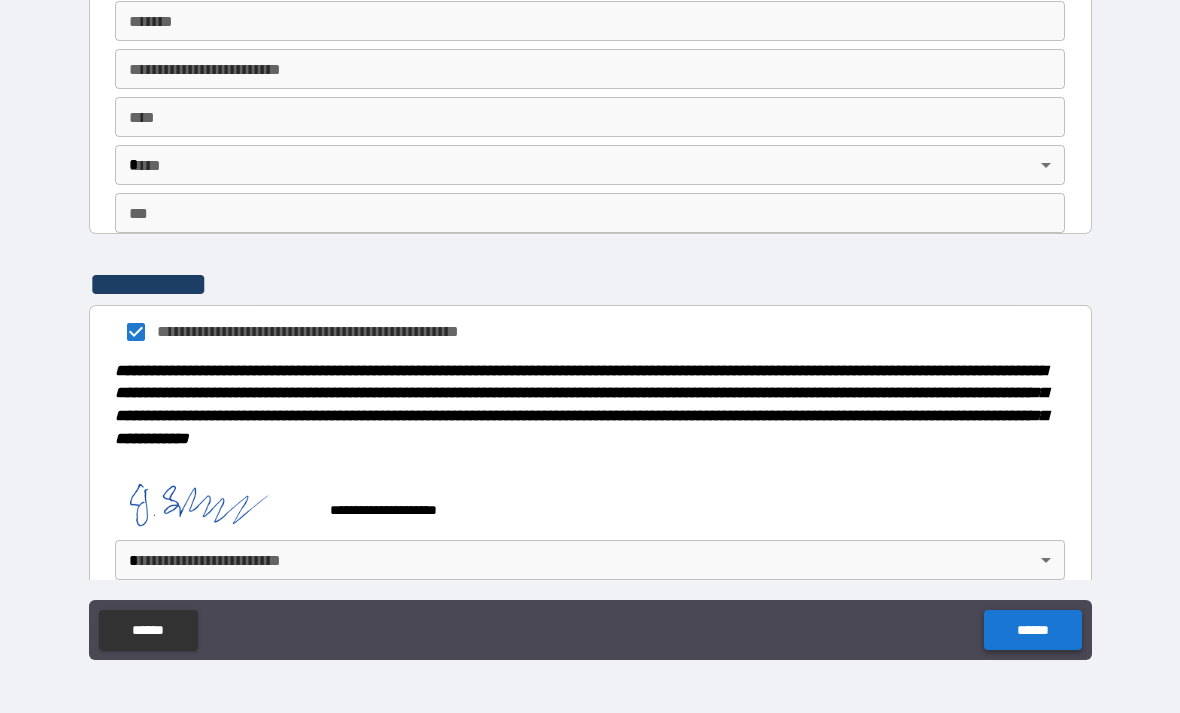 click on "******" at bounding box center (1032, 630) 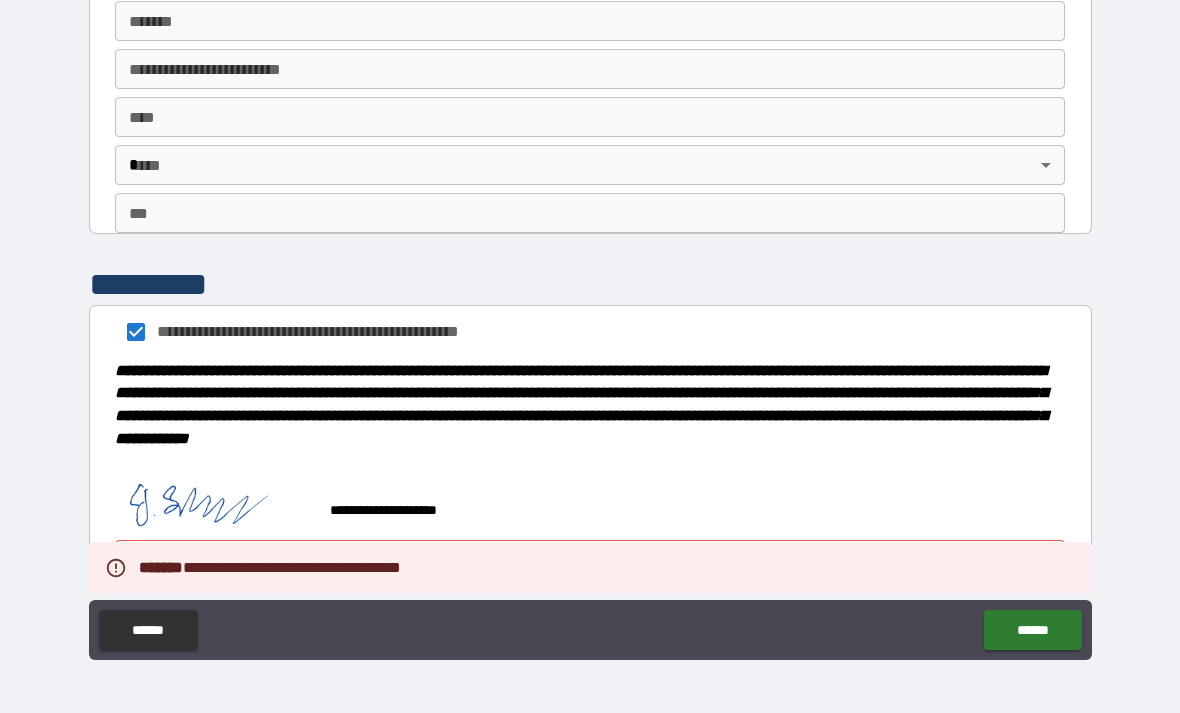 click on "**********" at bounding box center (590, 327) 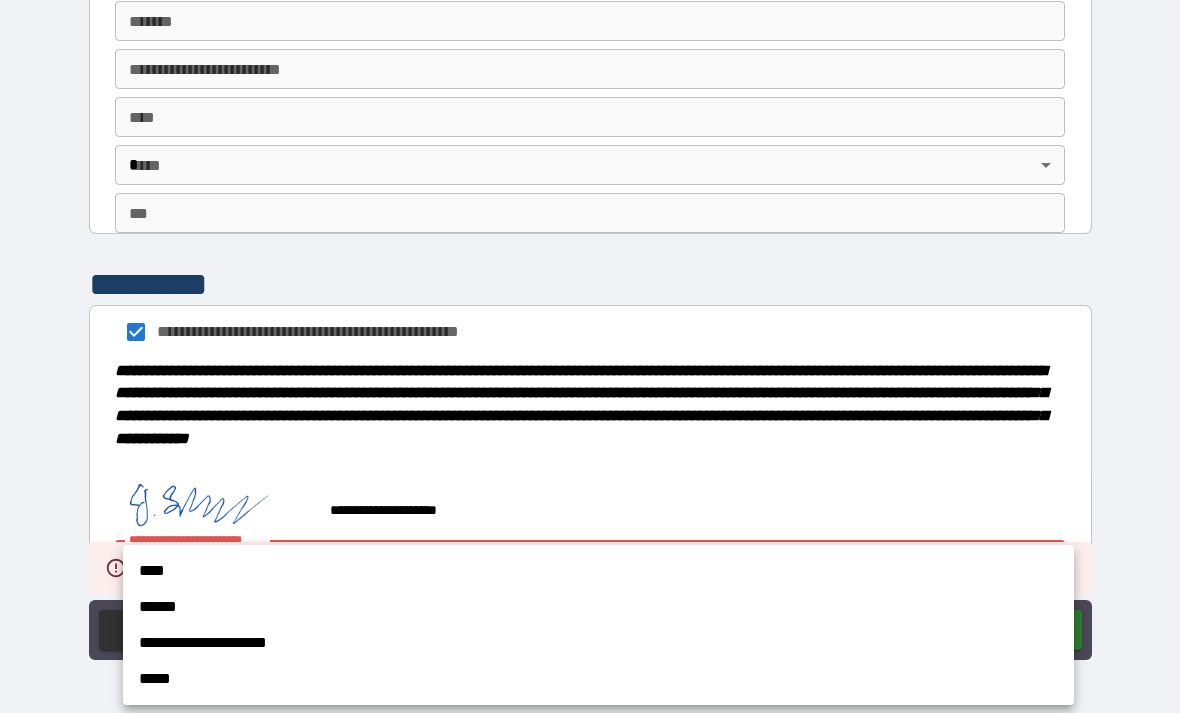 click on "**********" at bounding box center (598, 643) 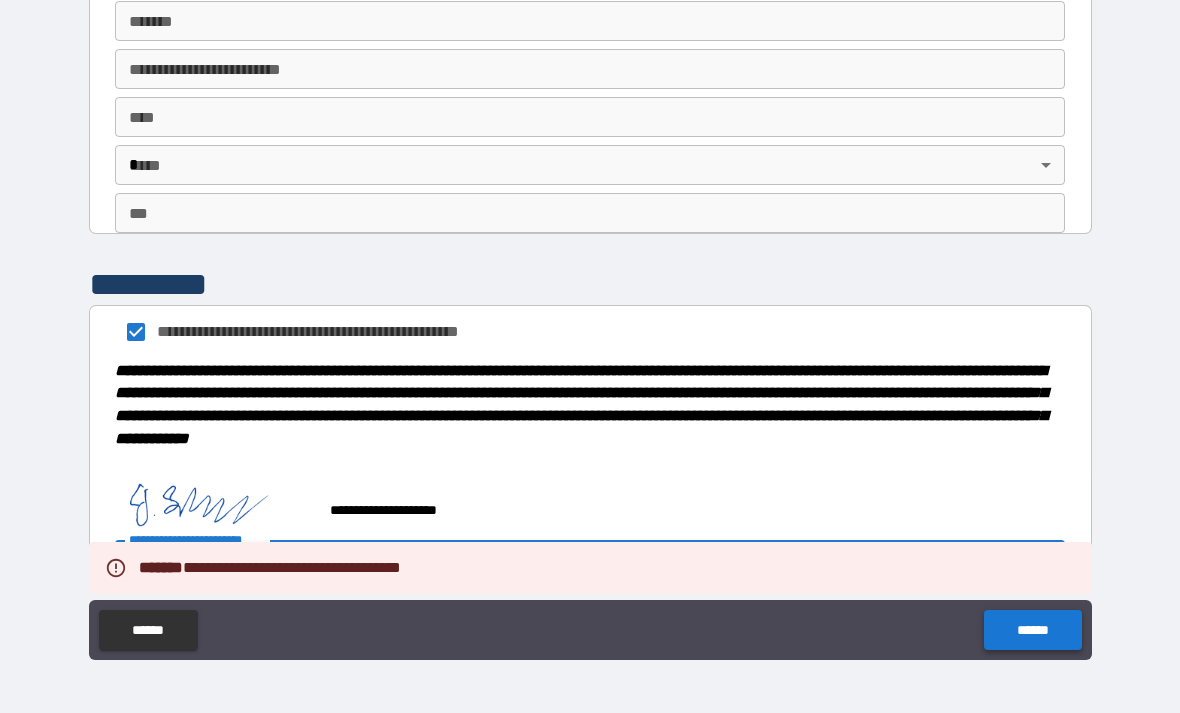 click on "******" at bounding box center [1032, 630] 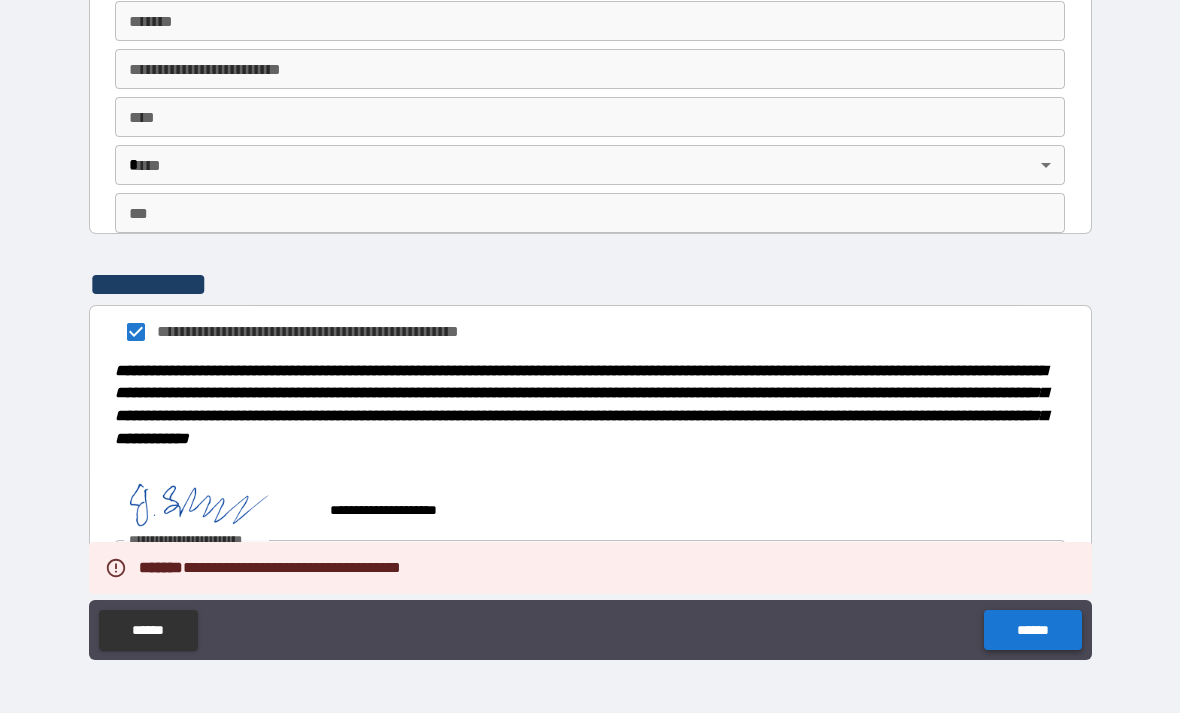 click on "******" at bounding box center (1032, 630) 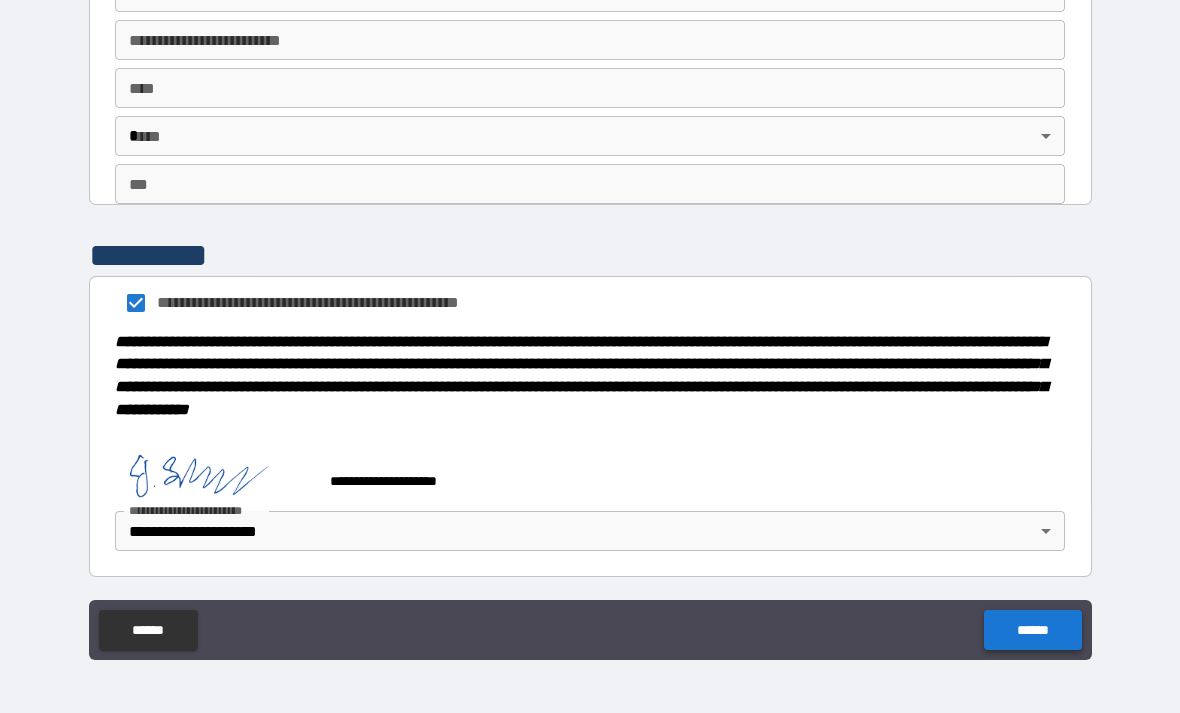 scroll, scrollTop: 2139, scrollLeft: 0, axis: vertical 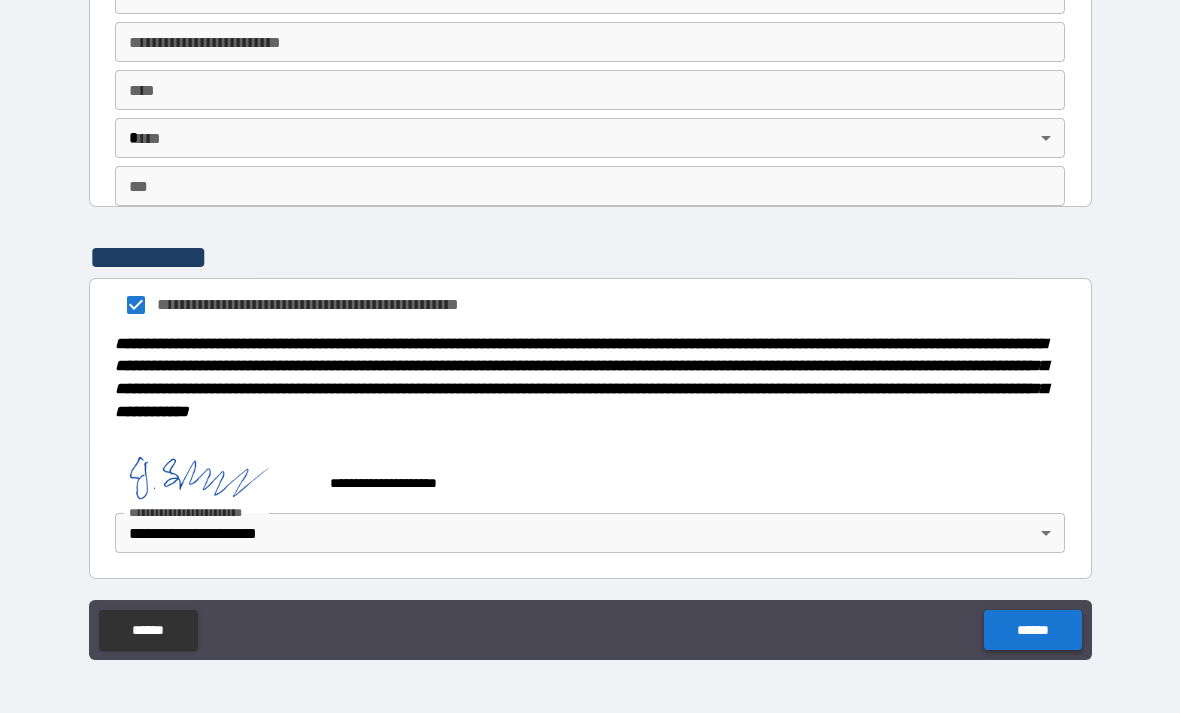 click on "******" at bounding box center [1032, 630] 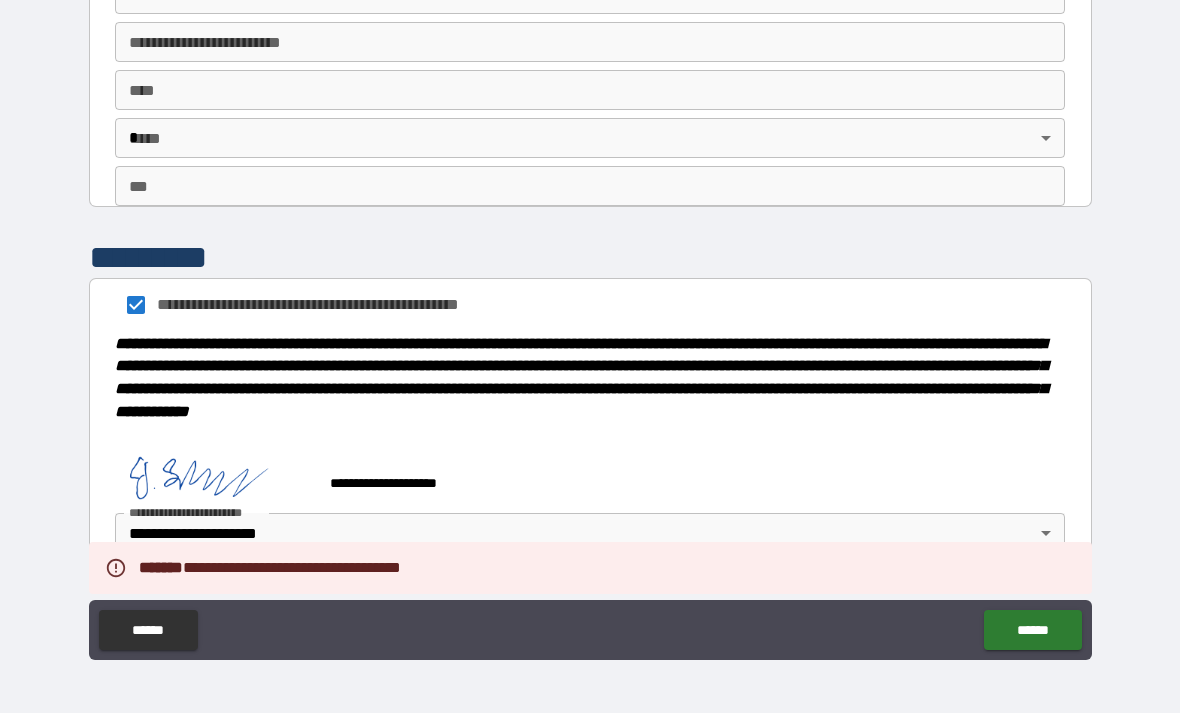 click on "**********" at bounding box center [590, 512] 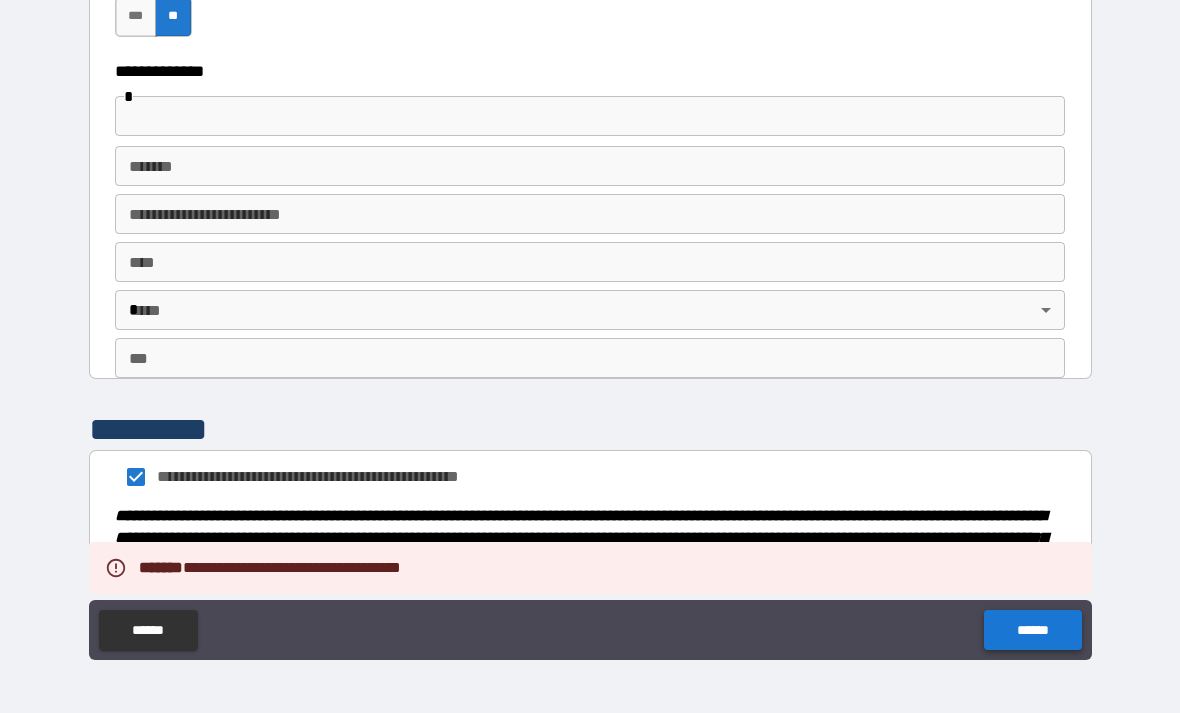click on "******" at bounding box center [1032, 630] 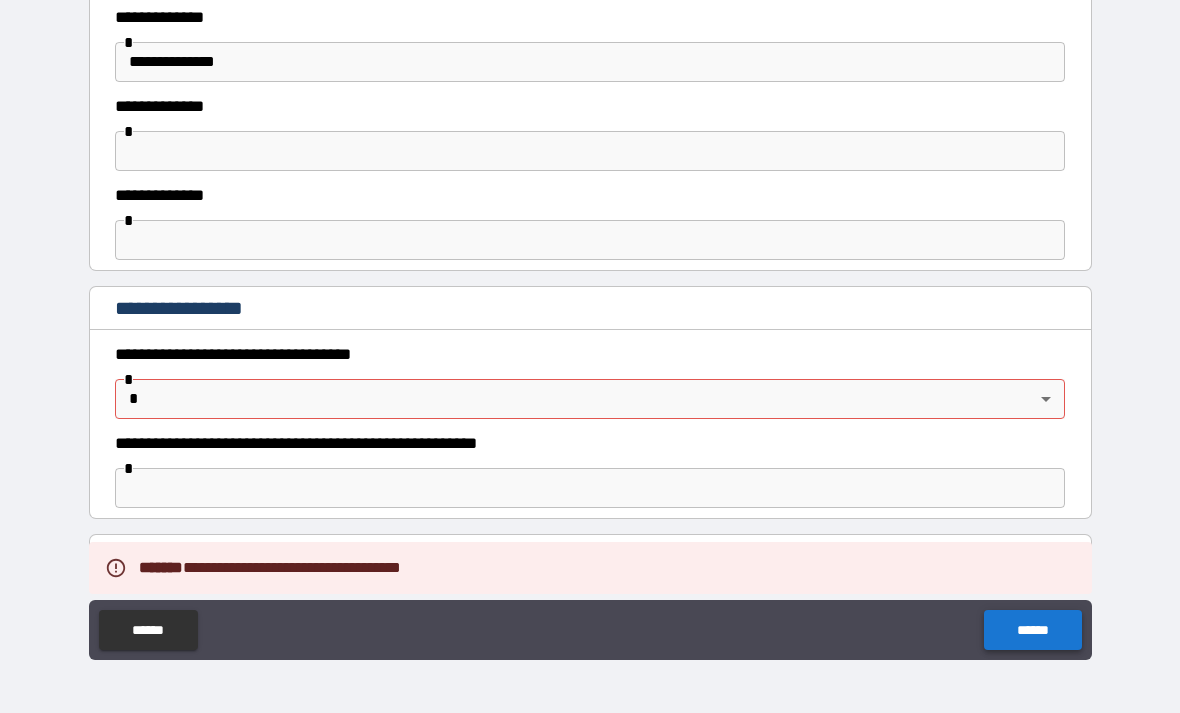 scroll, scrollTop: 1340, scrollLeft: 0, axis: vertical 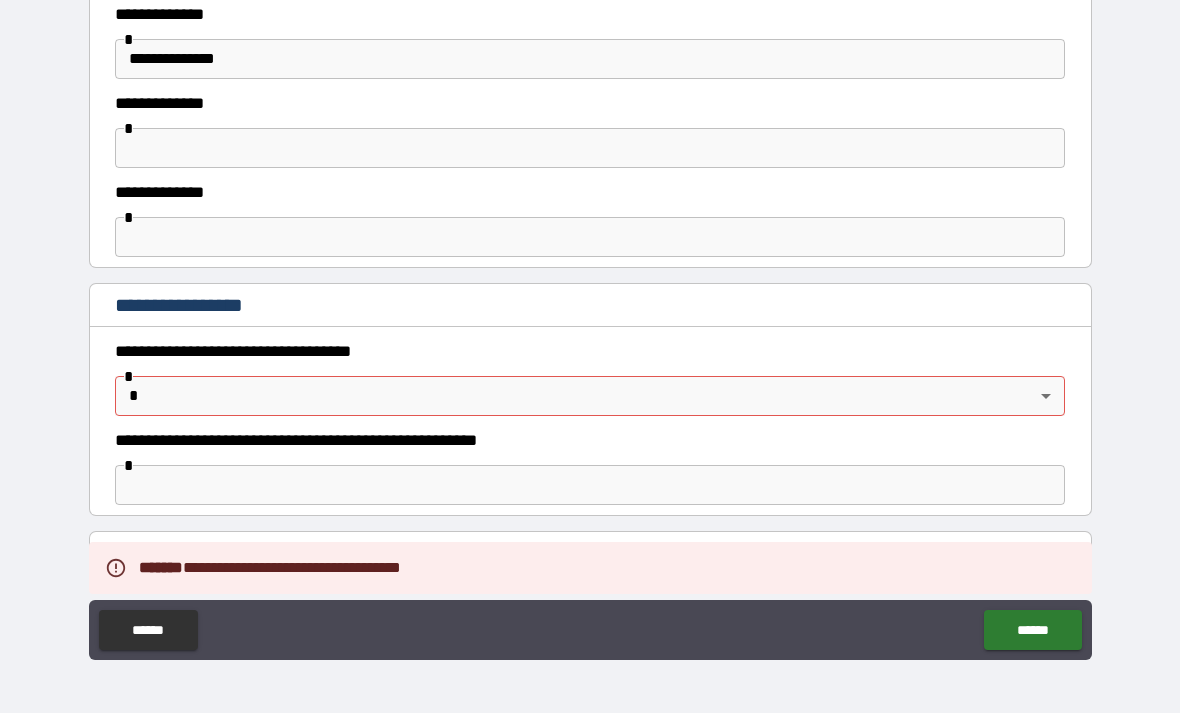 click on "**********" at bounding box center (590, 324) 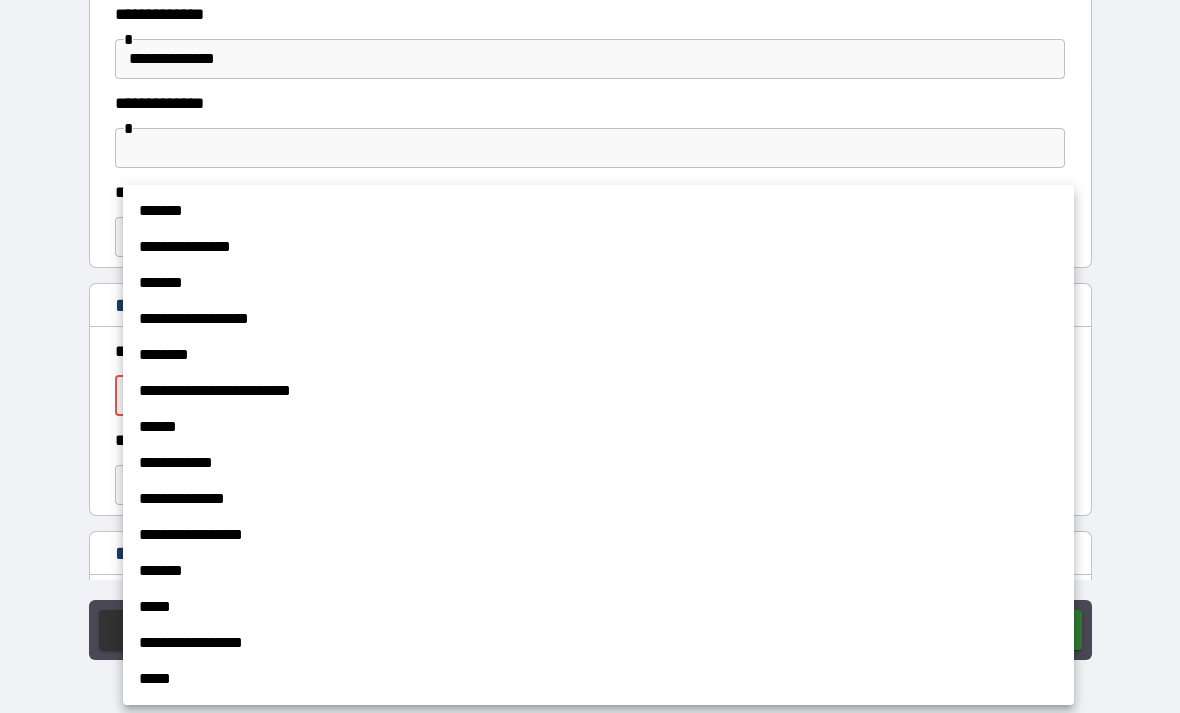 click on "**********" at bounding box center [598, 391] 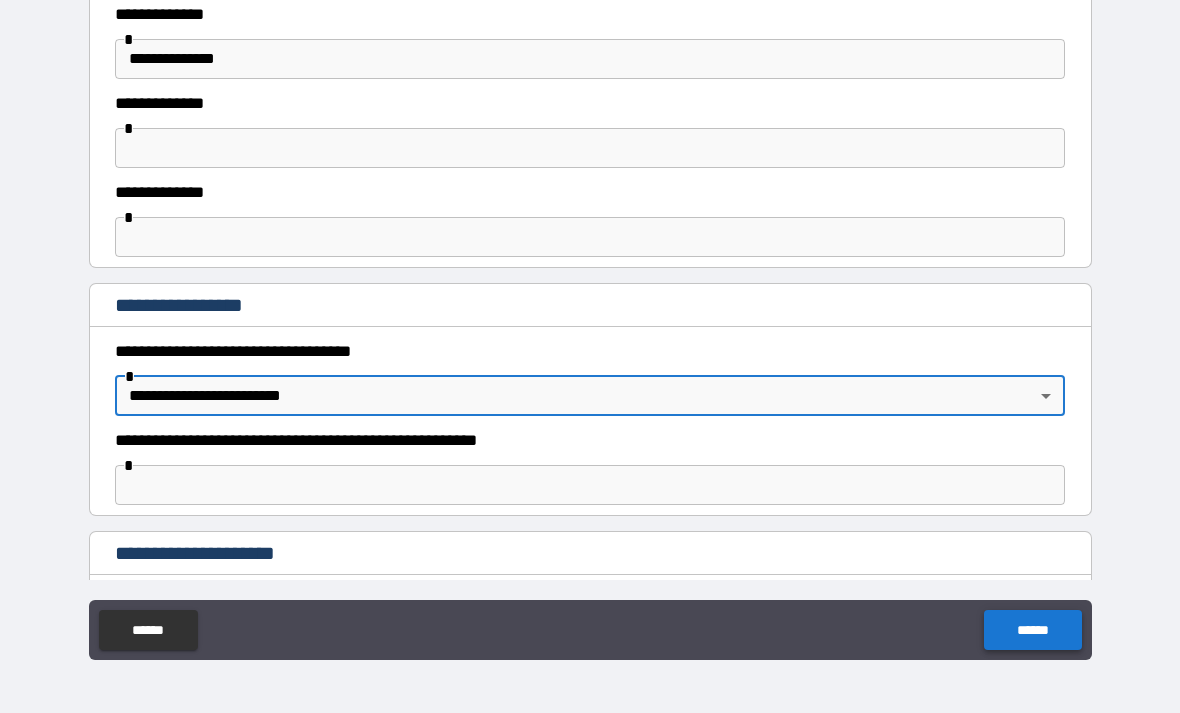 click on "******" at bounding box center (1032, 630) 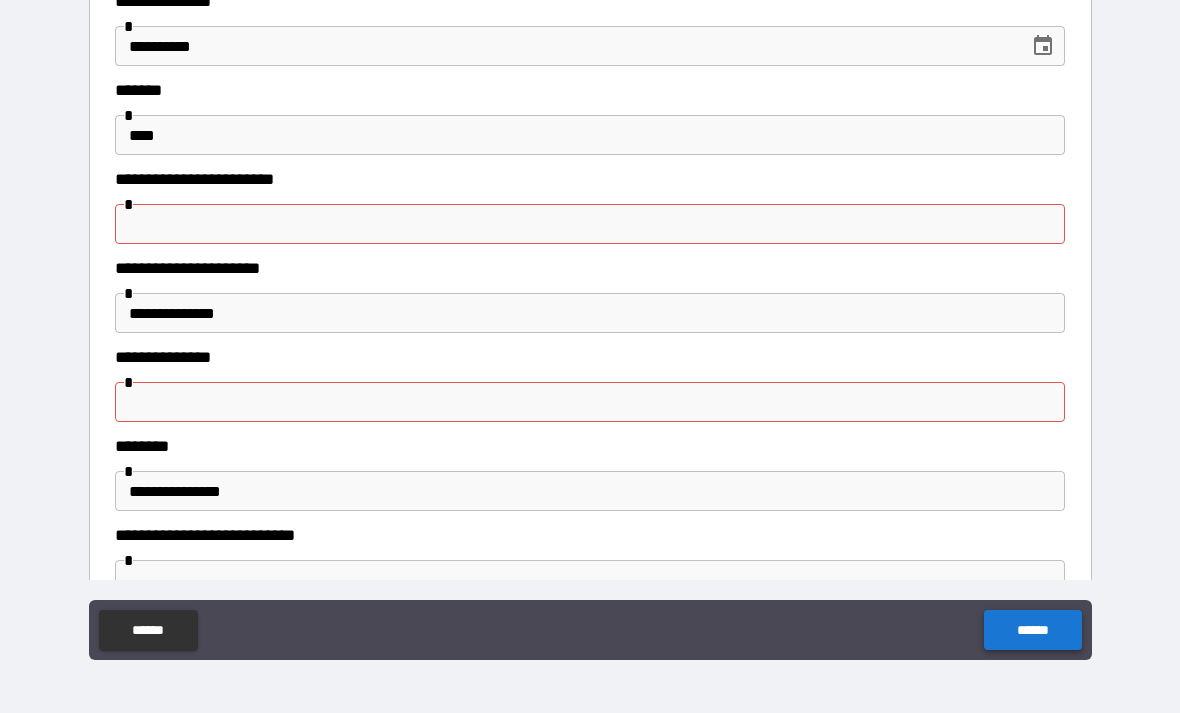 scroll, scrollTop: 261, scrollLeft: 0, axis: vertical 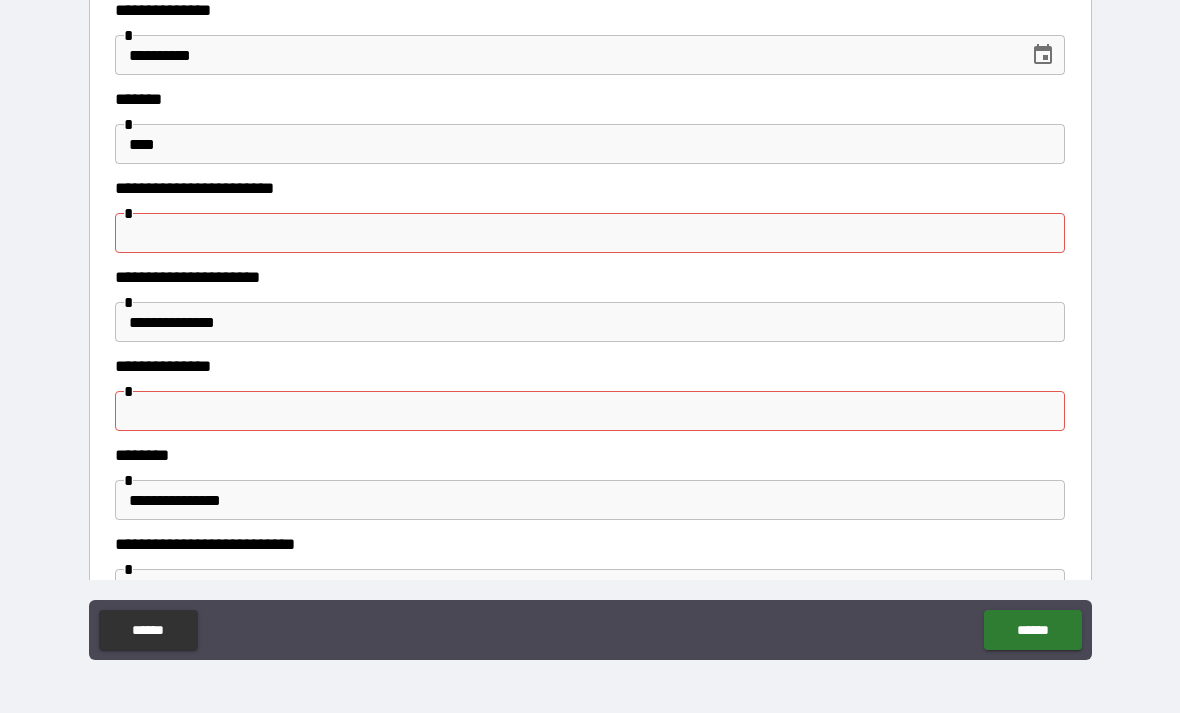 click at bounding box center [590, 411] 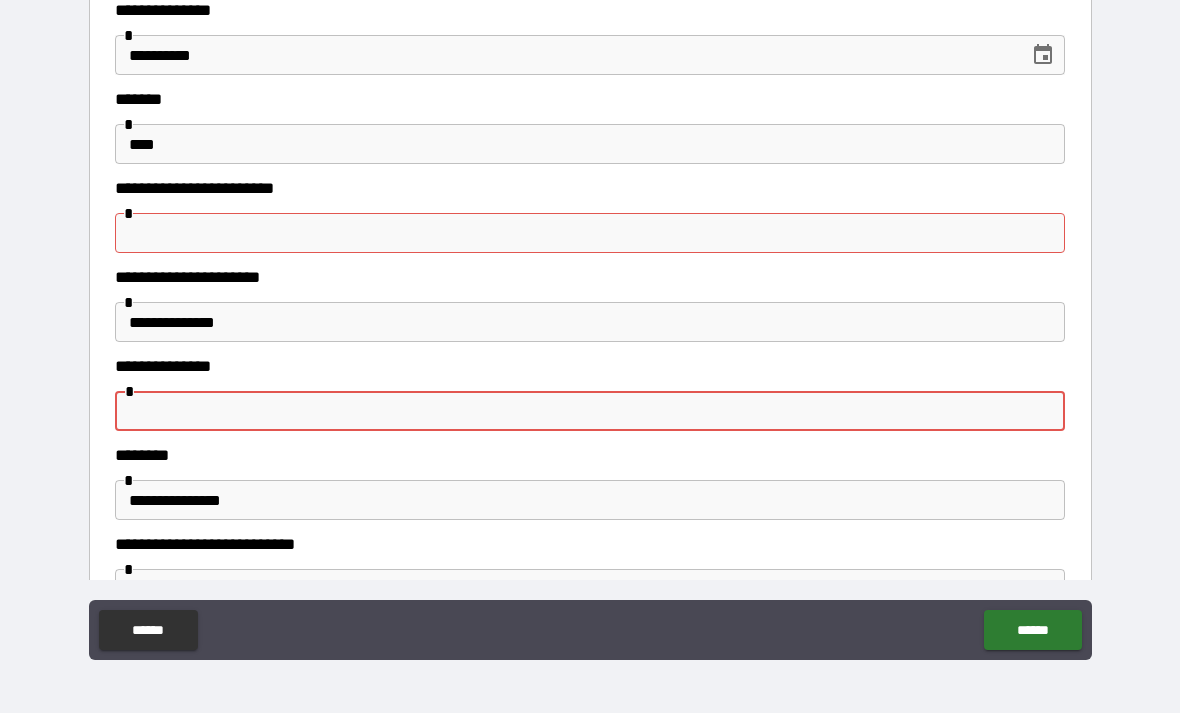 click at bounding box center [590, 233] 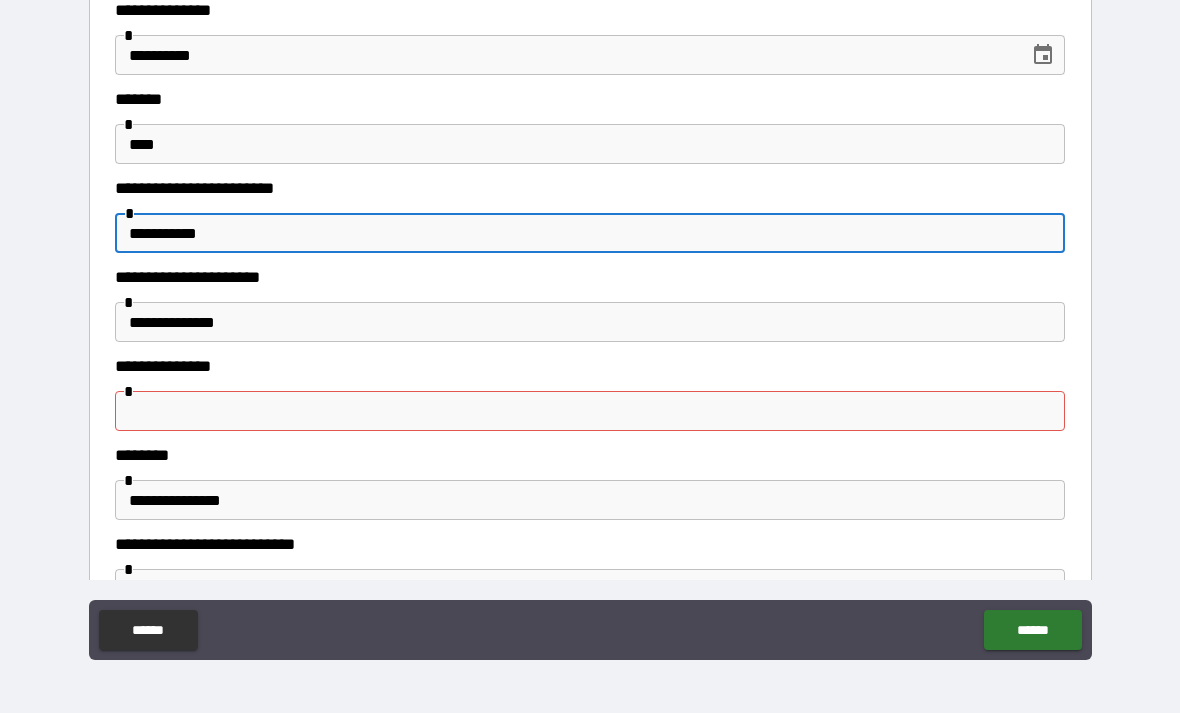 type on "**********" 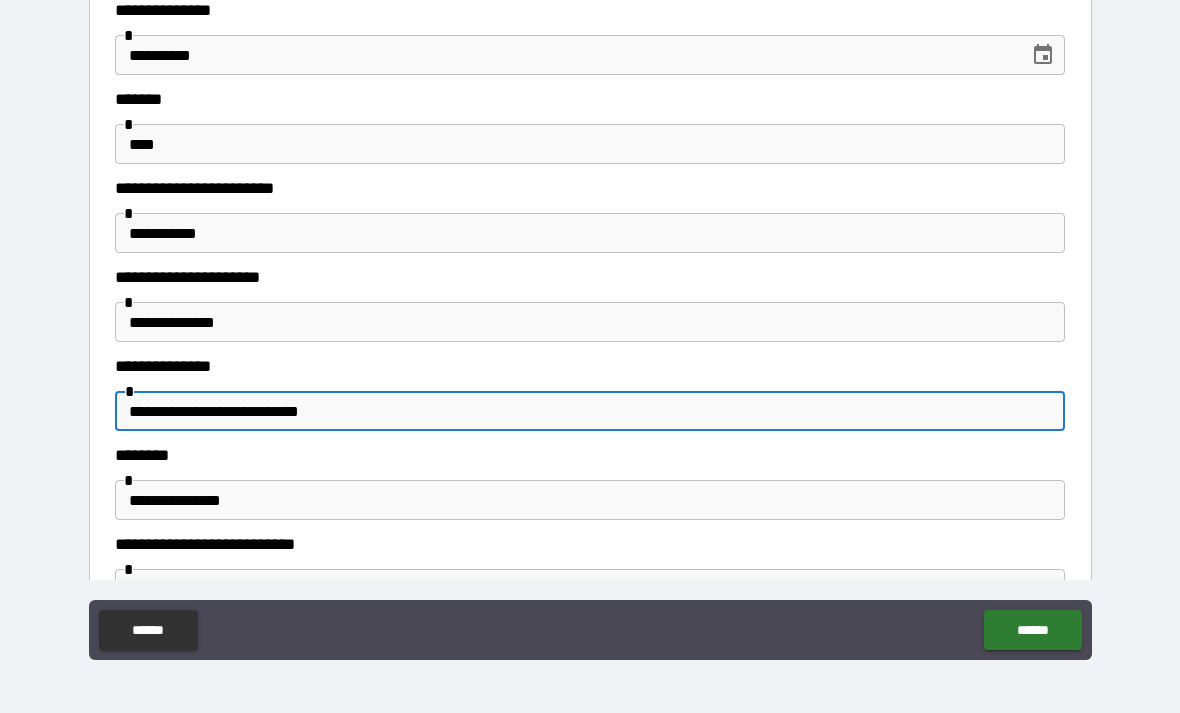 type on "**********" 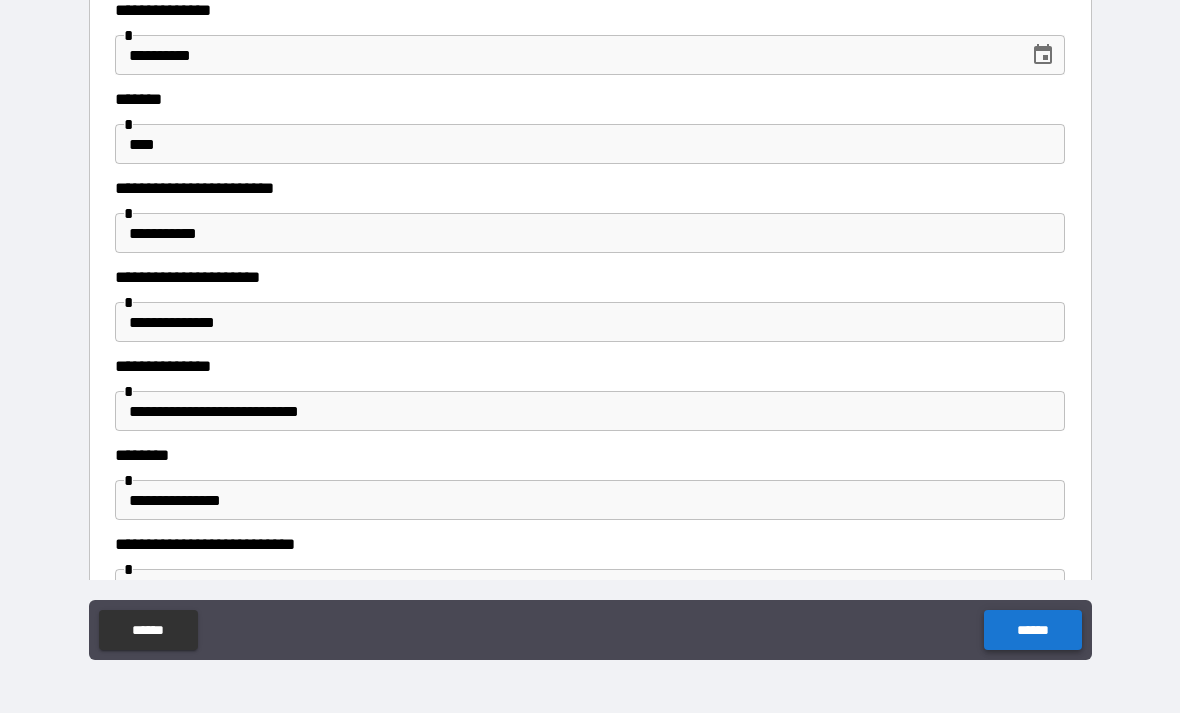 click on "******" at bounding box center (1032, 630) 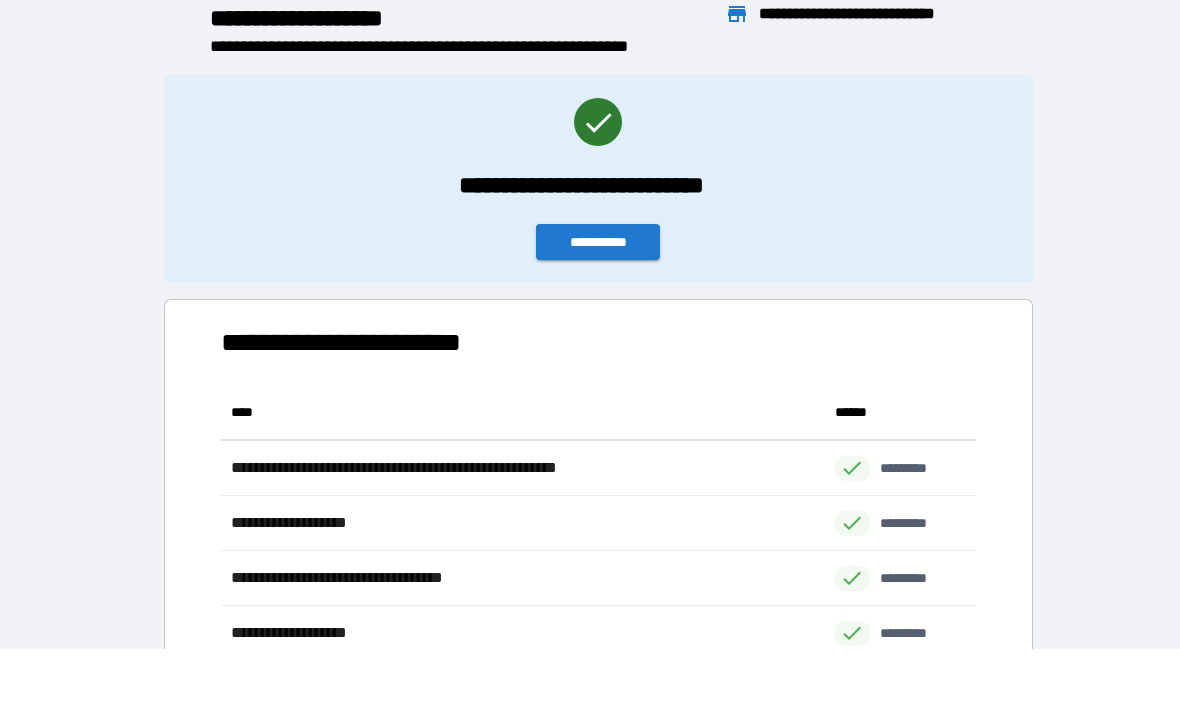 scroll, scrollTop: 1, scrollLeft: 1, axis: both 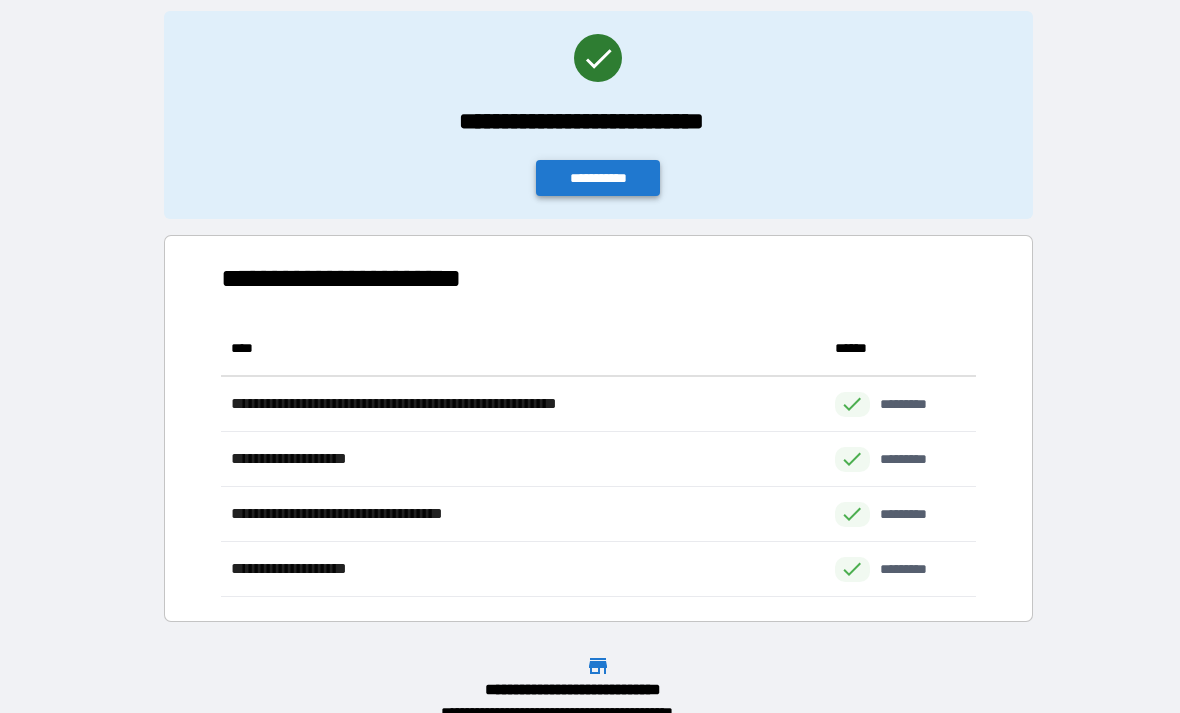 click on "**********" at bounding box center (598, 178) 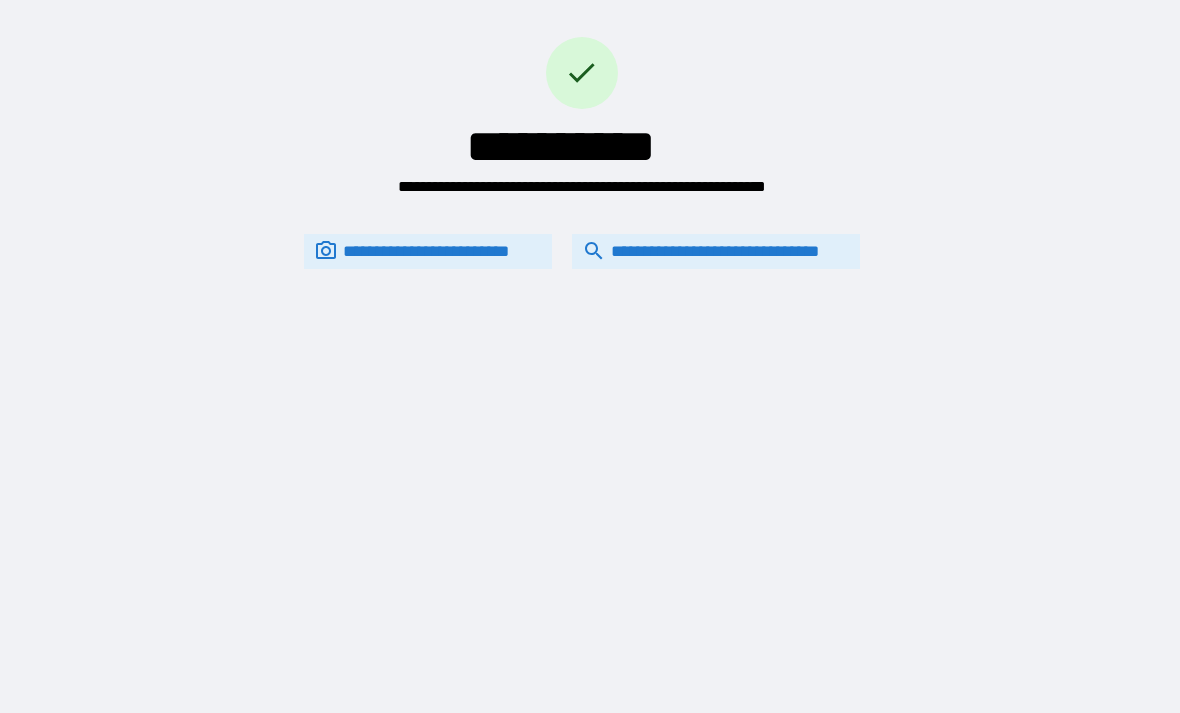 click on "**********" at bounding box center (716, 251) 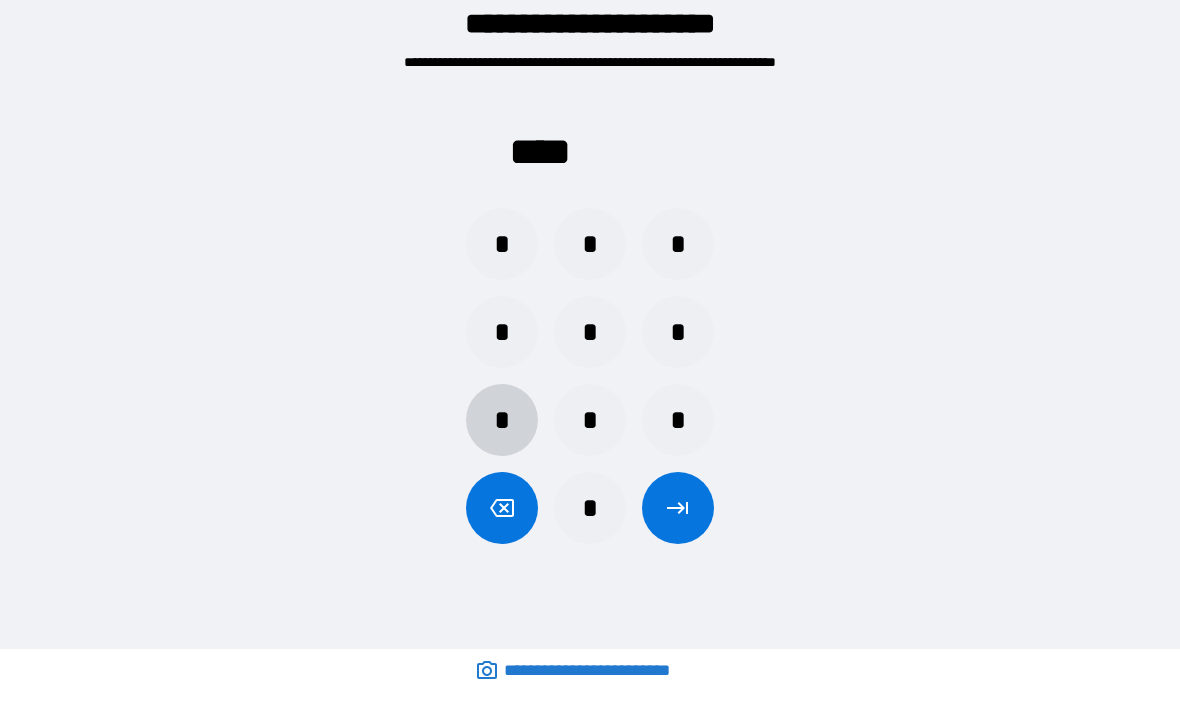 click on "*" at bounding box center [502, 420] 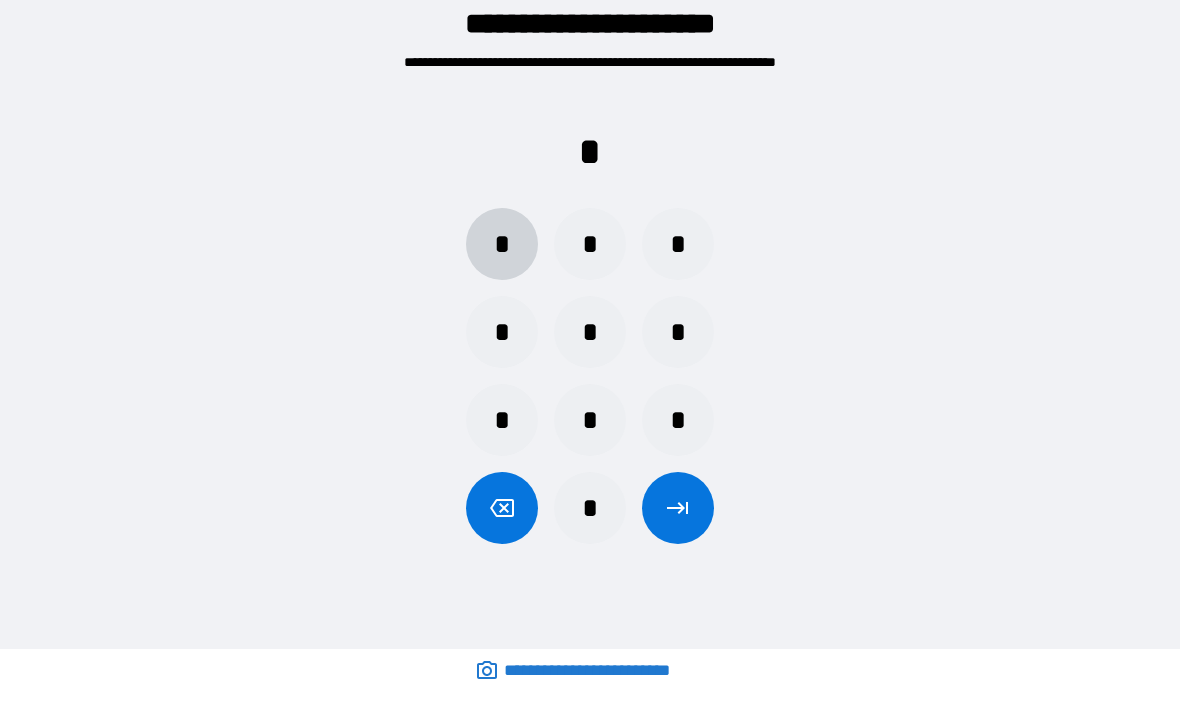 click on "*" at bounding box center [502, 244] 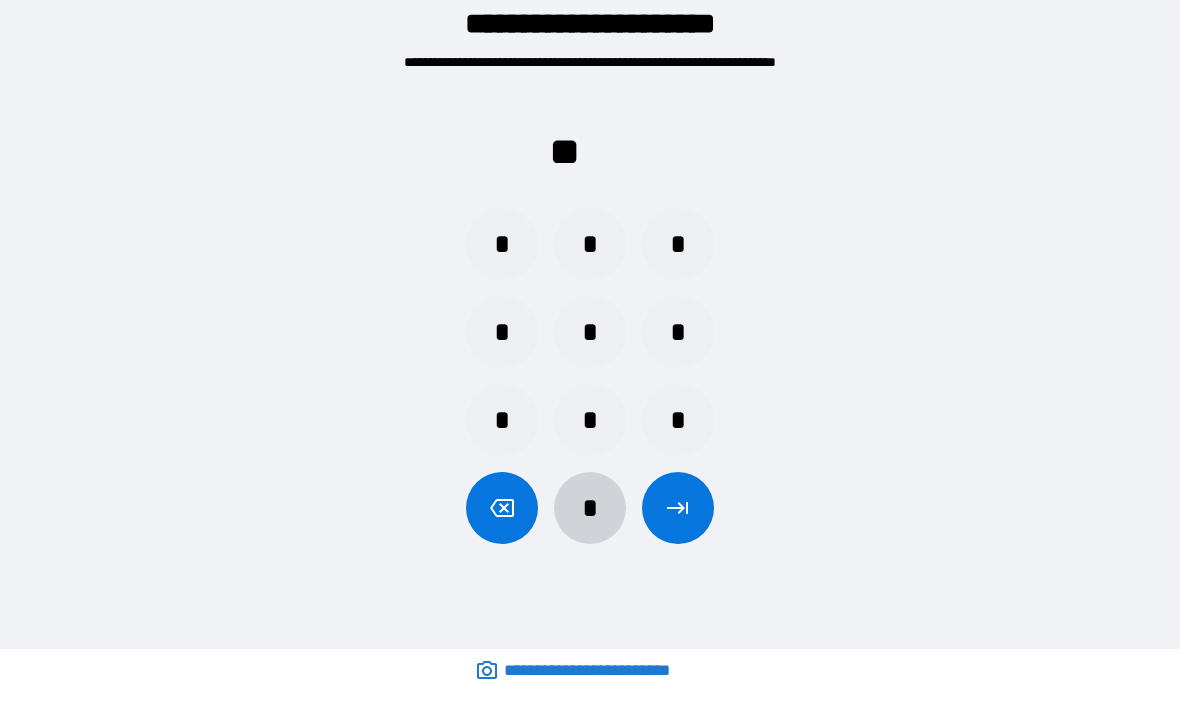 click on "*" at bounding box center (590, 508) 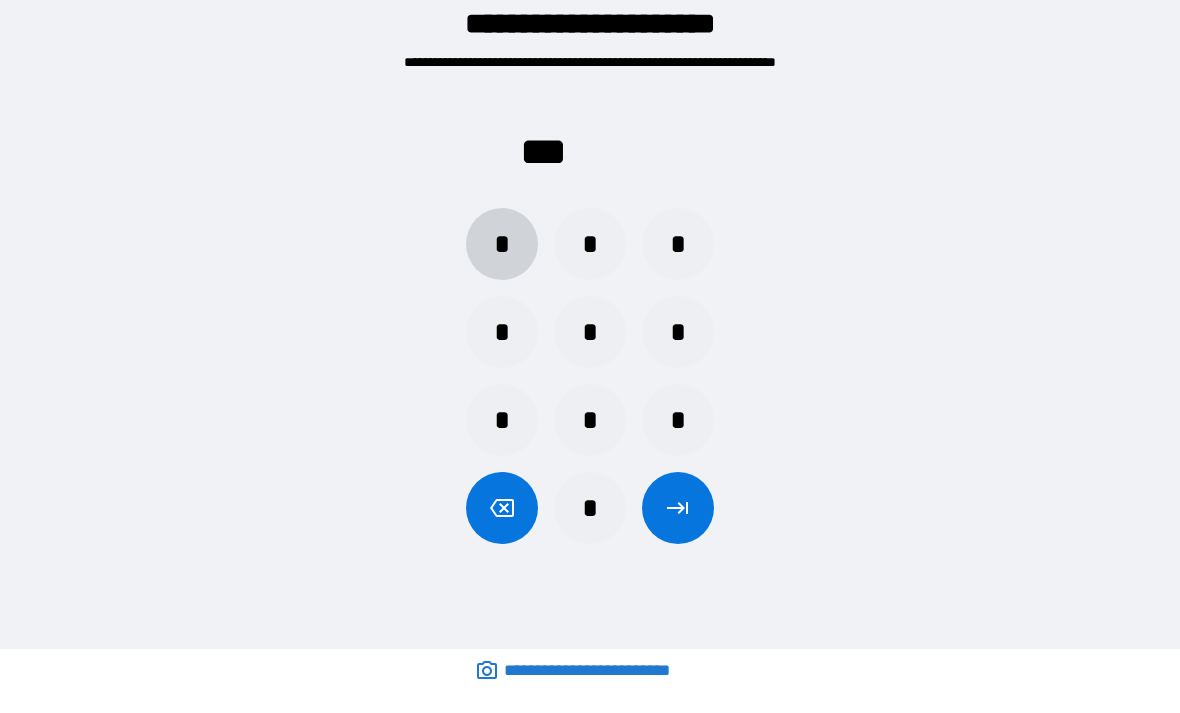 click on "*" at bounding box center [502, 244] 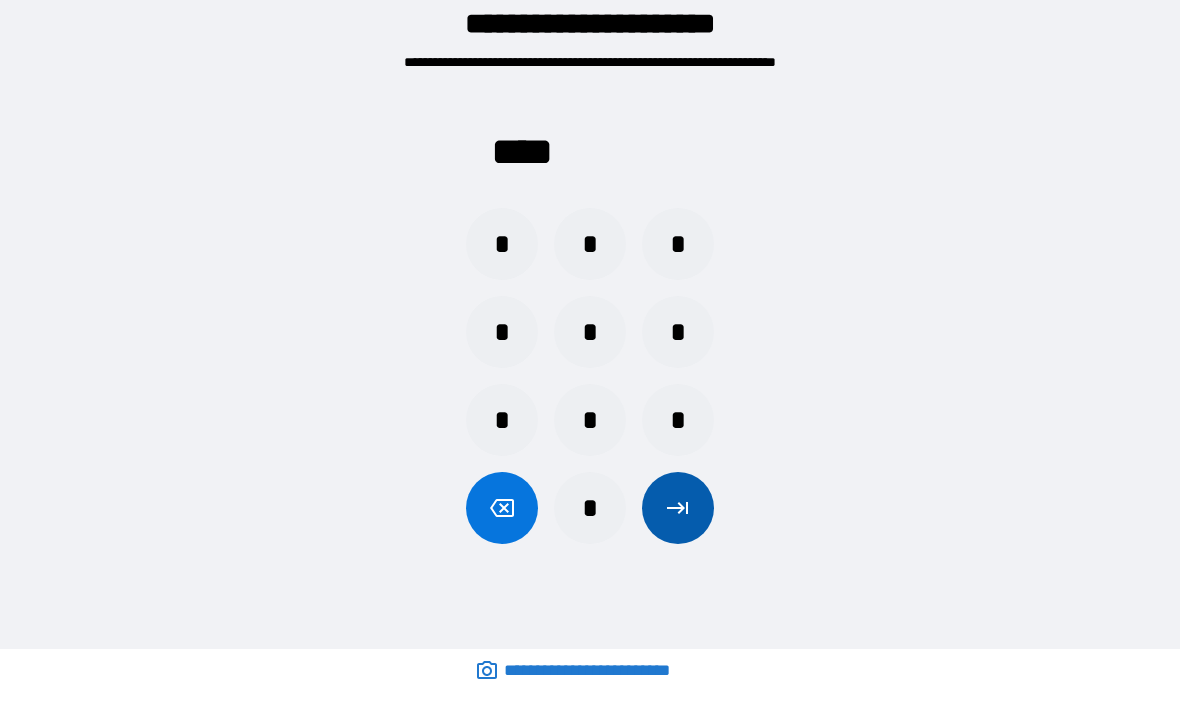 click 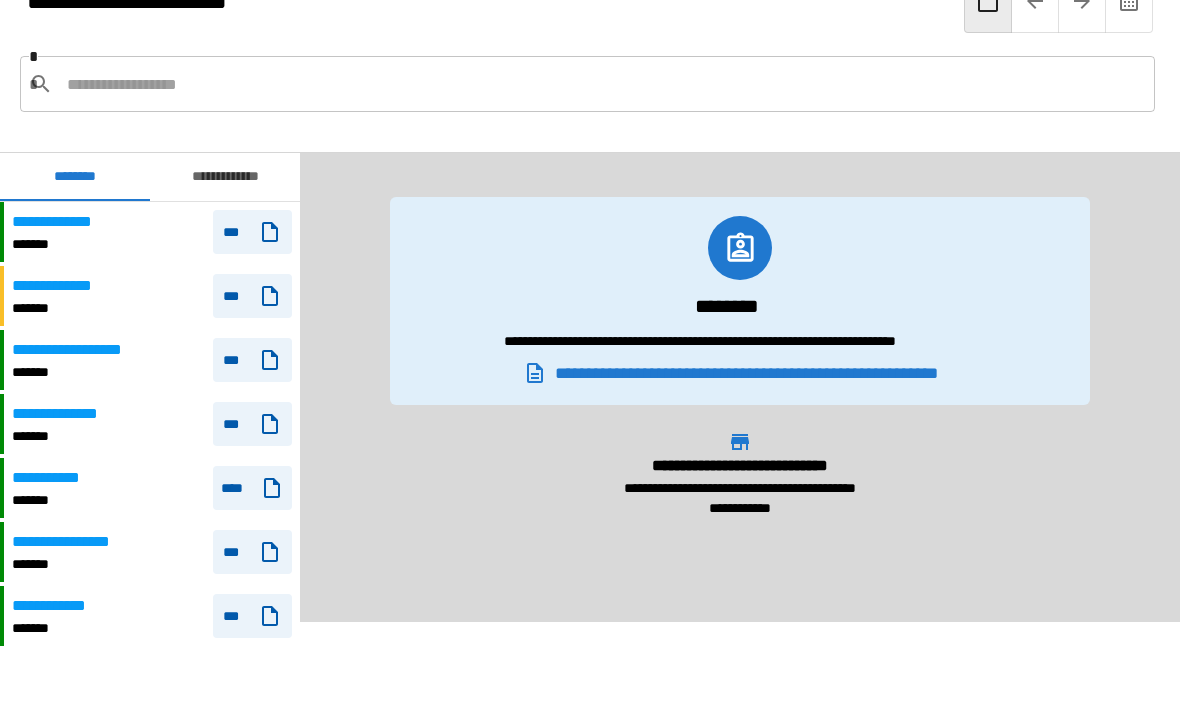 scroll, scrollTop: 0, scrollLeft: 0, axis: both 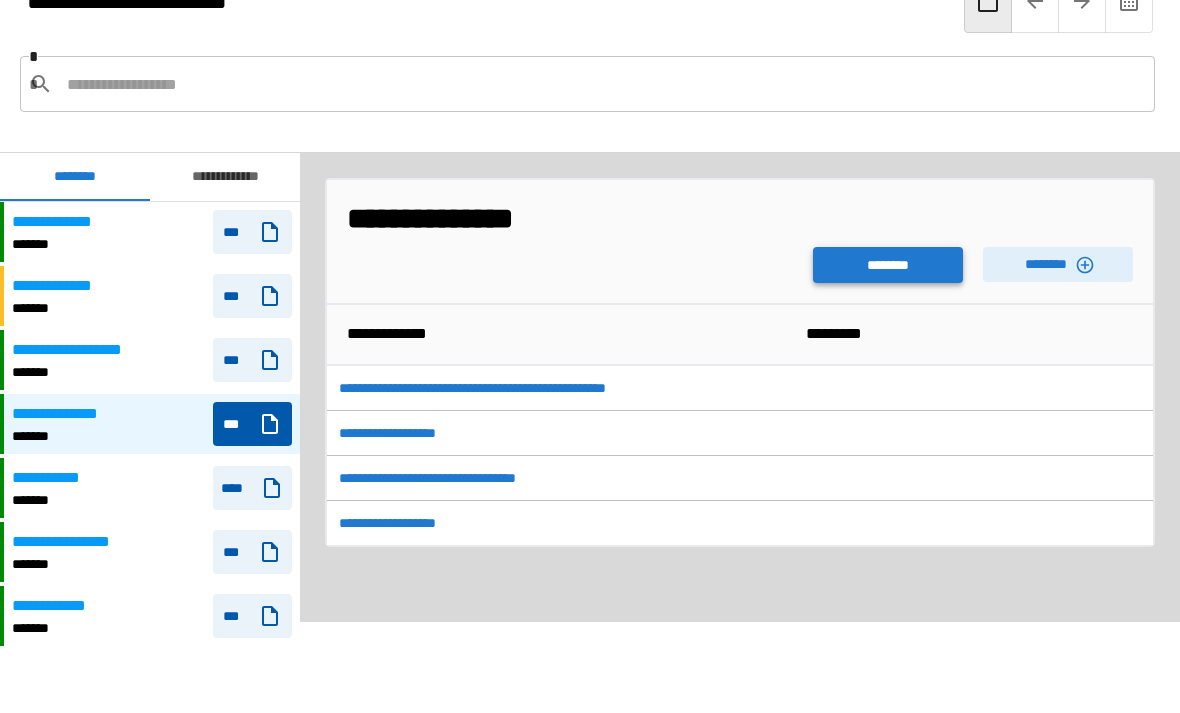 click on "********" at bounding box center [888, 265] 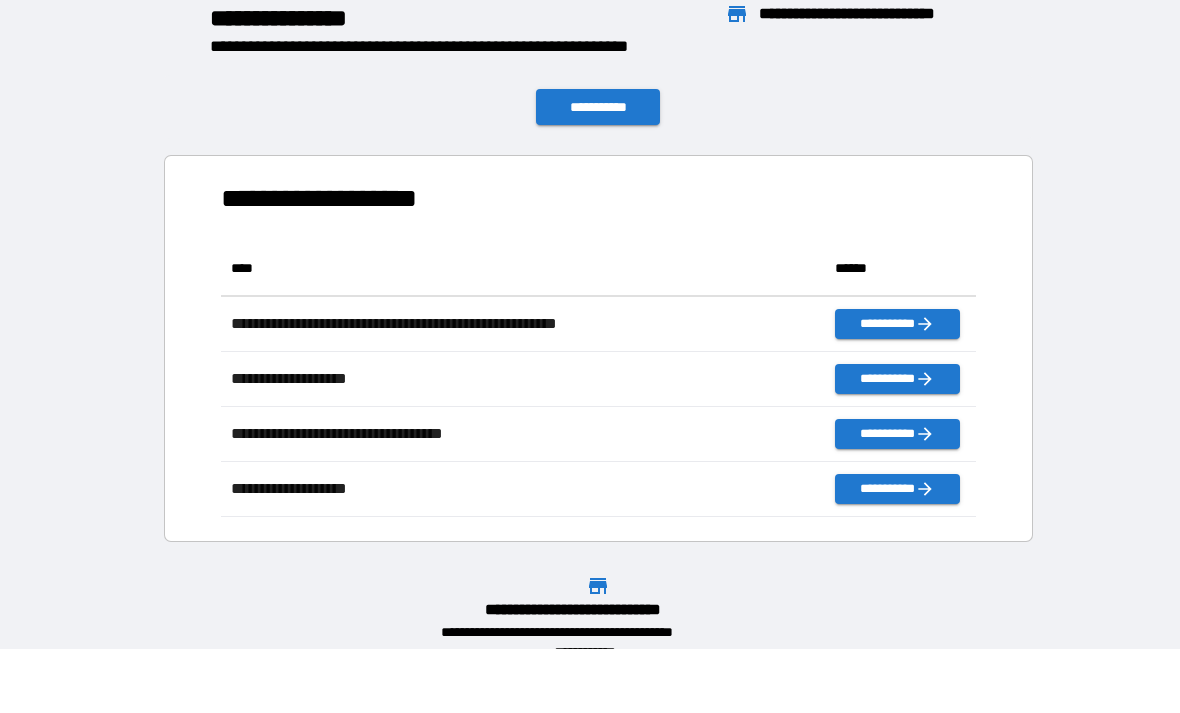 scroll, scrollTop: 1, scrollLeft: 1, axis: both 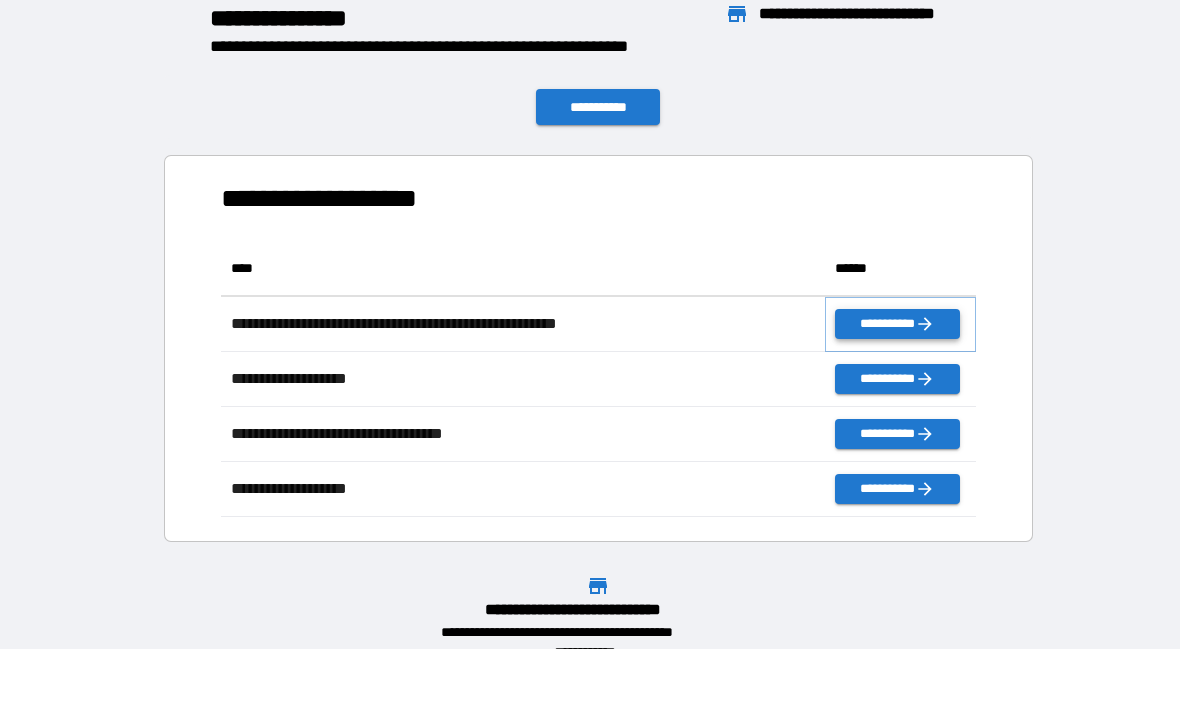 click 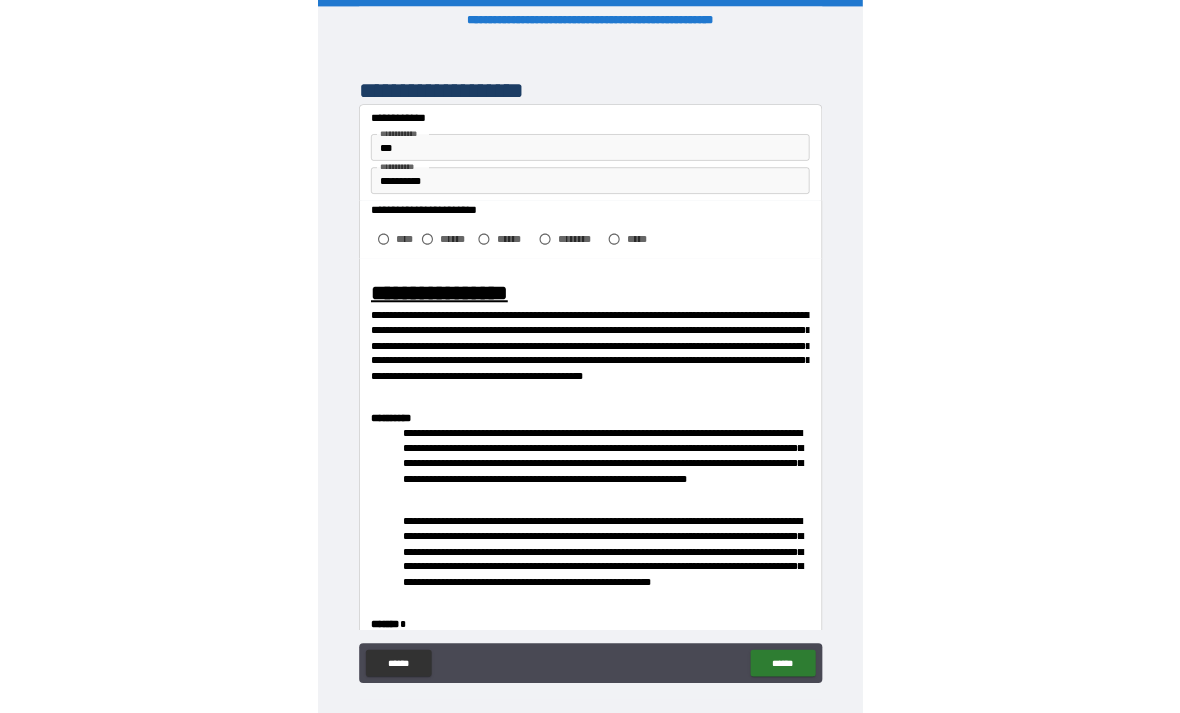 scroll, scrollTop: 64, scrollLeft: 0, axis: vertical 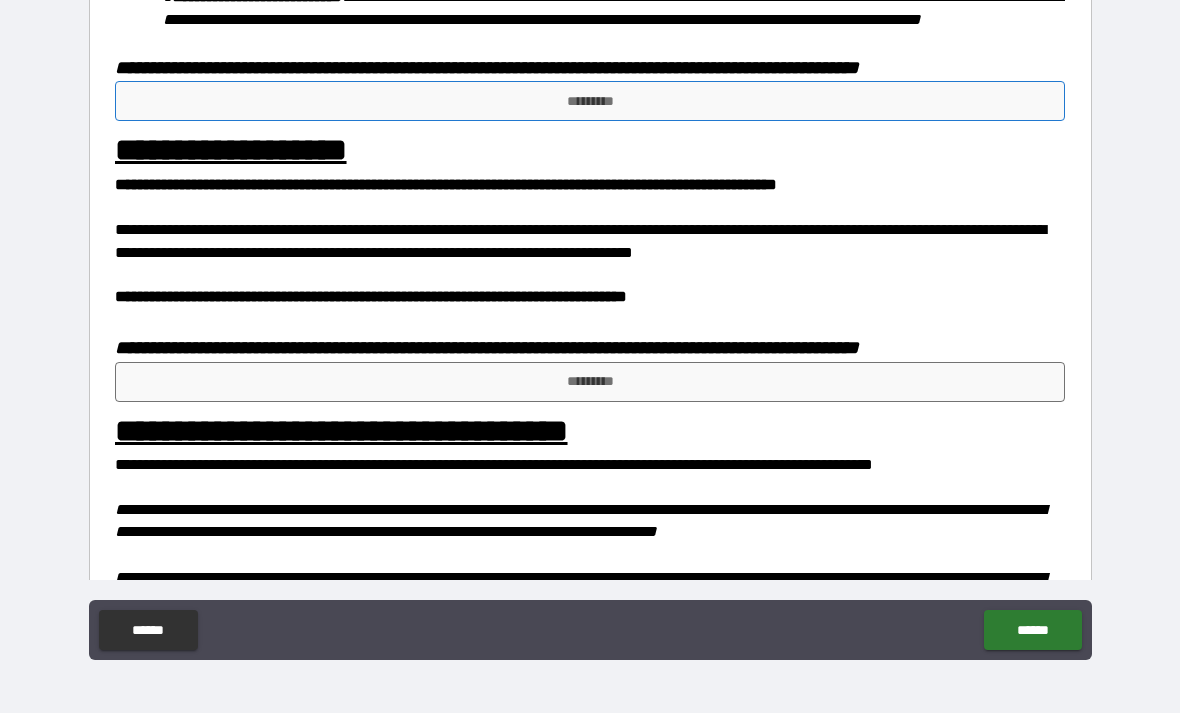click on "*********" at bounding box center [590, 101] 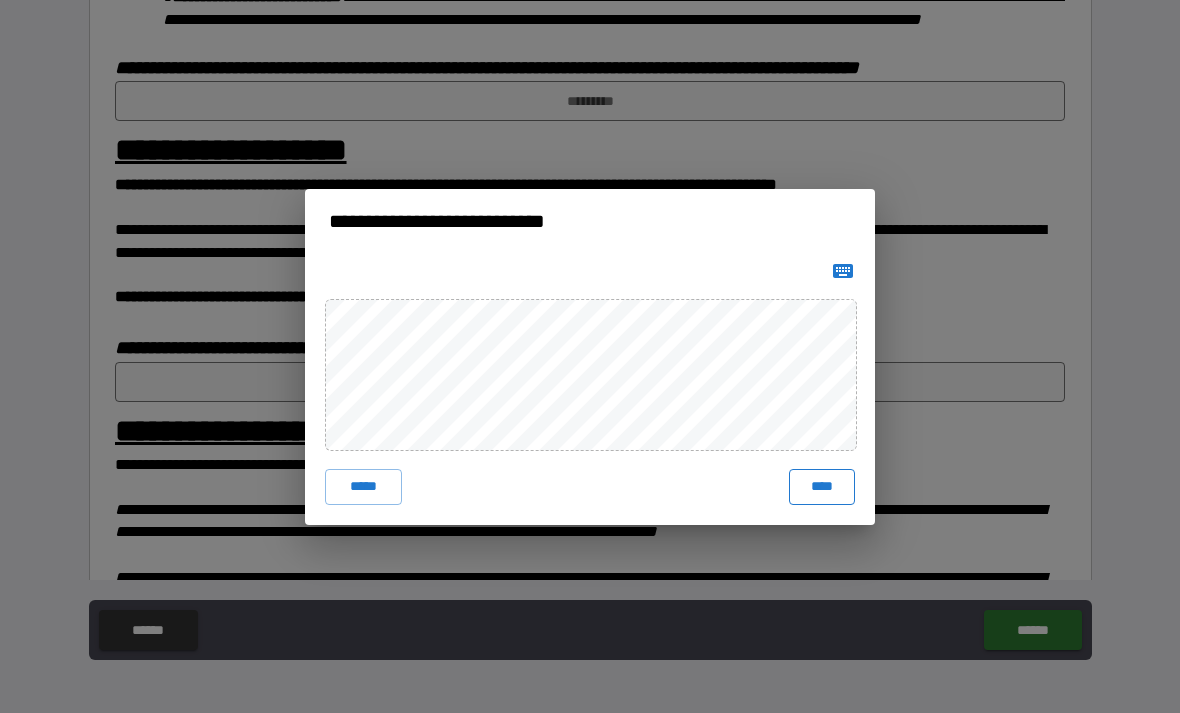 click on "****" at bounding box center (822, 487) 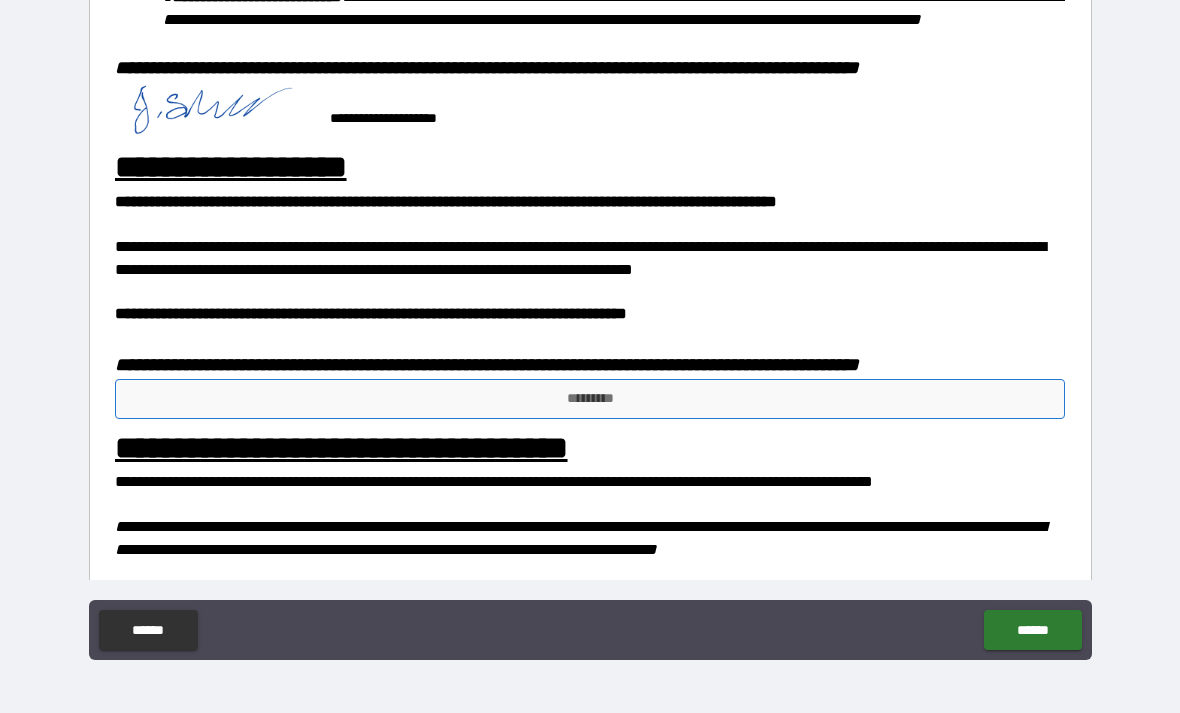 click on "*********" at bounding box center (590, 399) 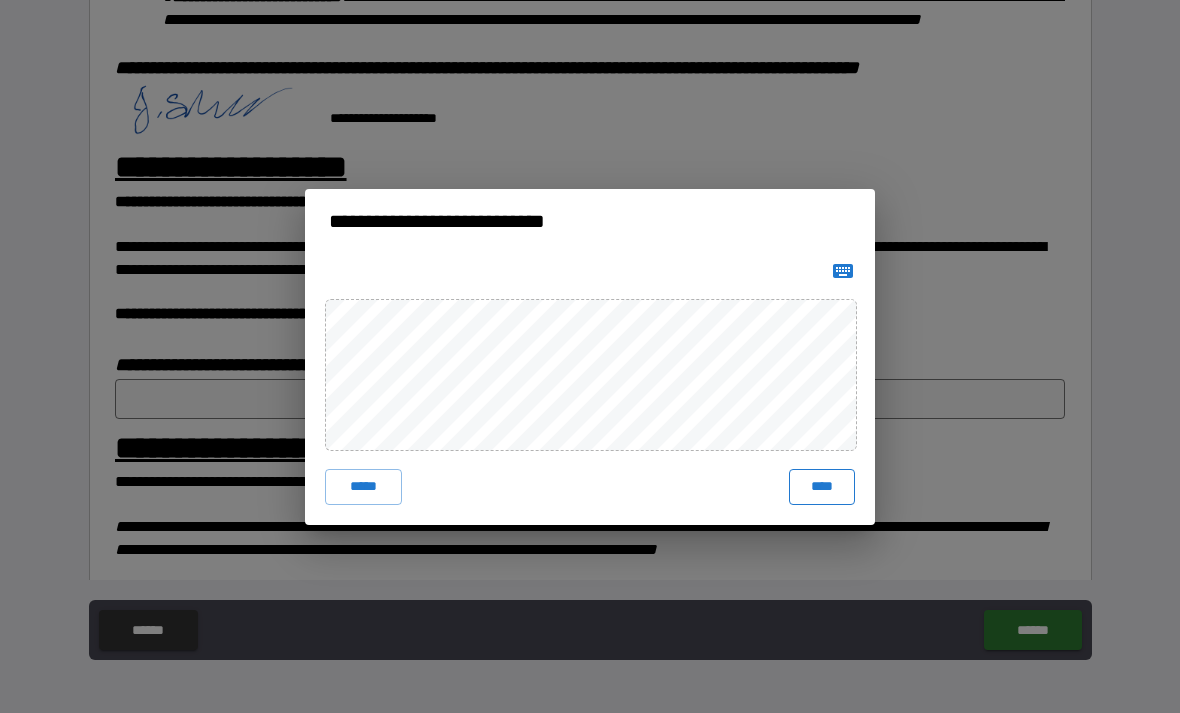 click on "****" at bounding box center [822, 487] 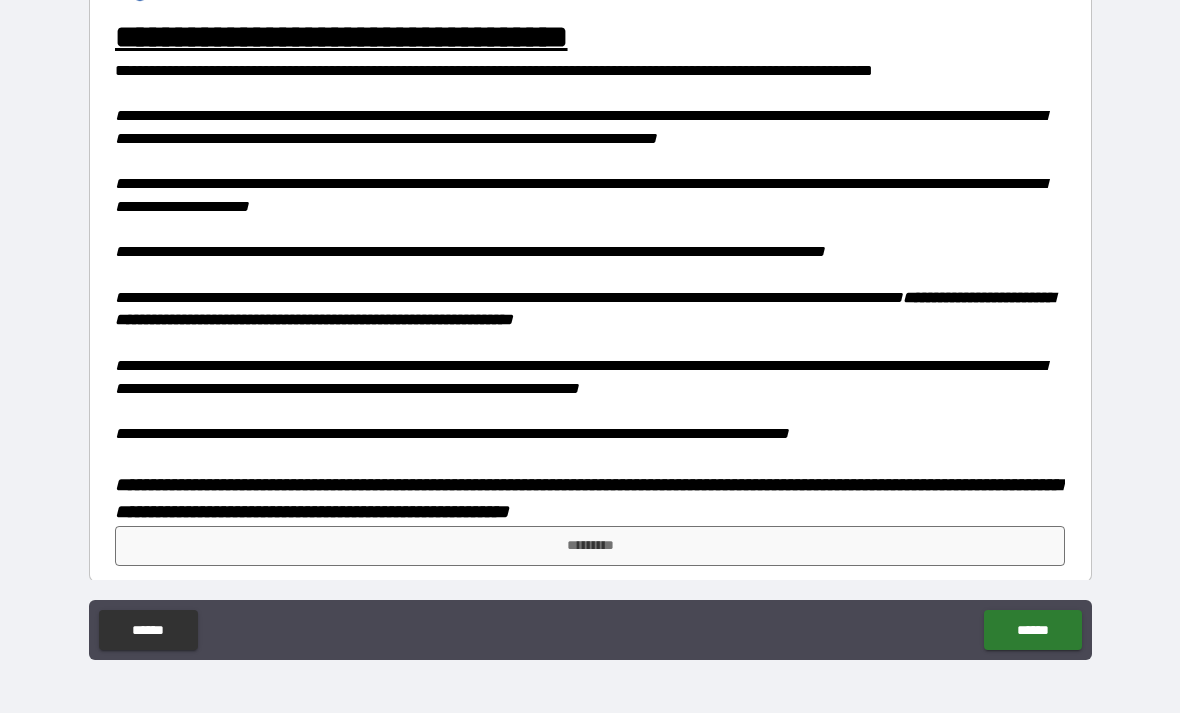 scroll, scrollTop: 1466, scrollLeft: 0, axis: vertical 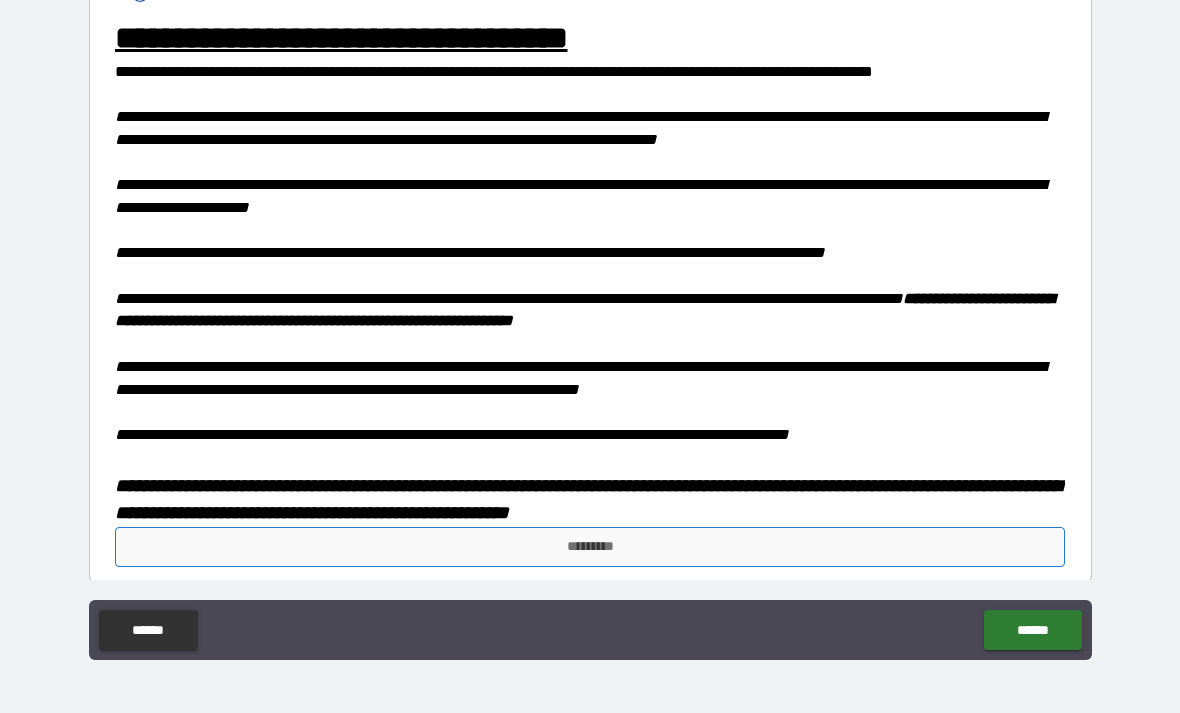 click on "*********" at bounding box center [590, 547] 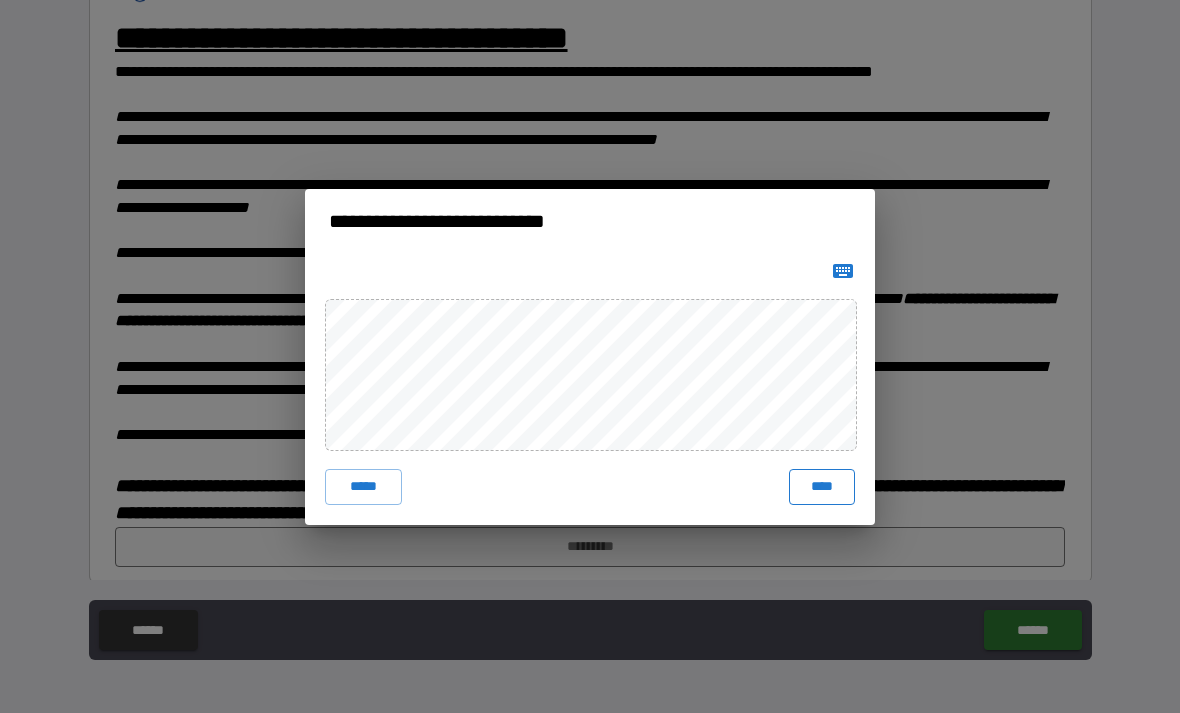 click on "****" at bounding box center [822, 487] 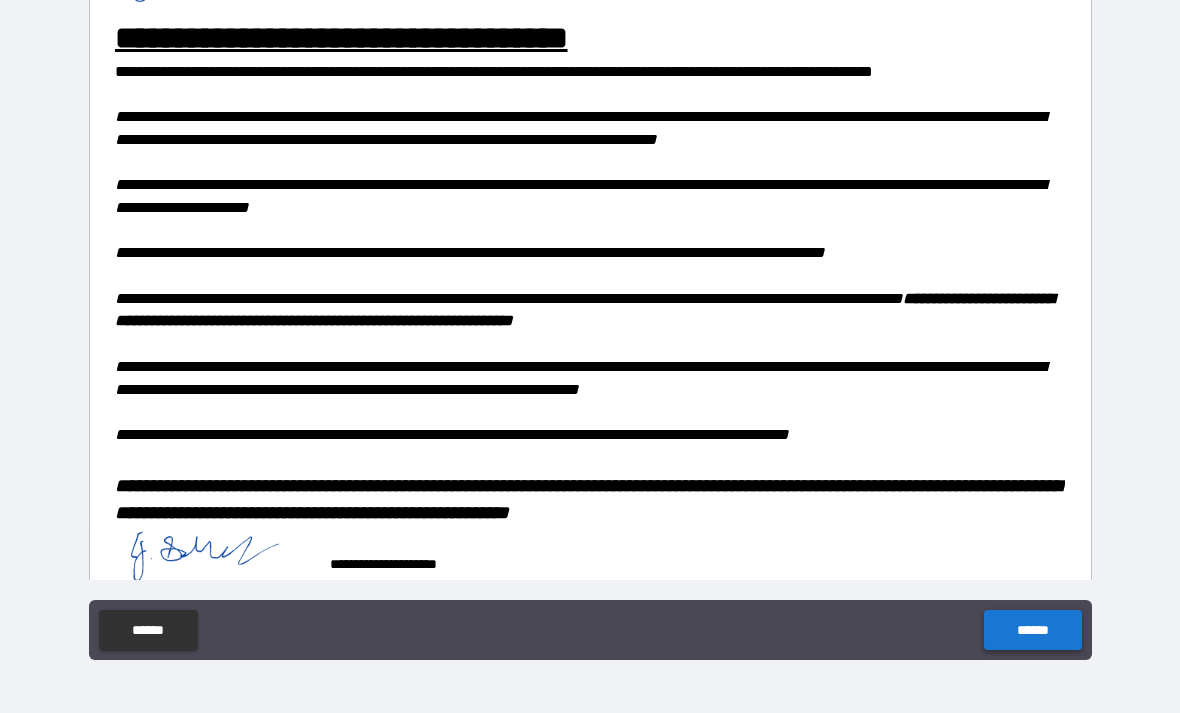 click on "******" at bounding box center (1032, 630) 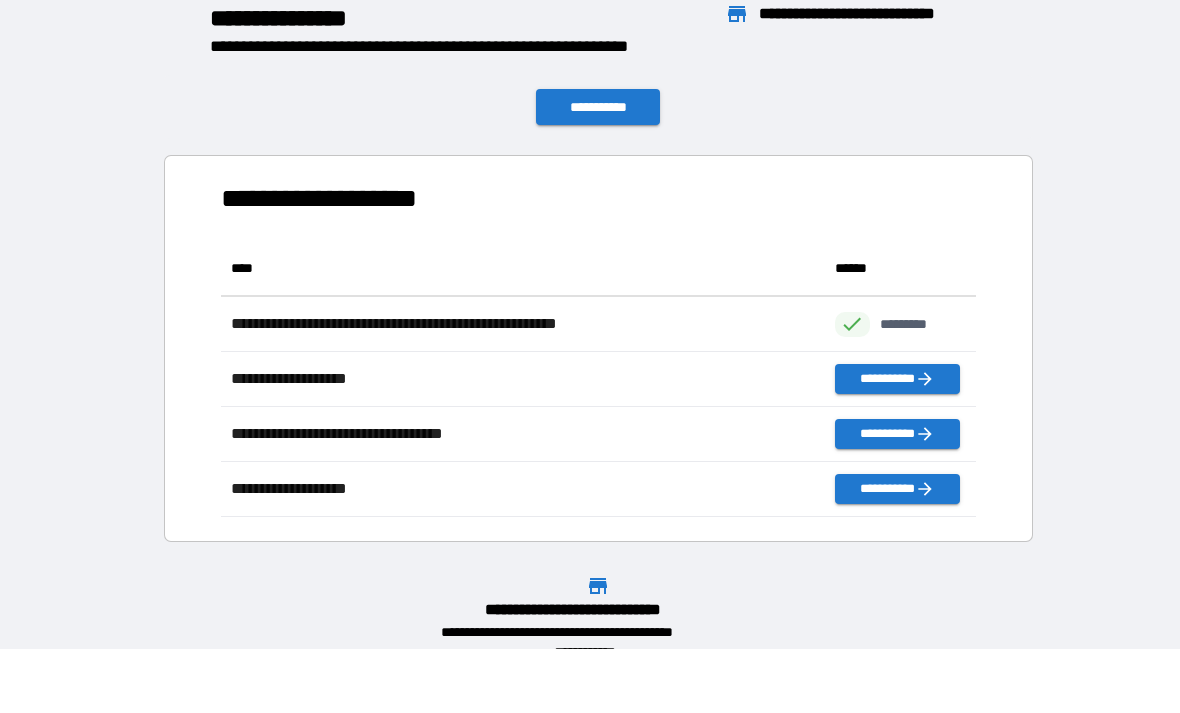scroll, scrollTop: 1, scrollLeft: 1, axis: both 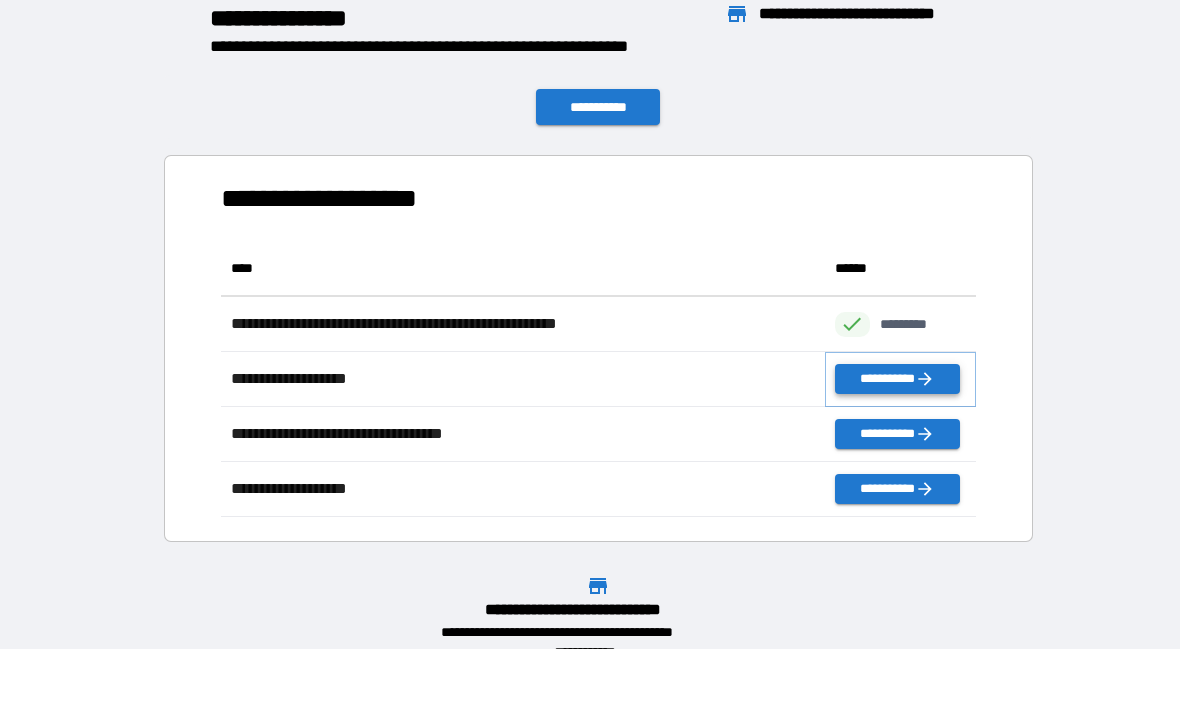click on "**********" at bounding box center (897, 379) 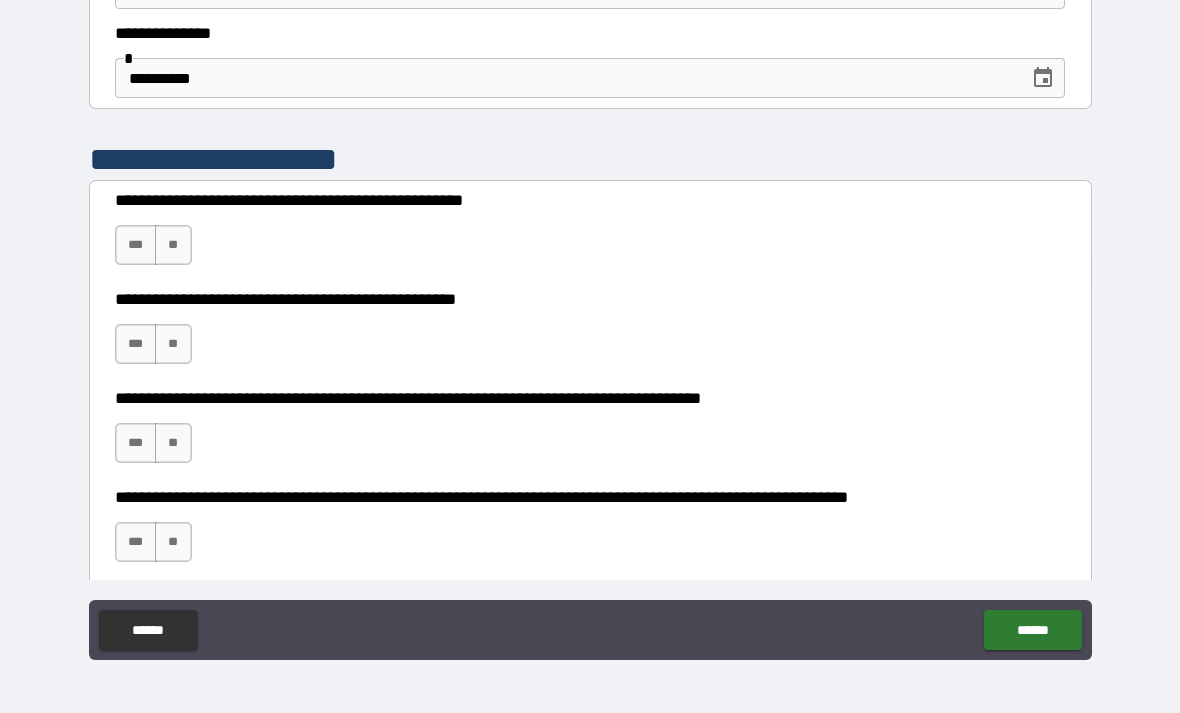scroll, scrollTop: 273, scrollLeft: 0, axis: vertical 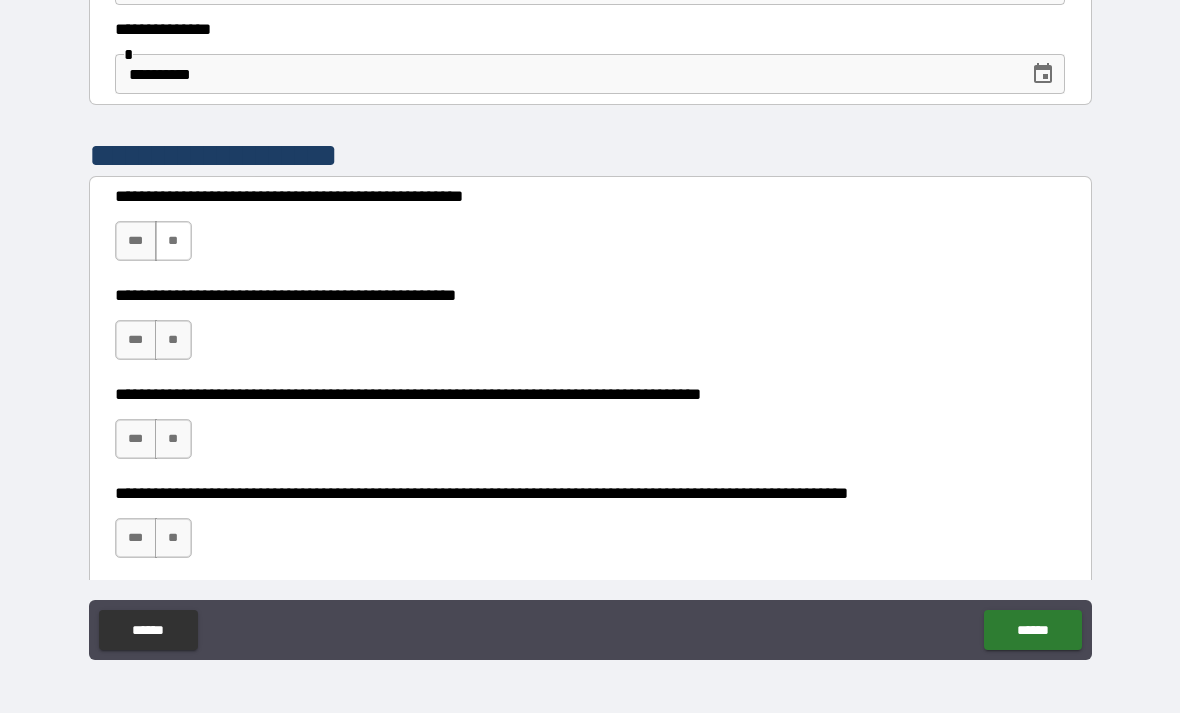 click on "**" at bounding box center [173, 241] 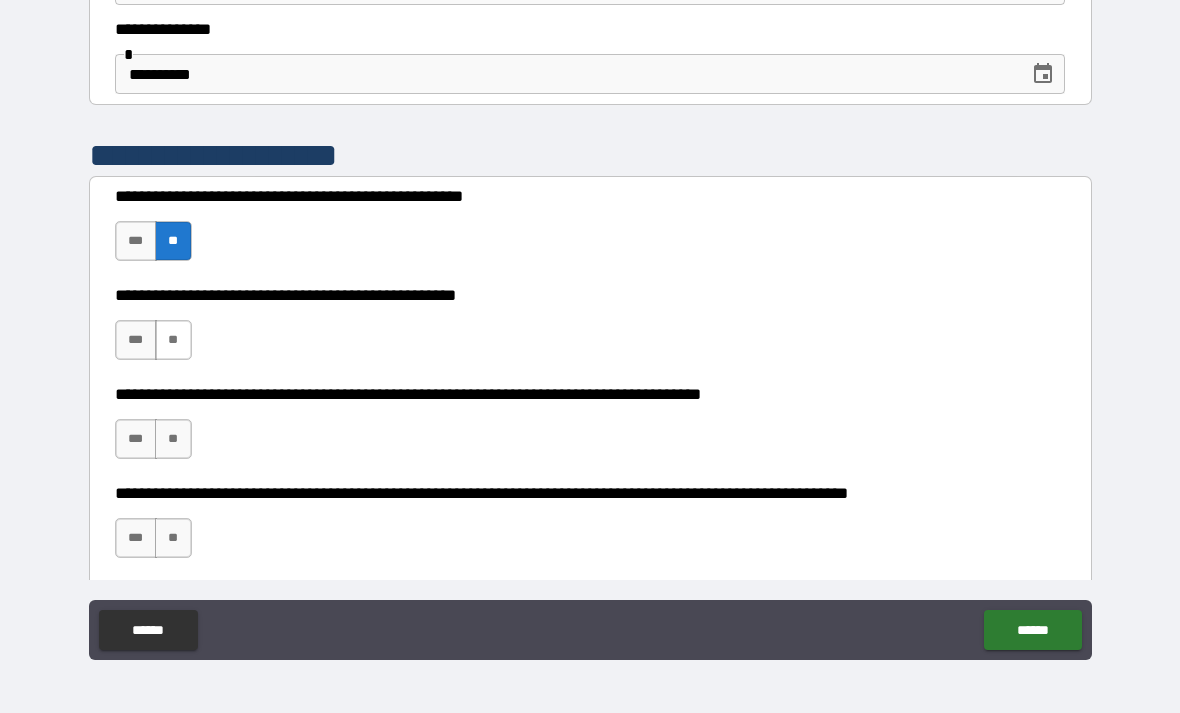 click on "**" at bounding box center [173, 340] 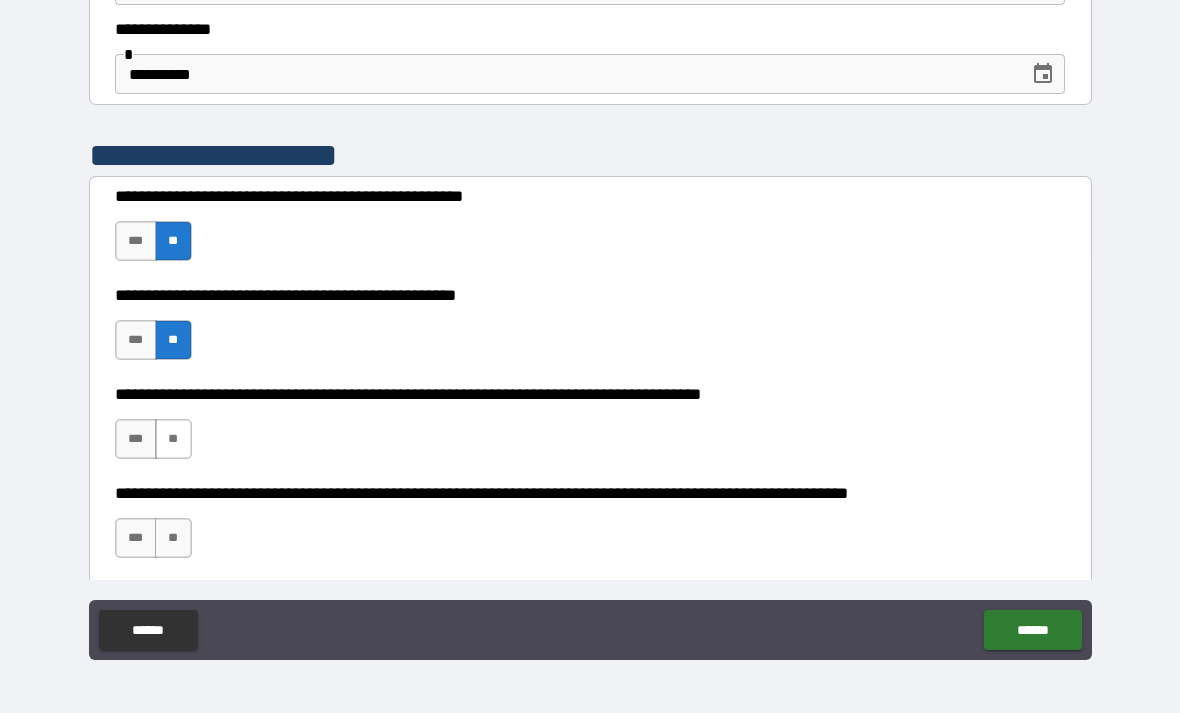 click on "**" at bounding box center [173, 439] 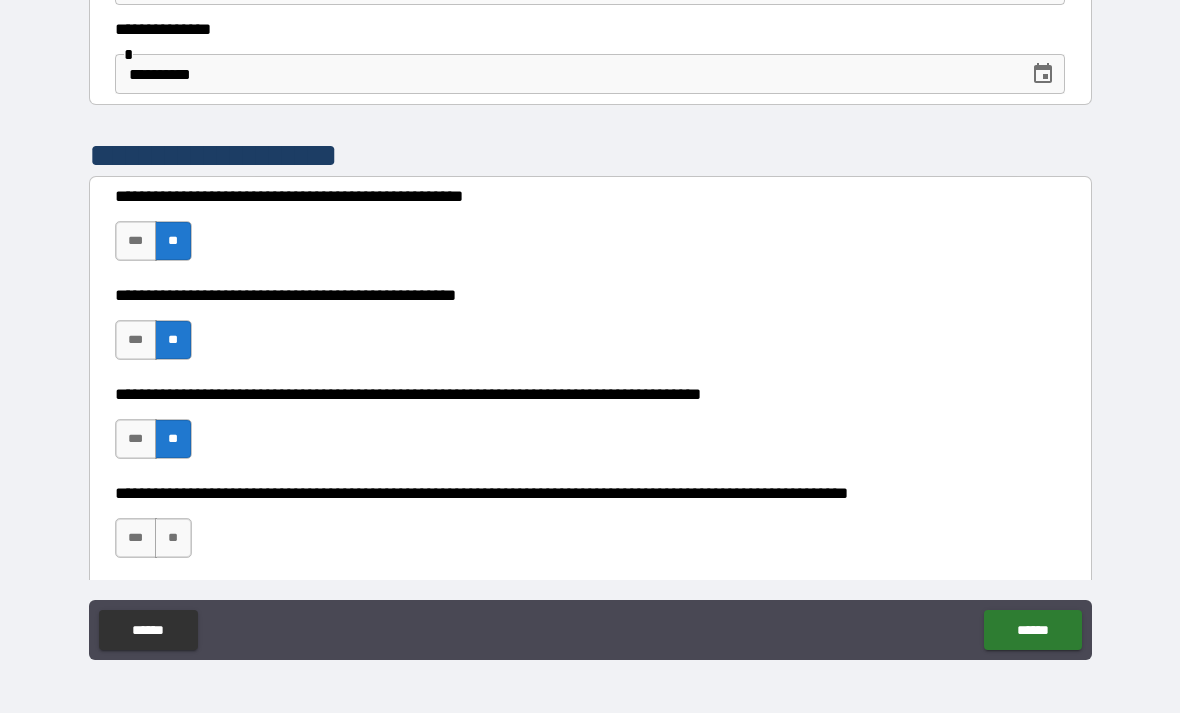 click on "**" at bounding box center (173, 439) 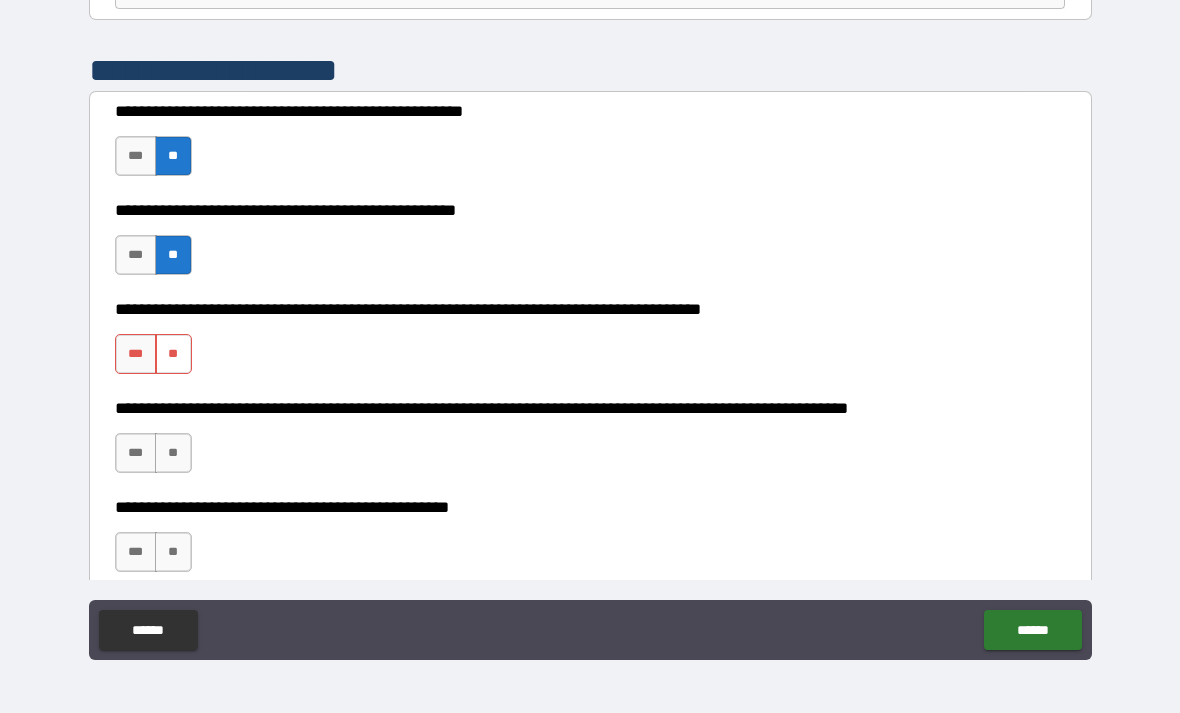 scroll, scrollTop: 468, scrollLeft: 0, axis: vertical 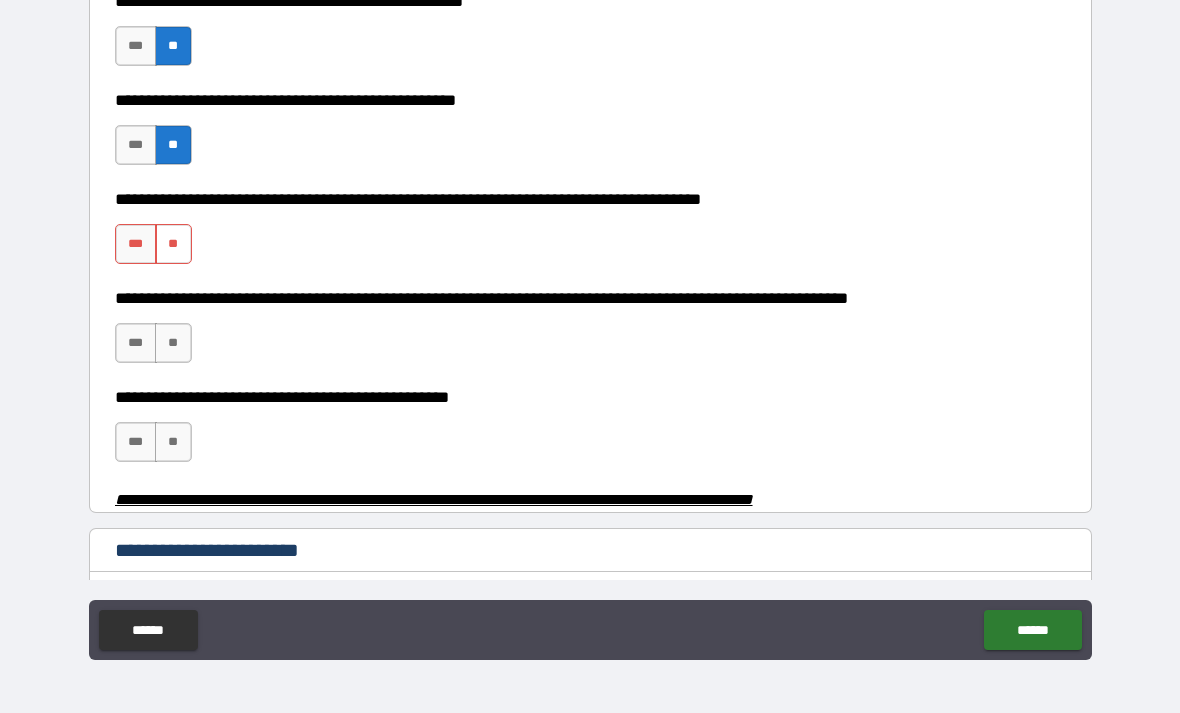 click on "**" at bounding box center (173, 244) 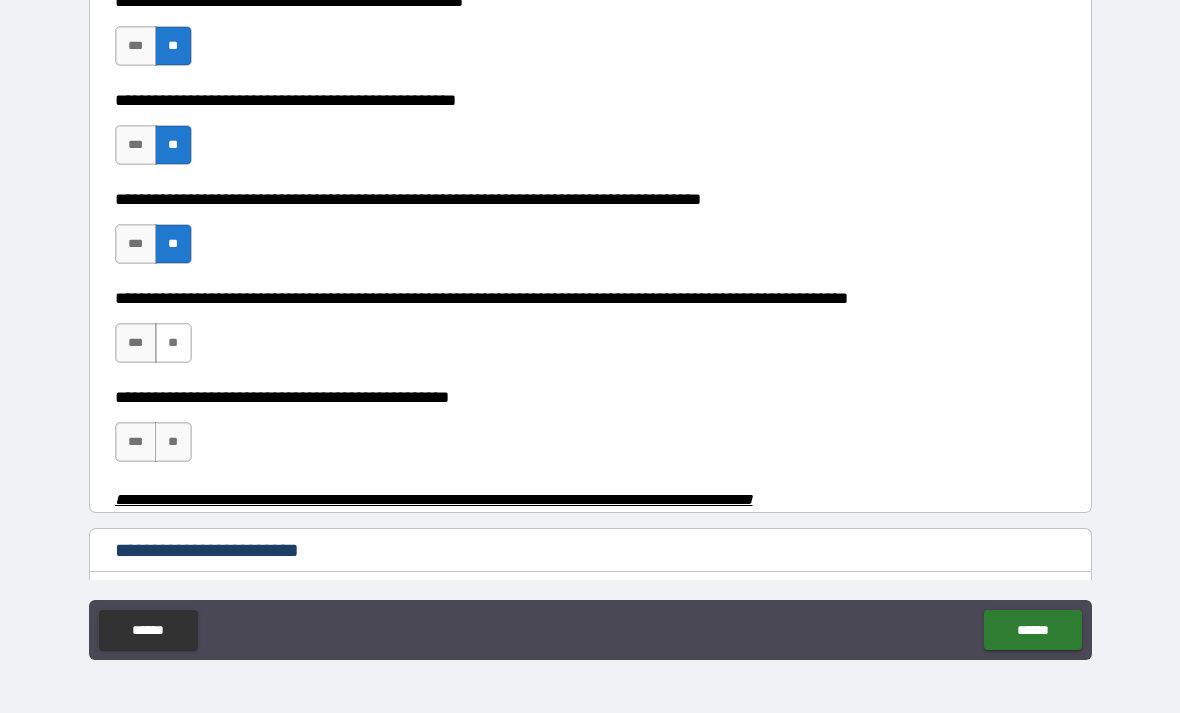click on "**" at bounding box center [173, 343] 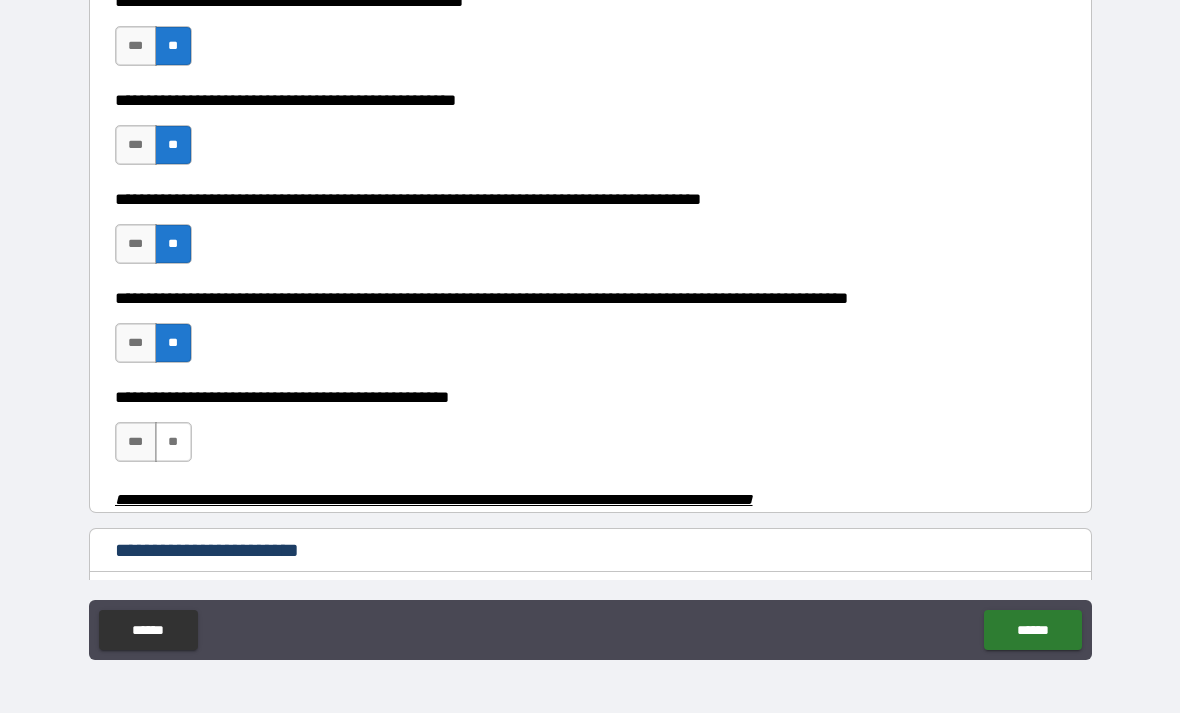 click on "**" at bounding box center [173, 442] 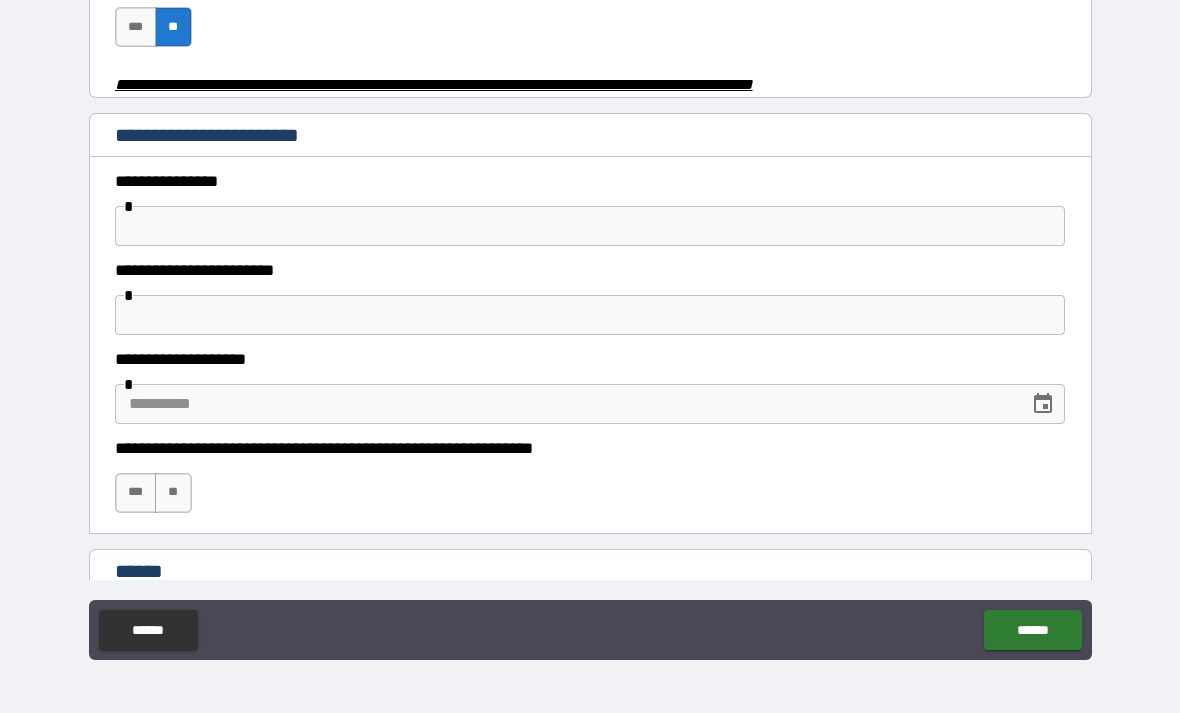scroll, scrollTop: 884, scrollLeft: 0, axis: vertical 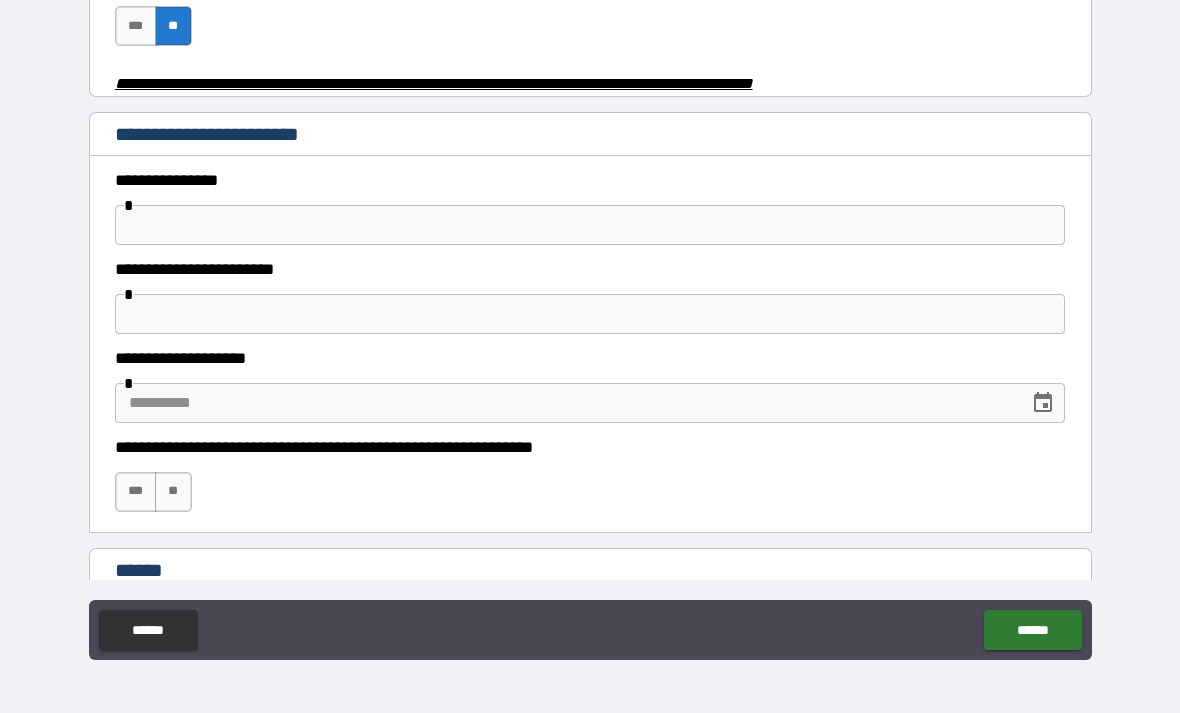 click at bounding box center (590, 225) 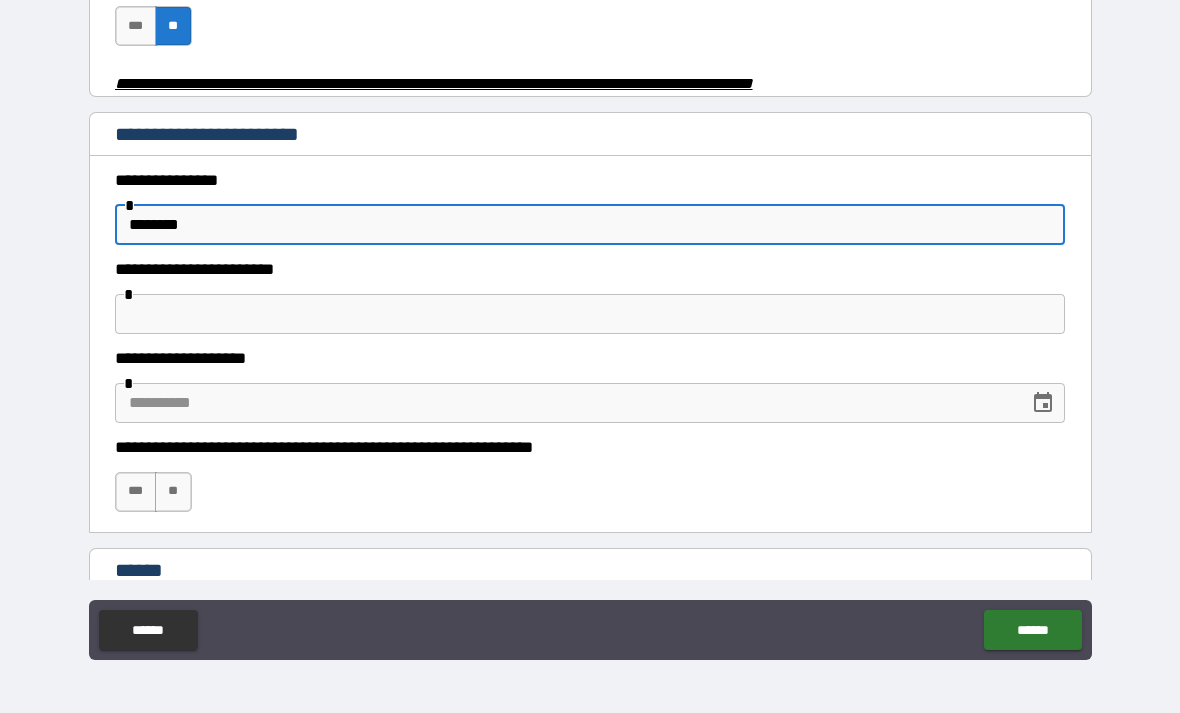 type on "********" 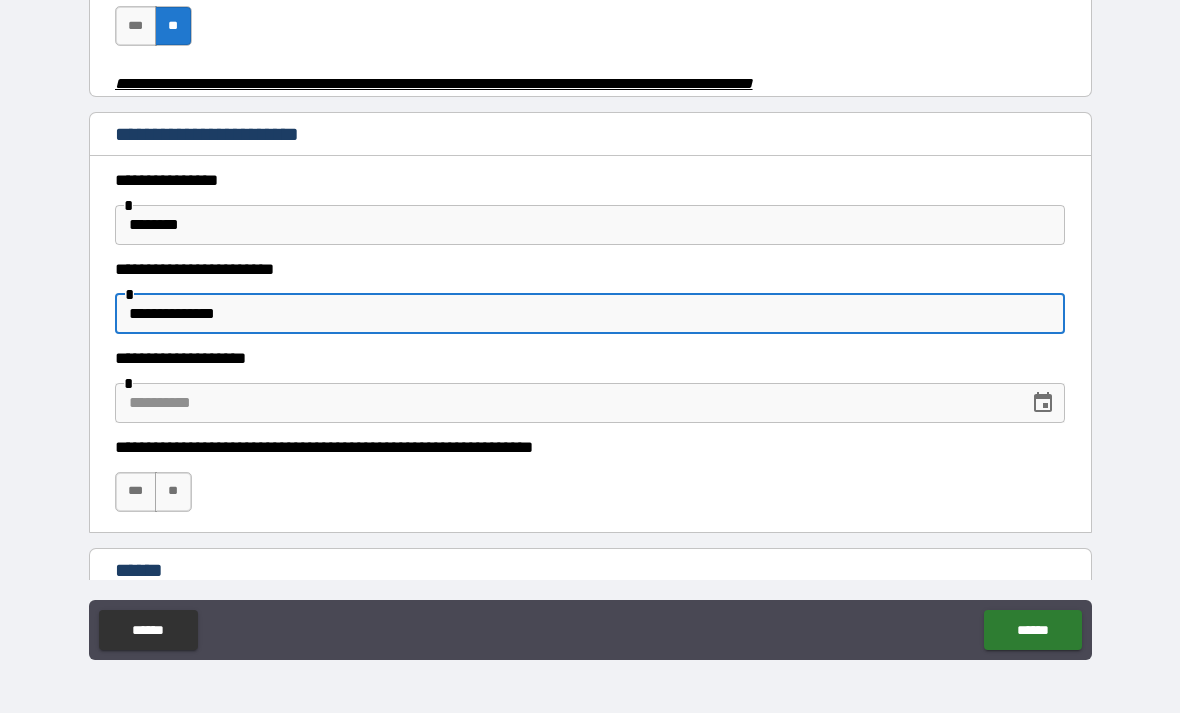 type on "**********" 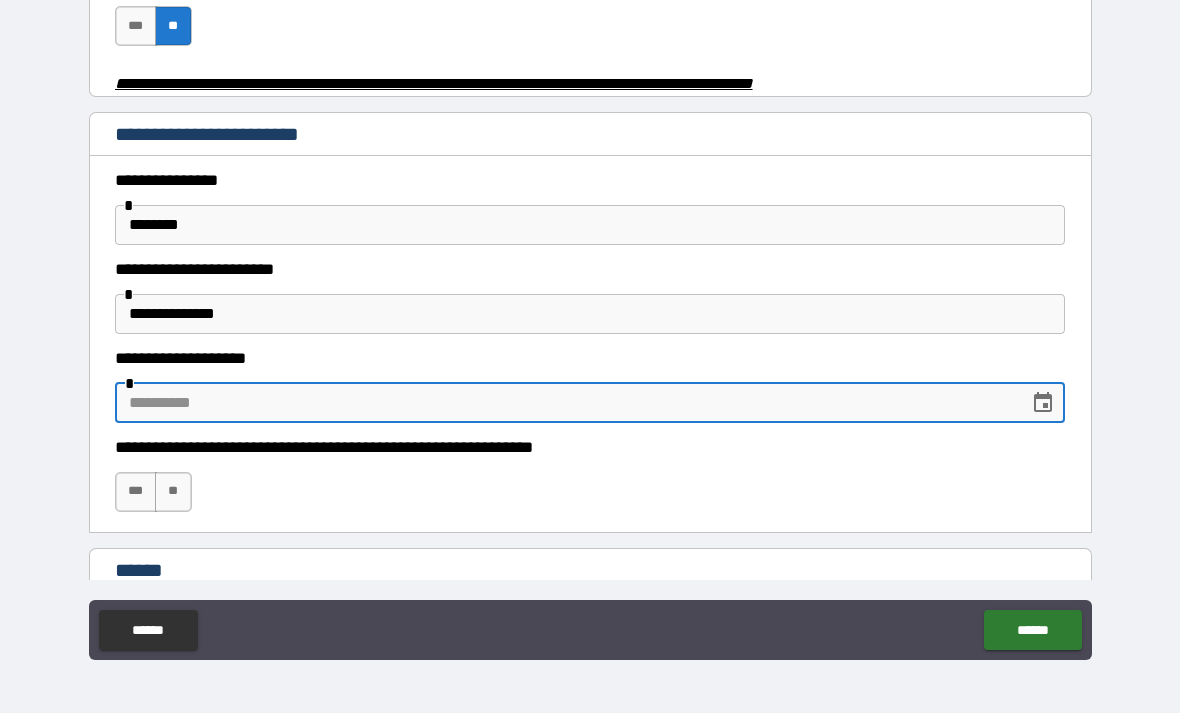 click 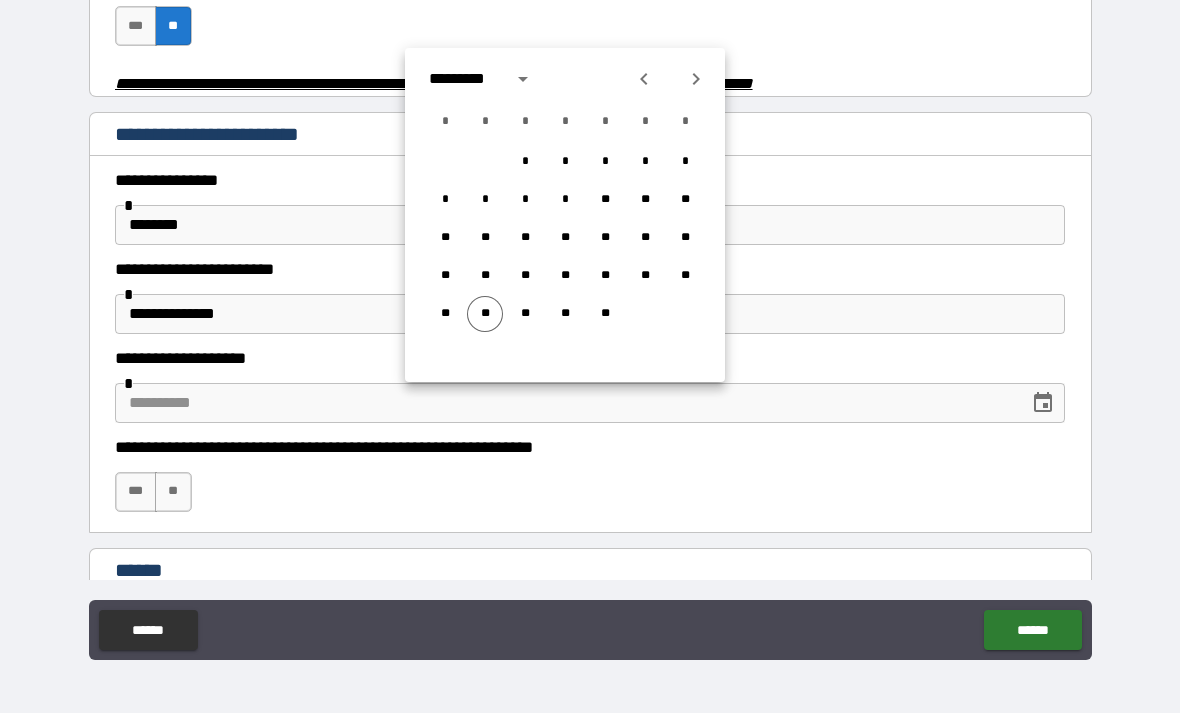 click 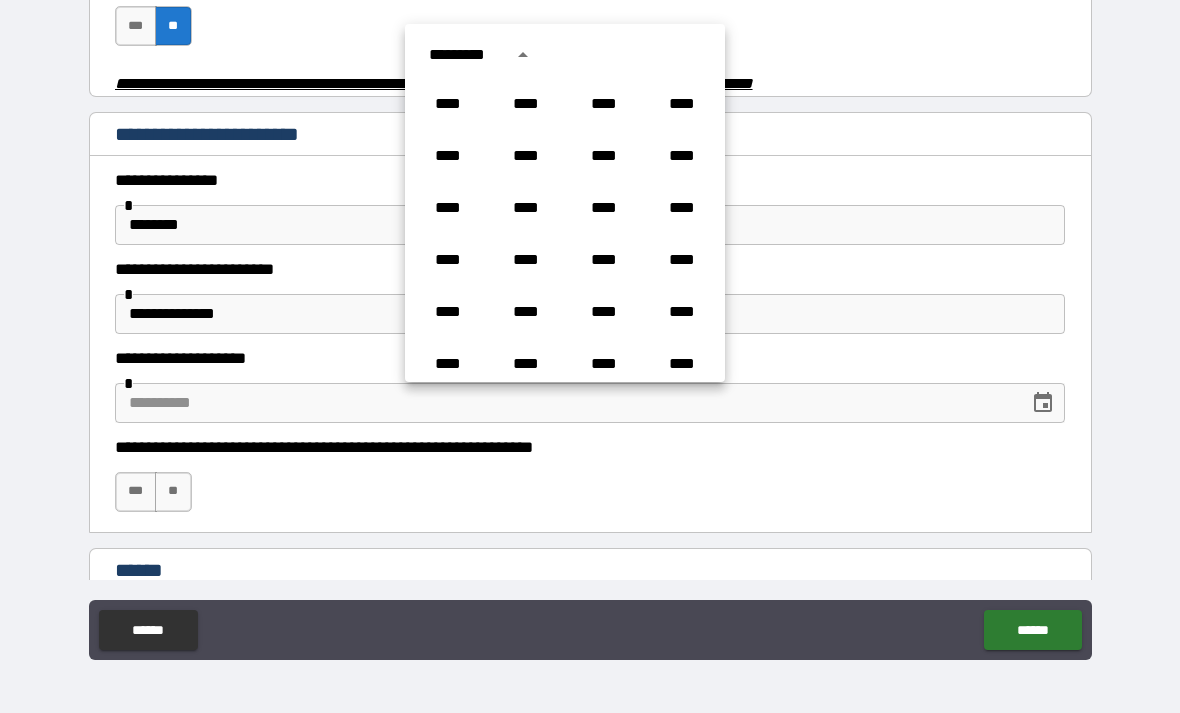 scroll, scrollTop: 1486, scrollLeft: 0, axis: vertical 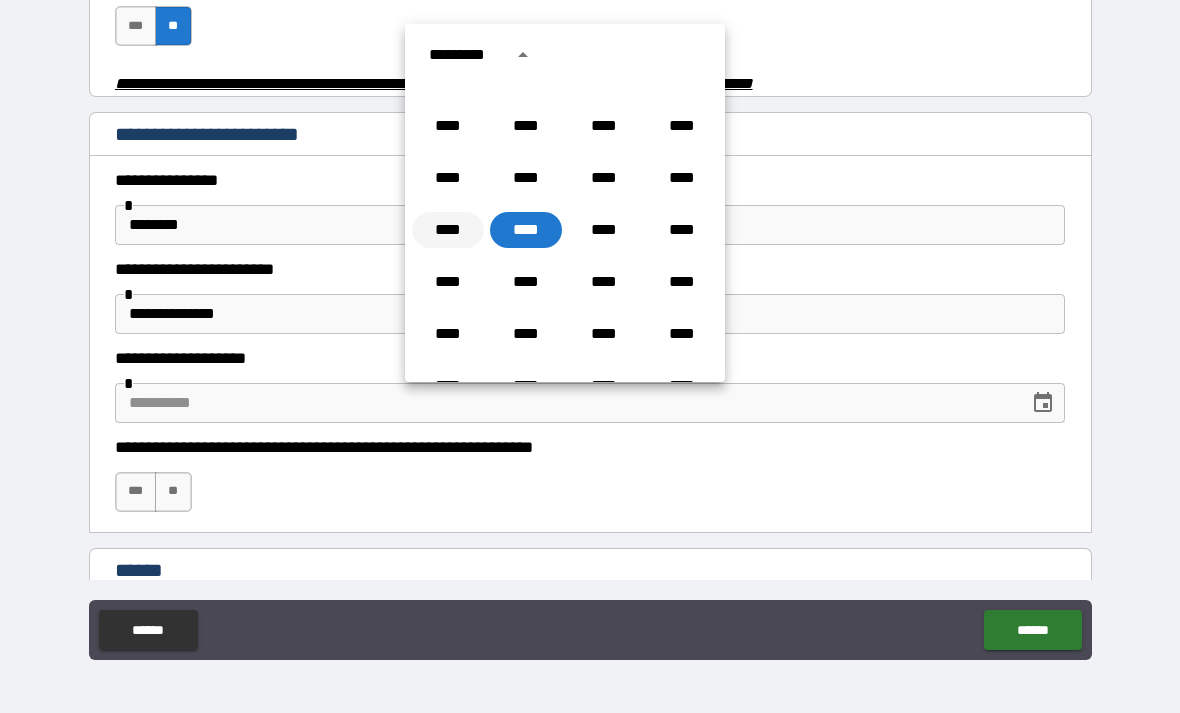 click on "****" at bounding box center [448, 230] 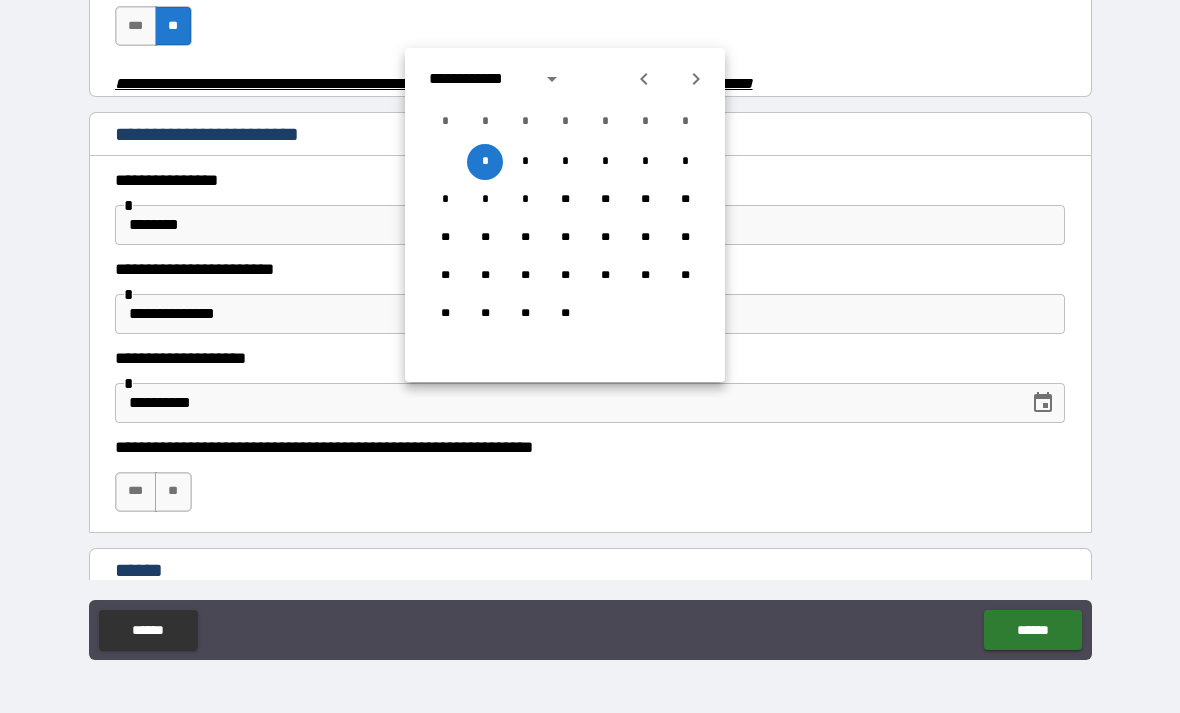 click 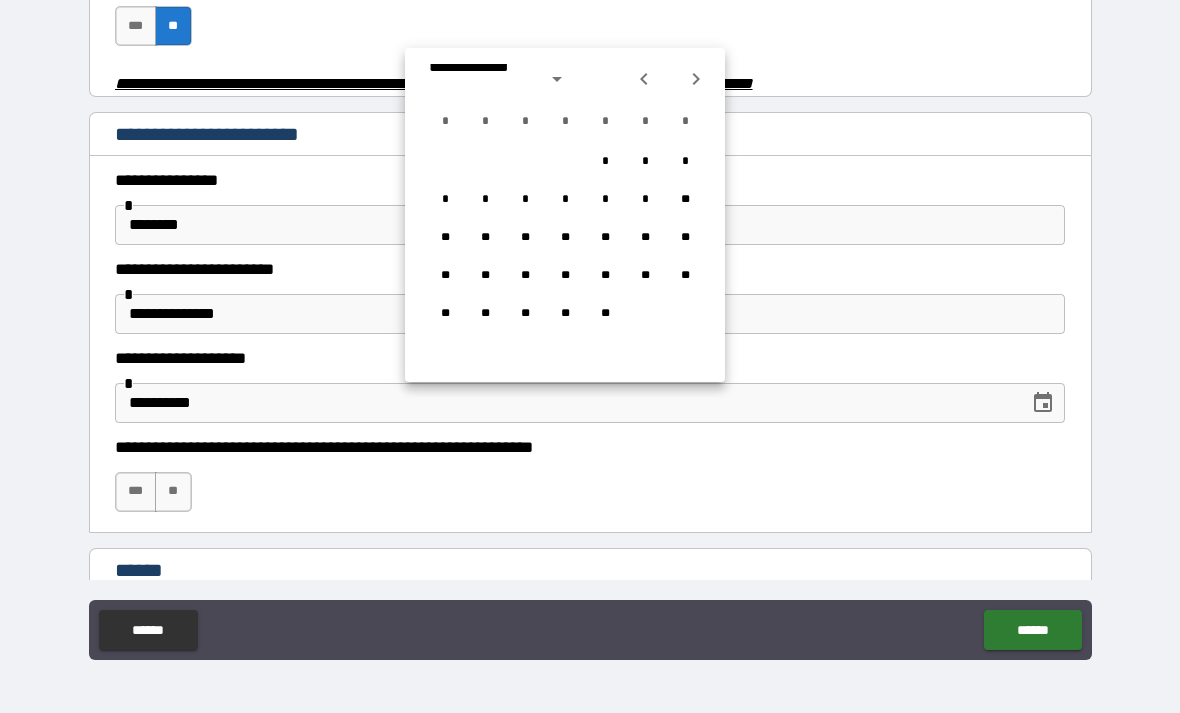 click 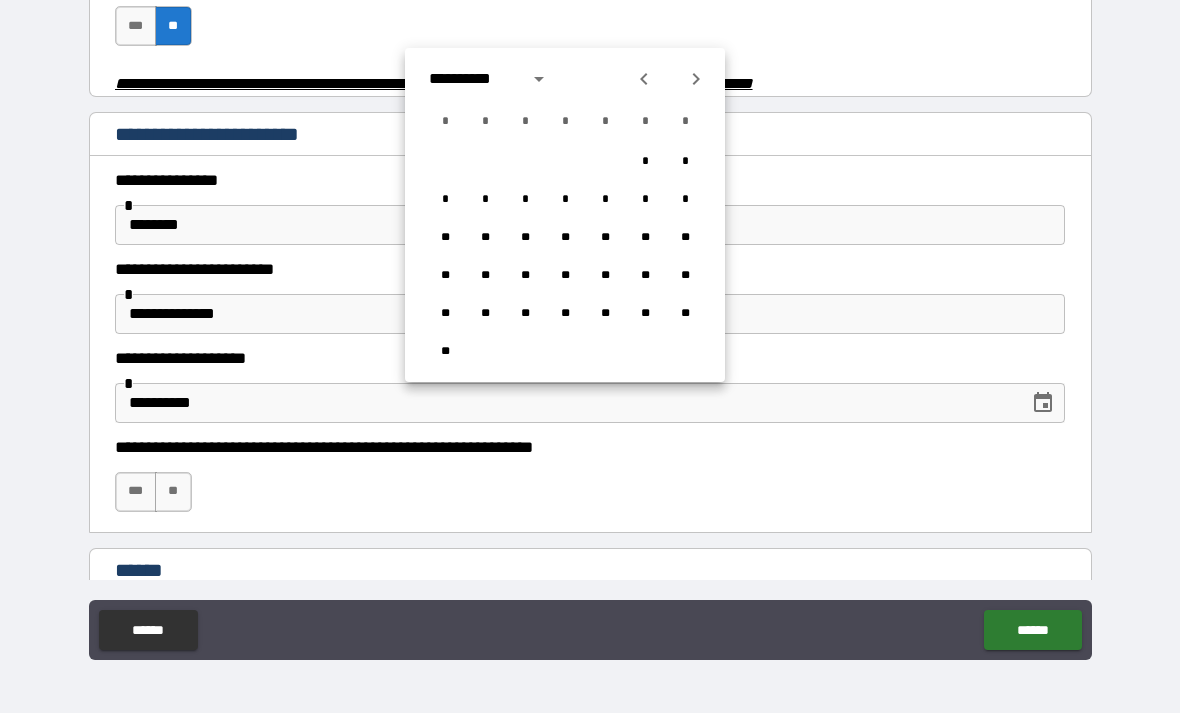 click 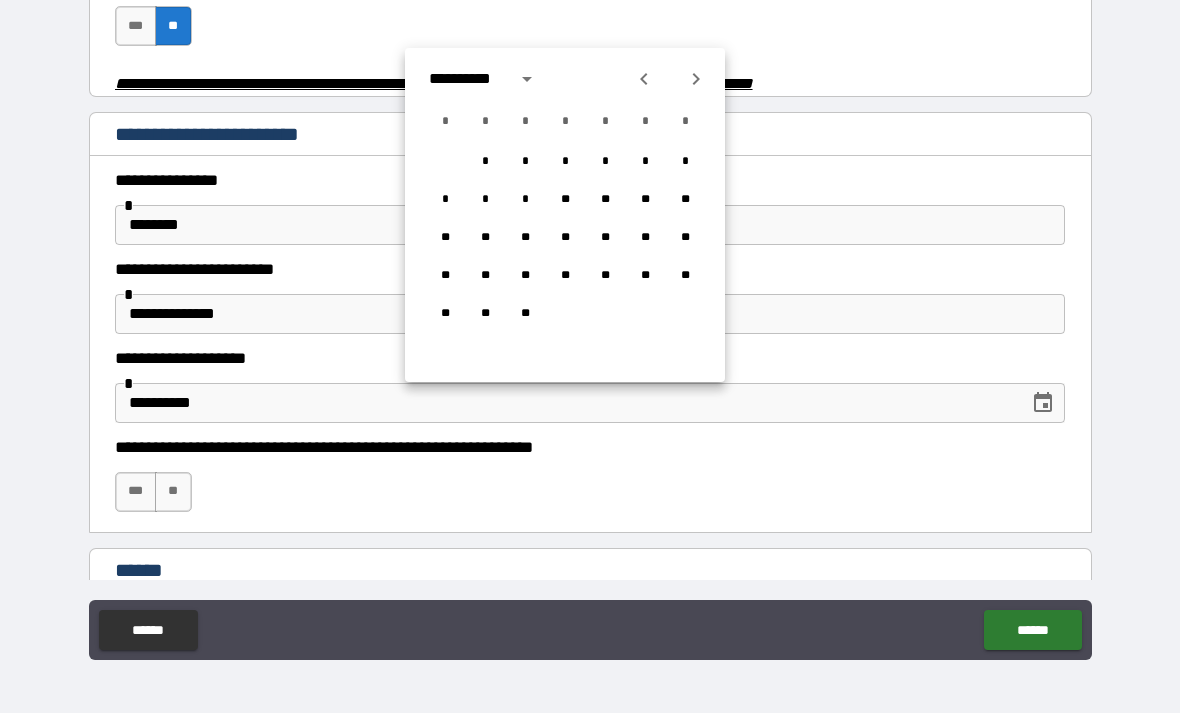 click 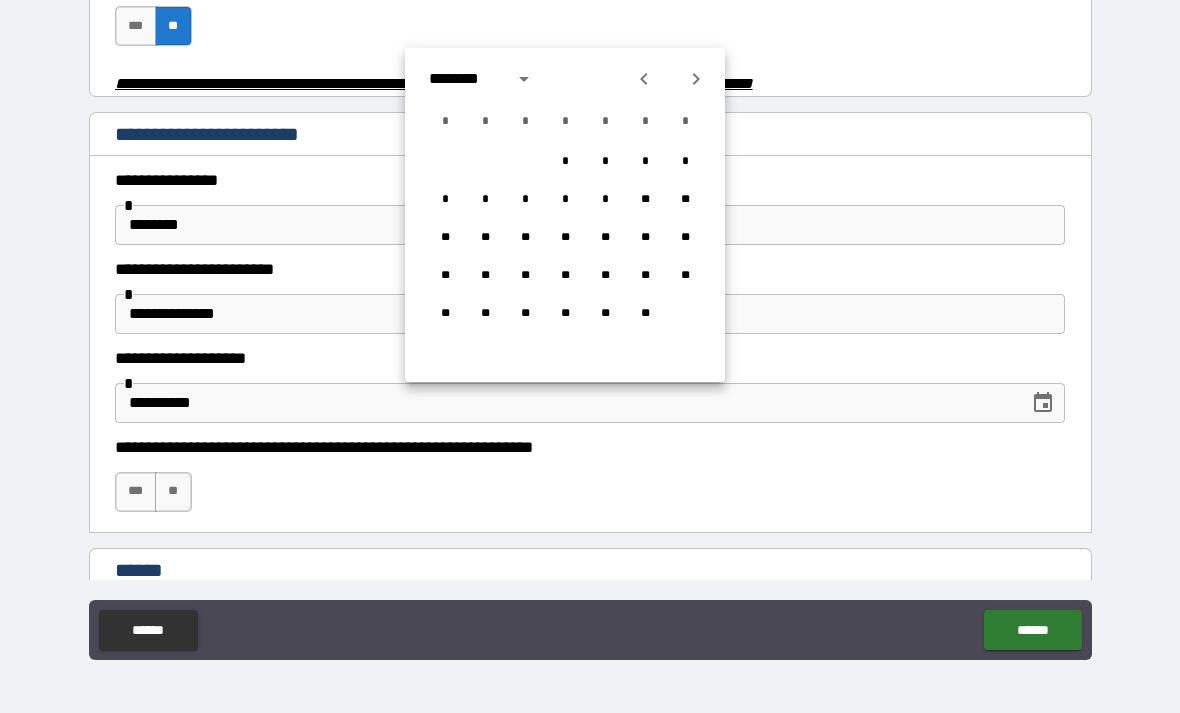 click 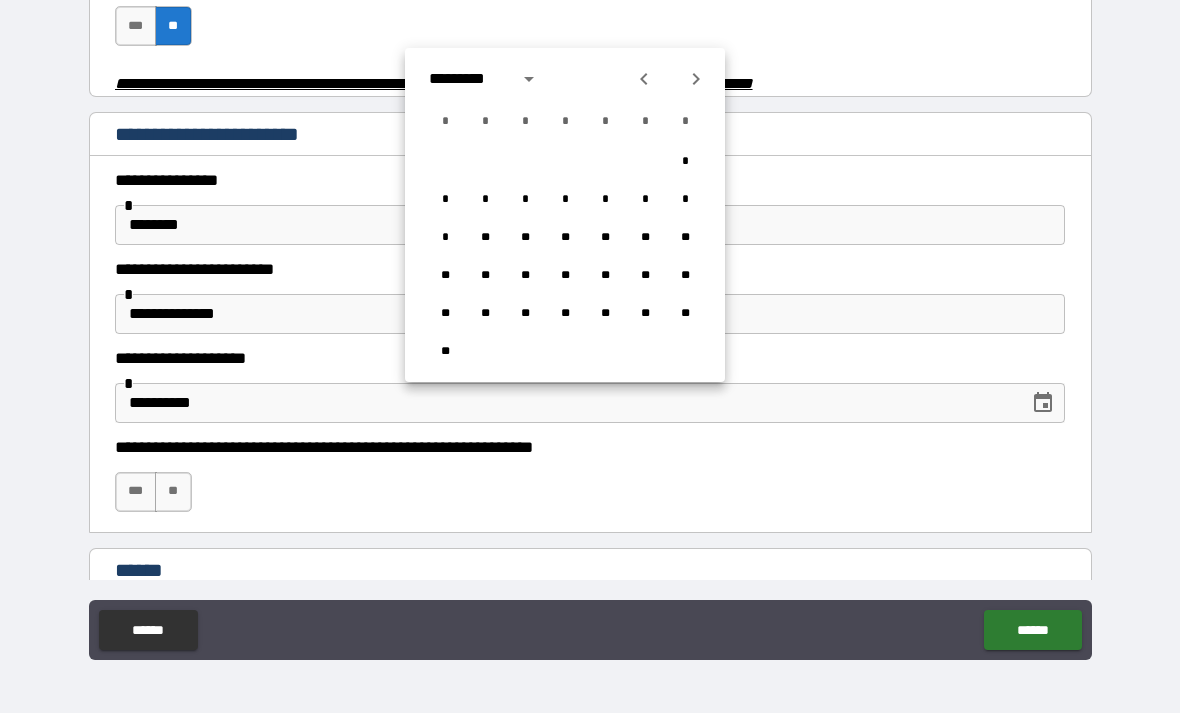 click 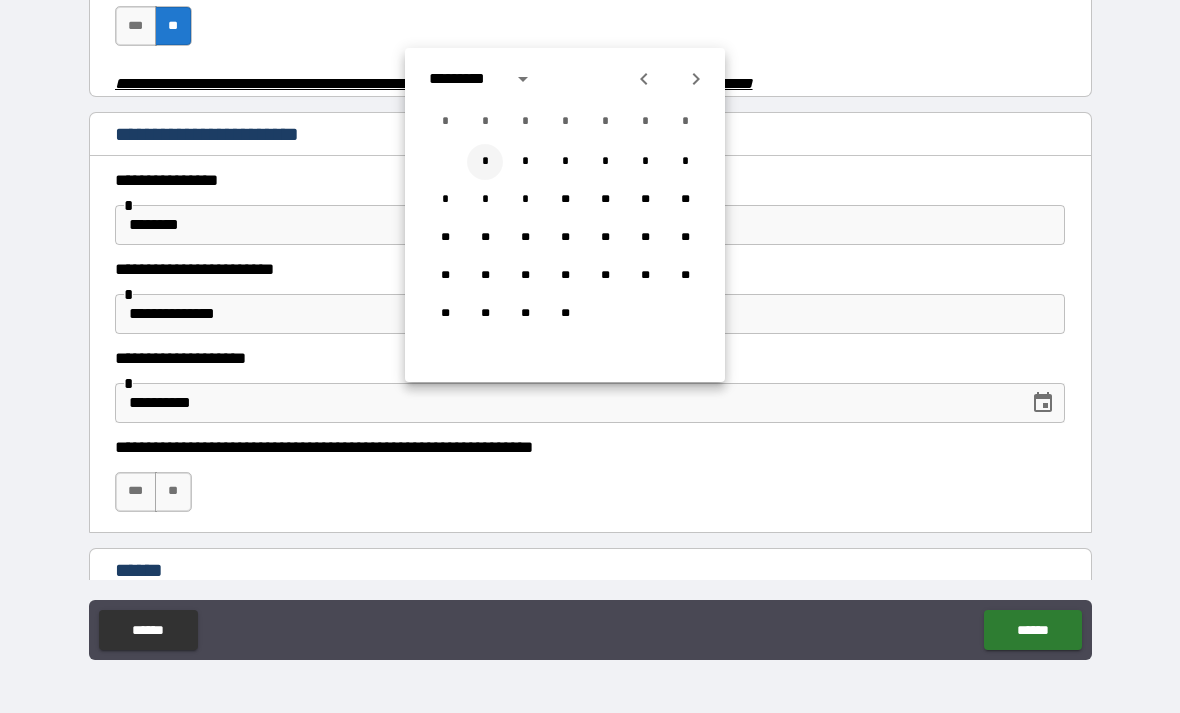 click on "*" at bounding box center (485, 162) 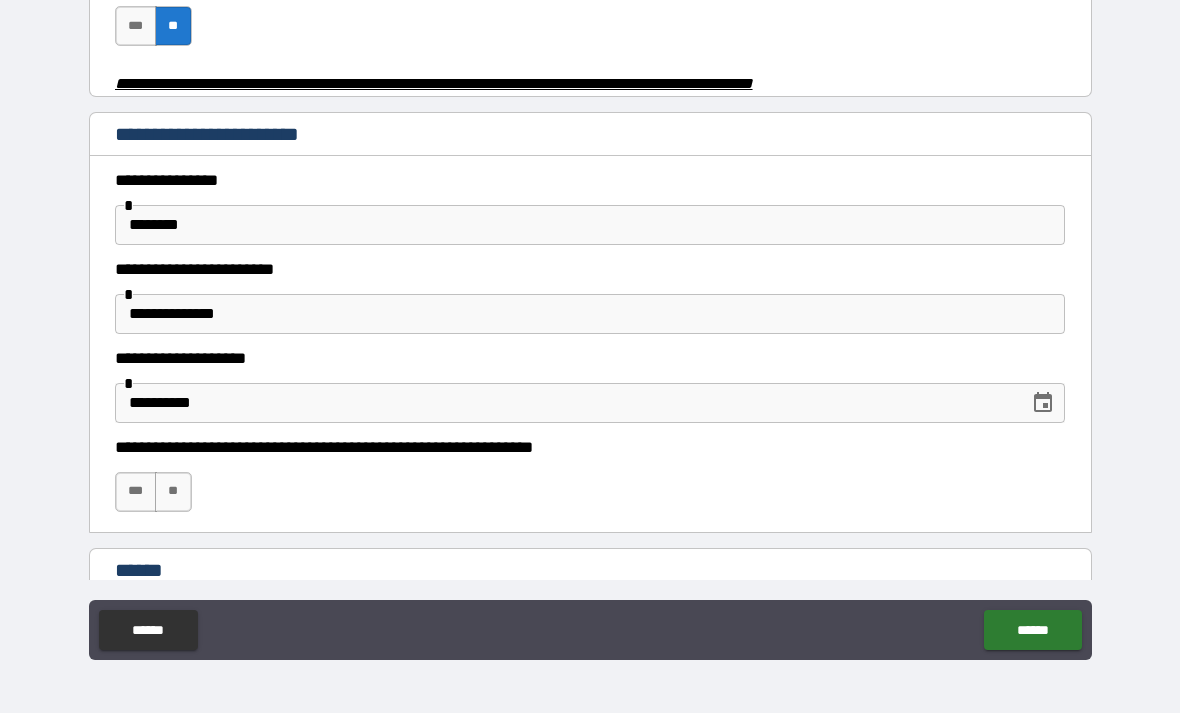 type on "**********" 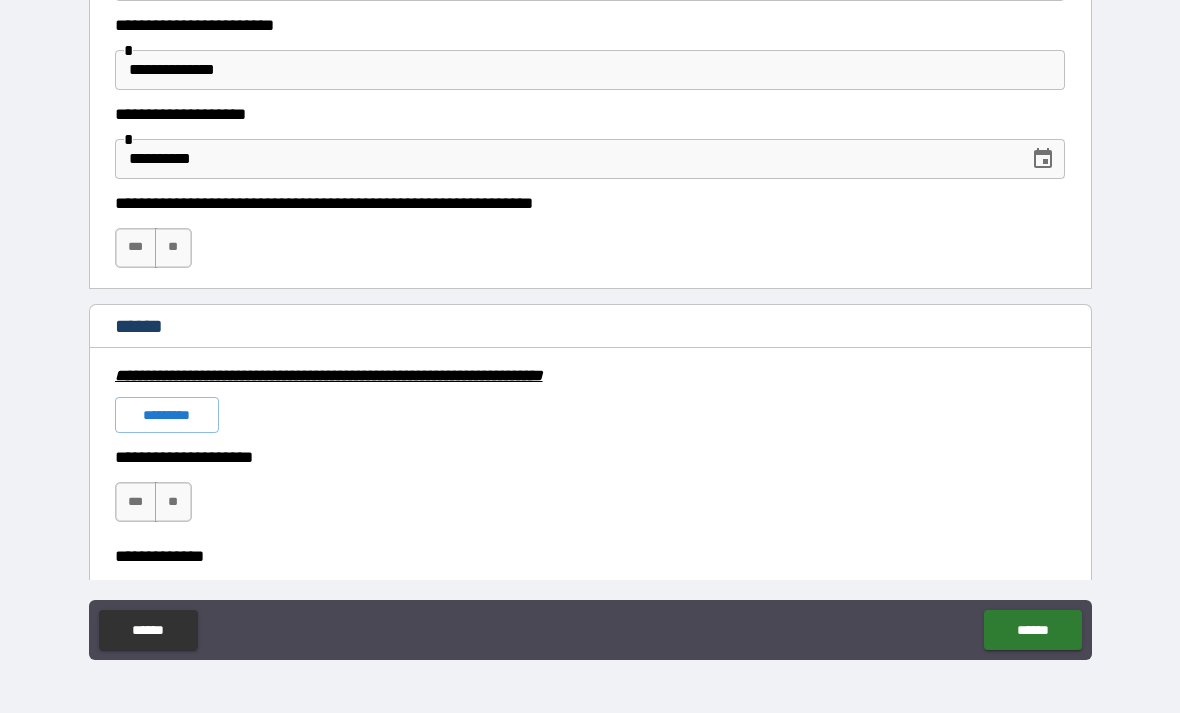scroll, scrollTop: 1147, scrollLeft: 0, axis: vertical 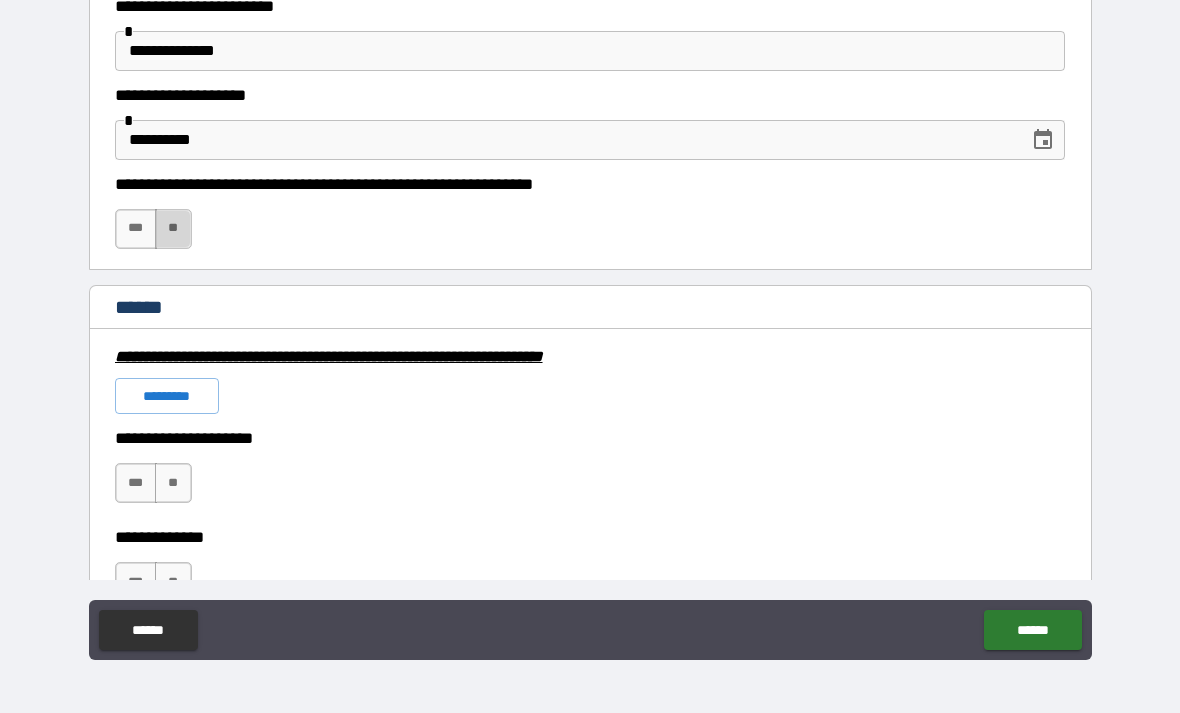 click on "**" at bounding box center (173, 229) 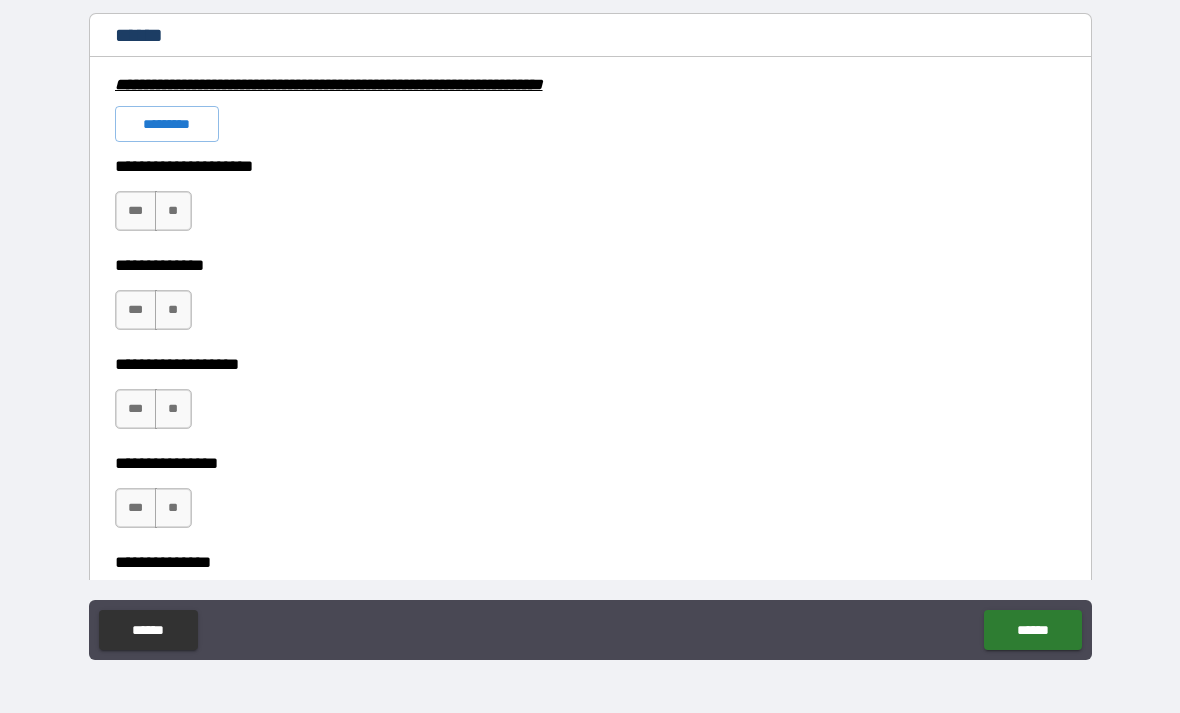 scroll, scrollTop: 1420, scrollLeft: 0, axis: vertical 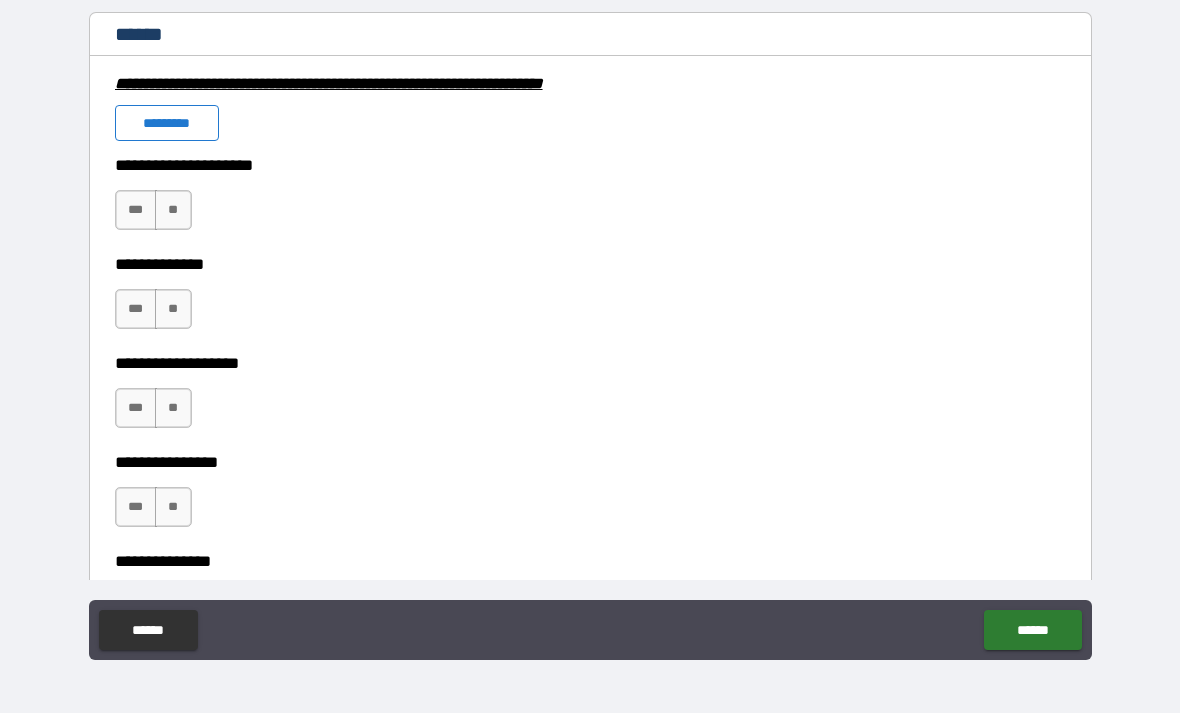 click on "*********" at bounding box center (167, 123) 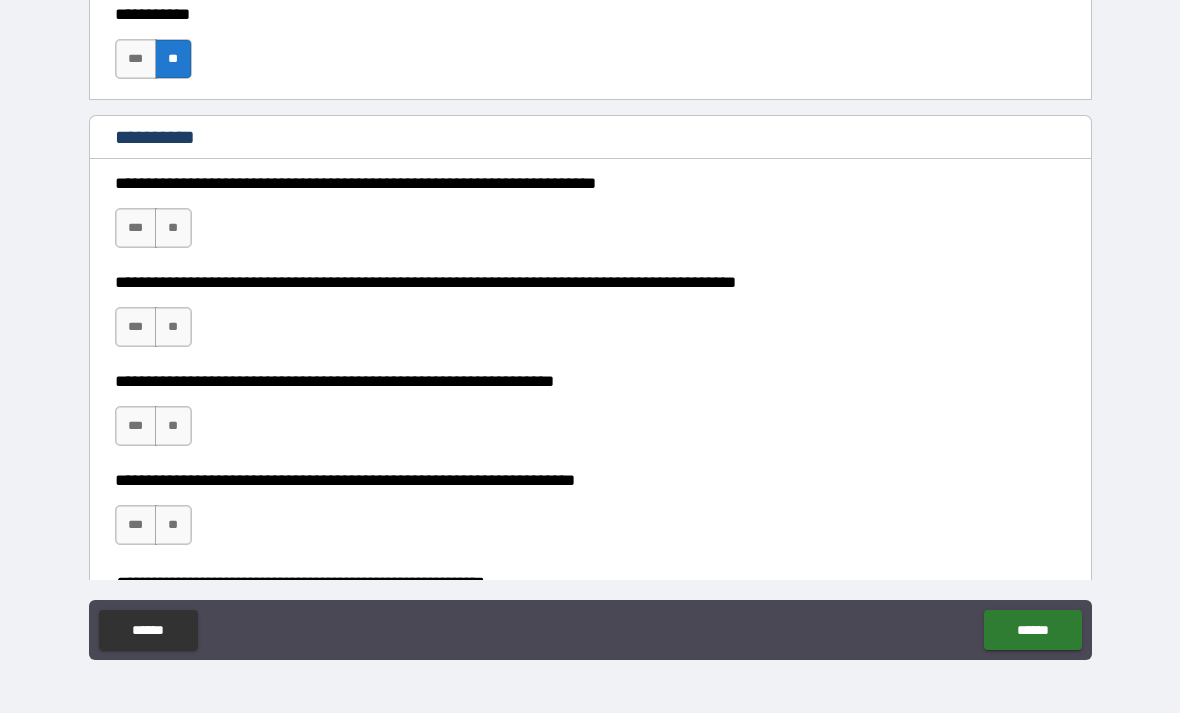 scroll, scrollTop: 2074, scrollLeft: 0, axis: vertical 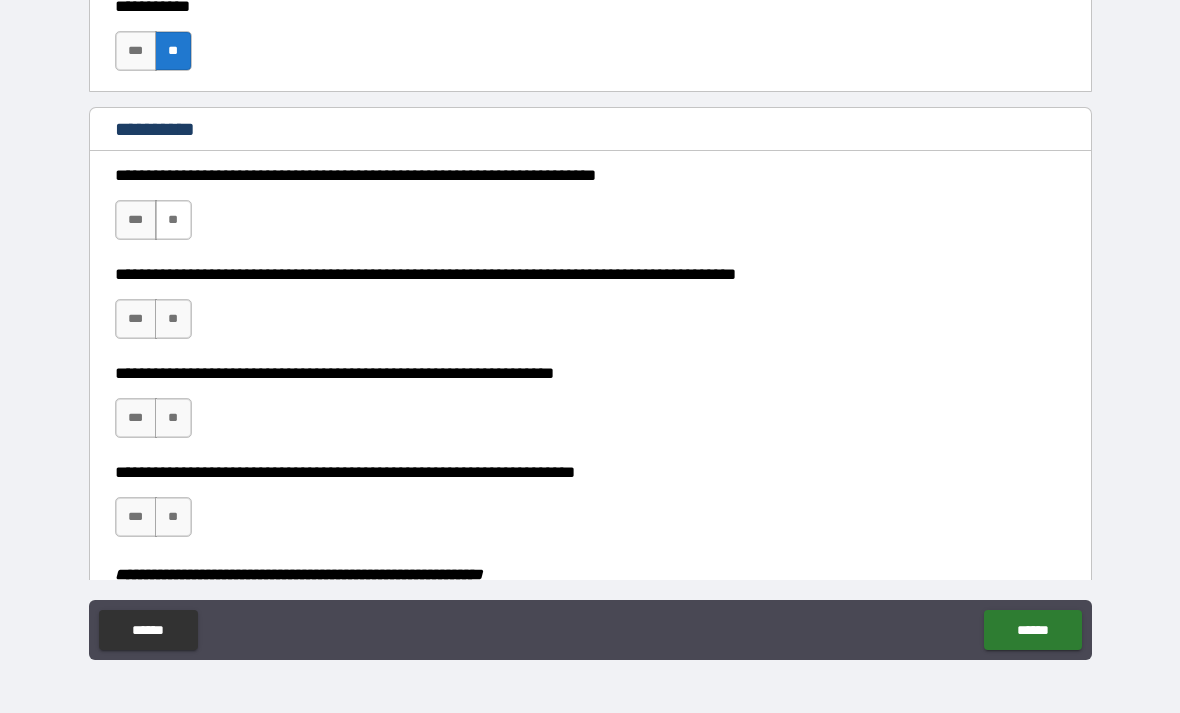 click on "**" at bounding box center [173, 220] 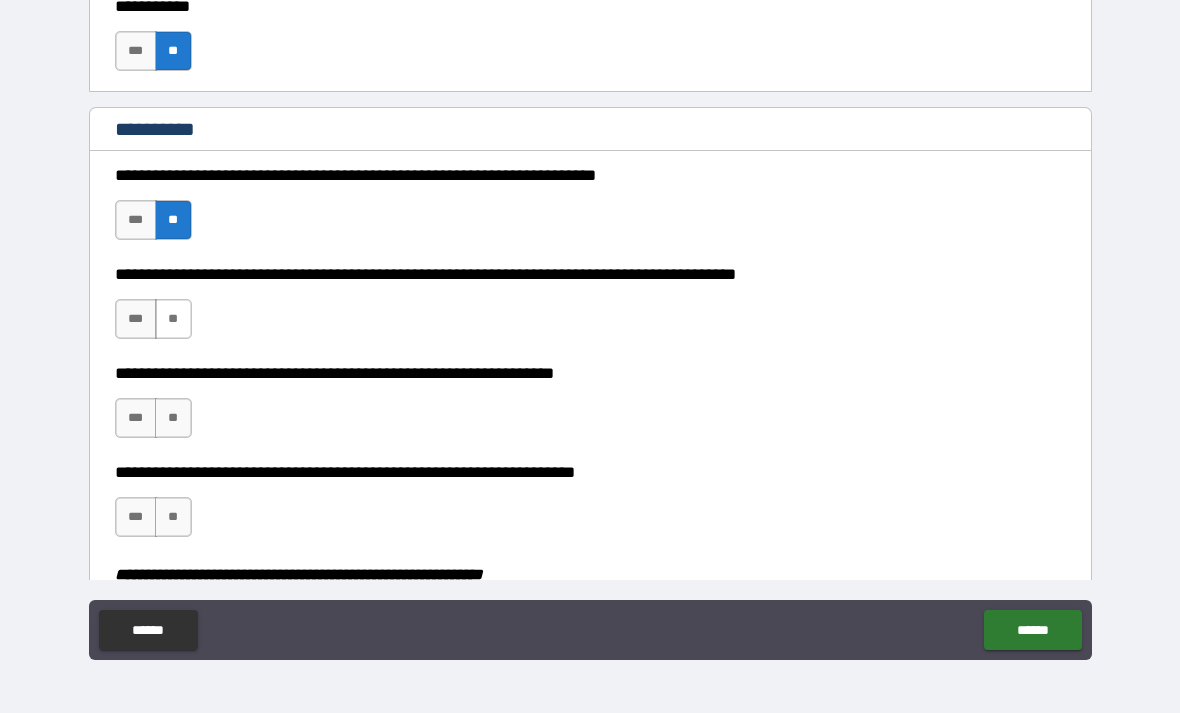 click on "**" at bounding box center [173, 319] 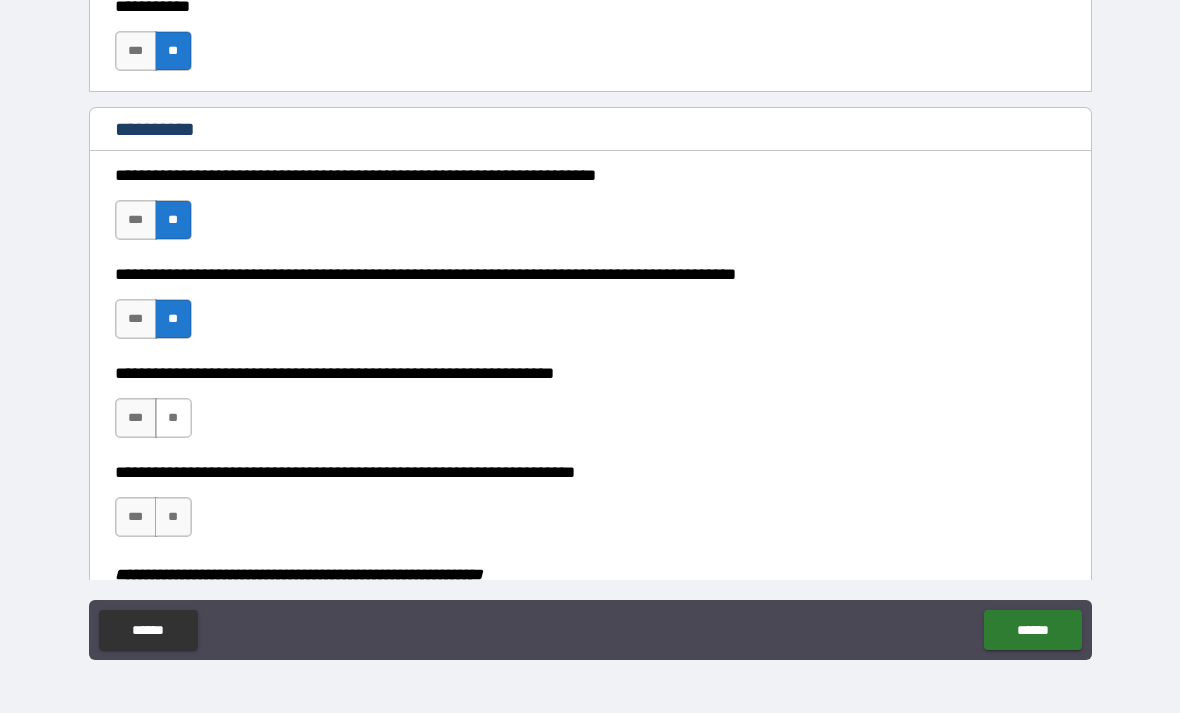click on "**" at bounding box center [173, 418] 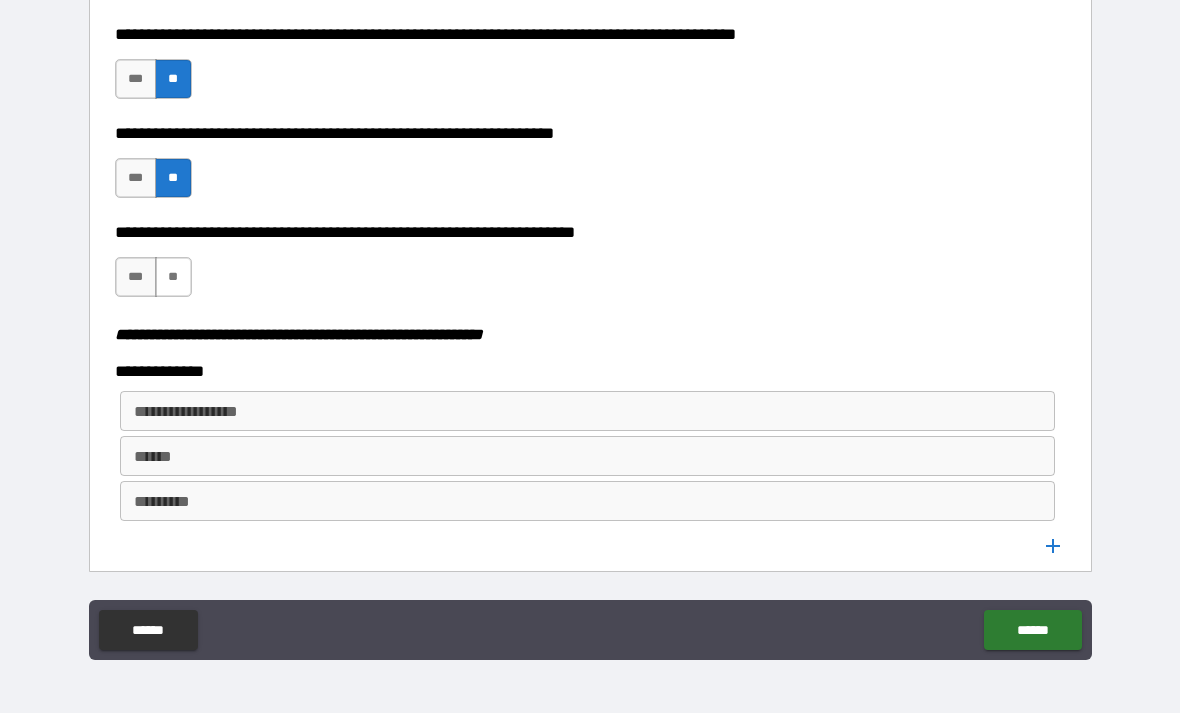 click on "**" at bounding box center (173, 277) 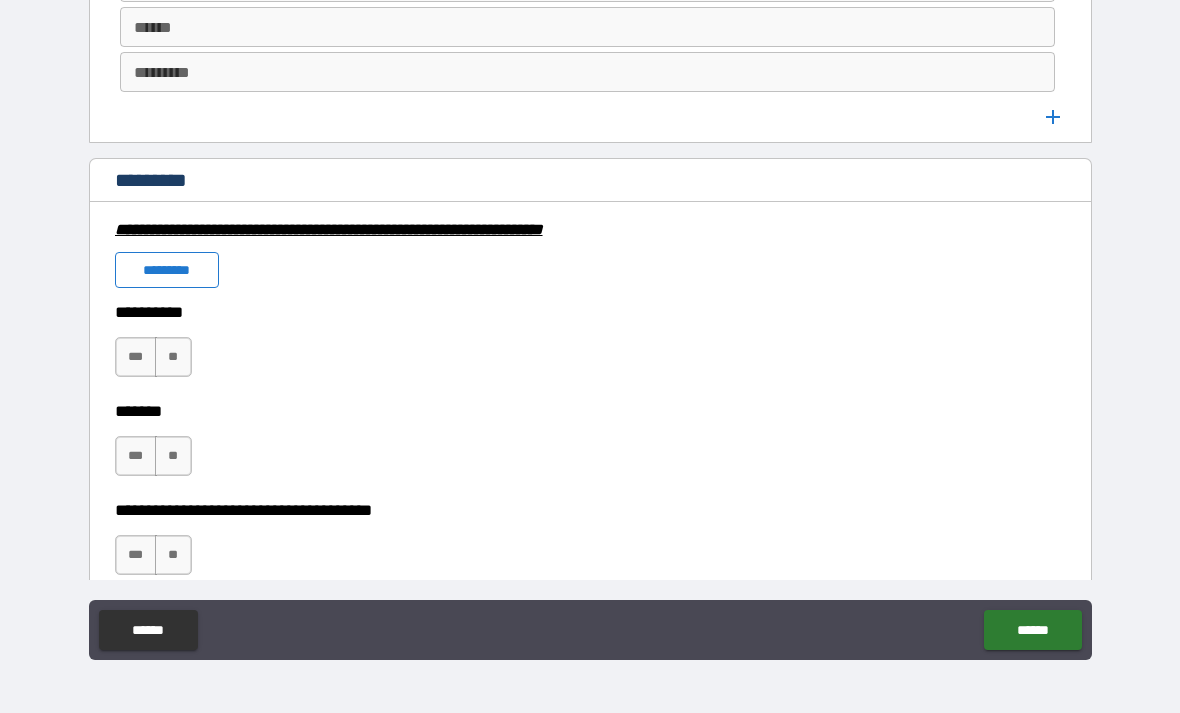 click on "*********" at bounding box center (167, 270) 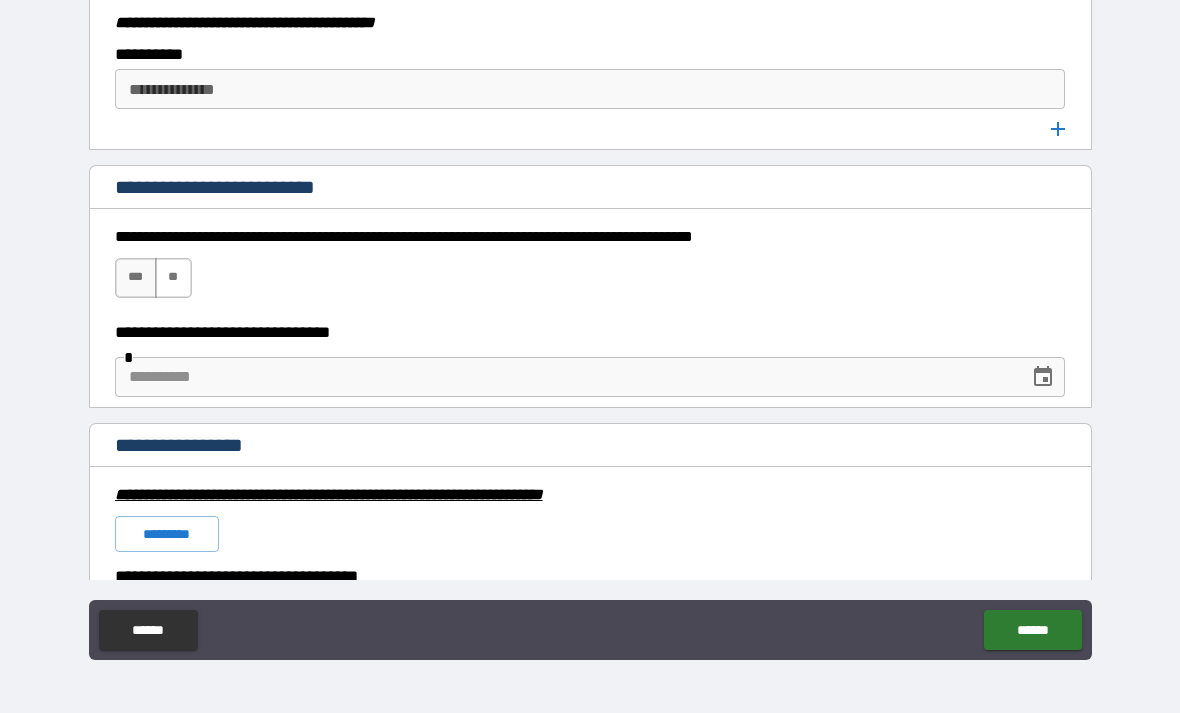 click on "**" at bounding box center (173, 278) 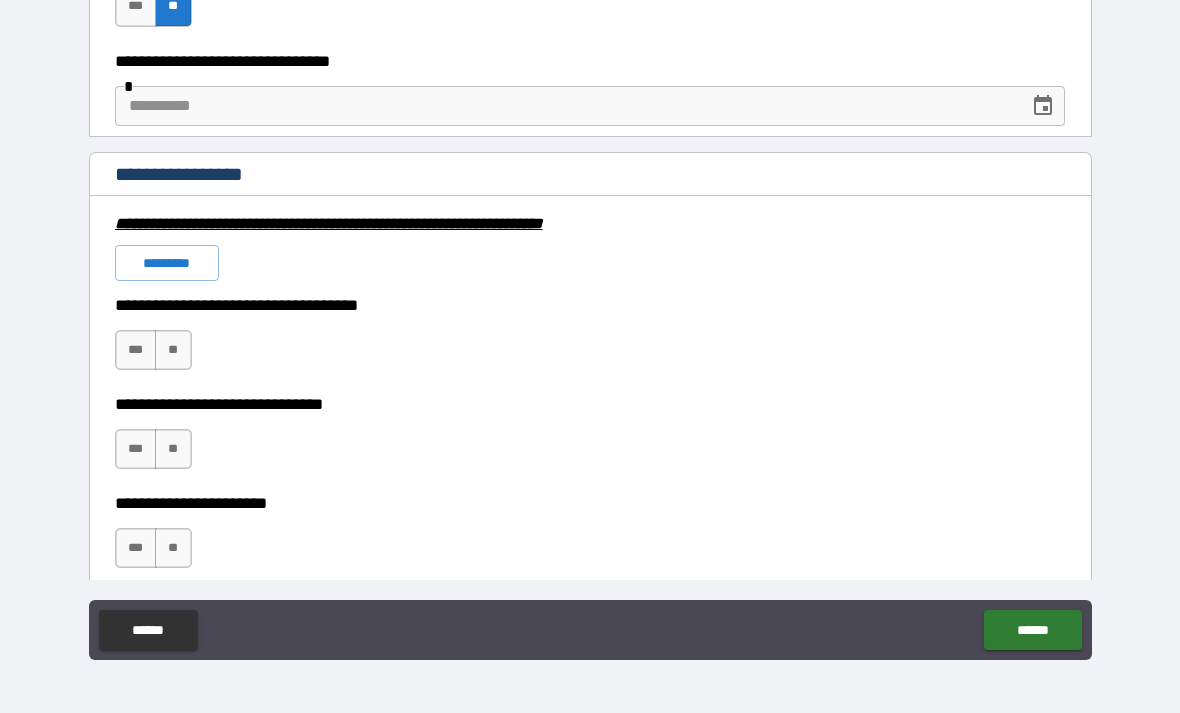 scroll, scrollTop: 4306, scrollLeft: 0, axis: vertical 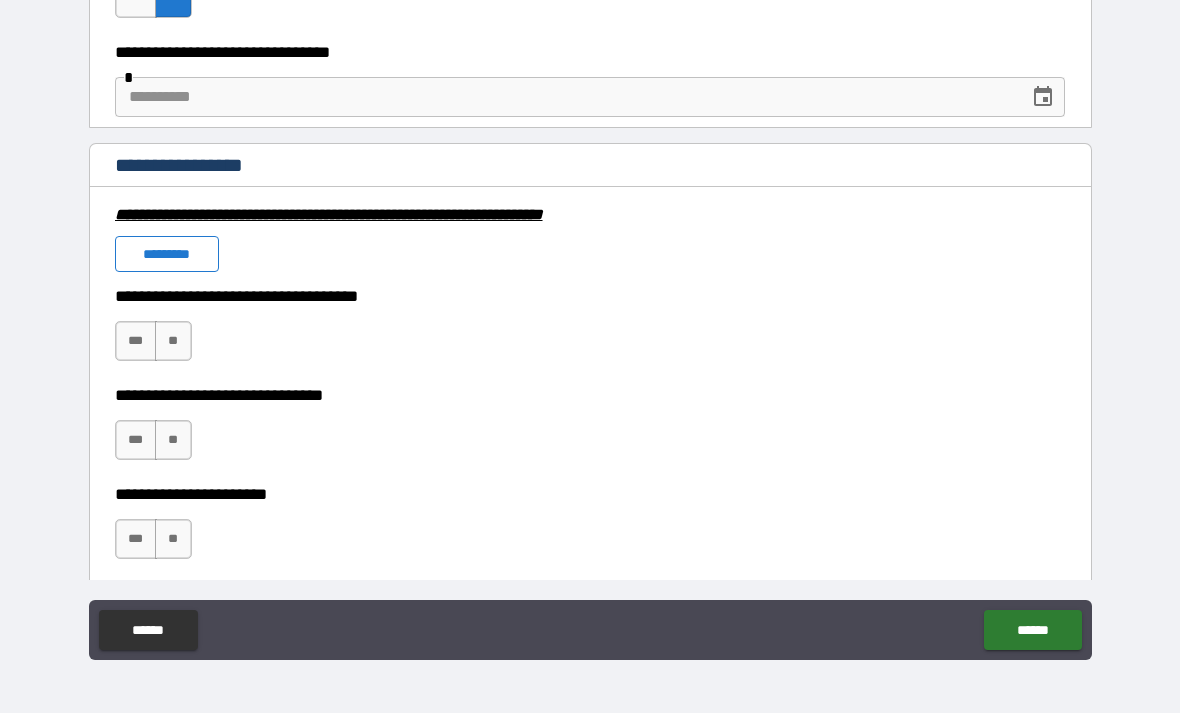 click on "*********" at bounding box center [167, 254] 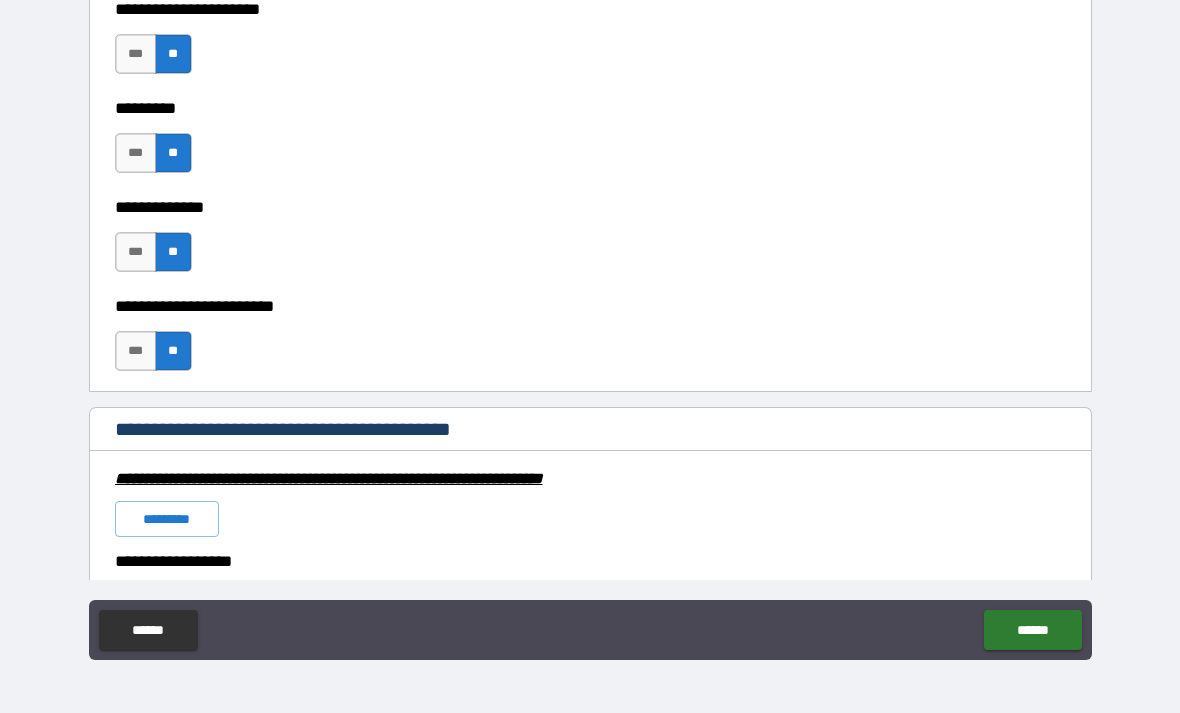 scroll, scrollTop: 5800, scrollLeft: 0, axis: vertical 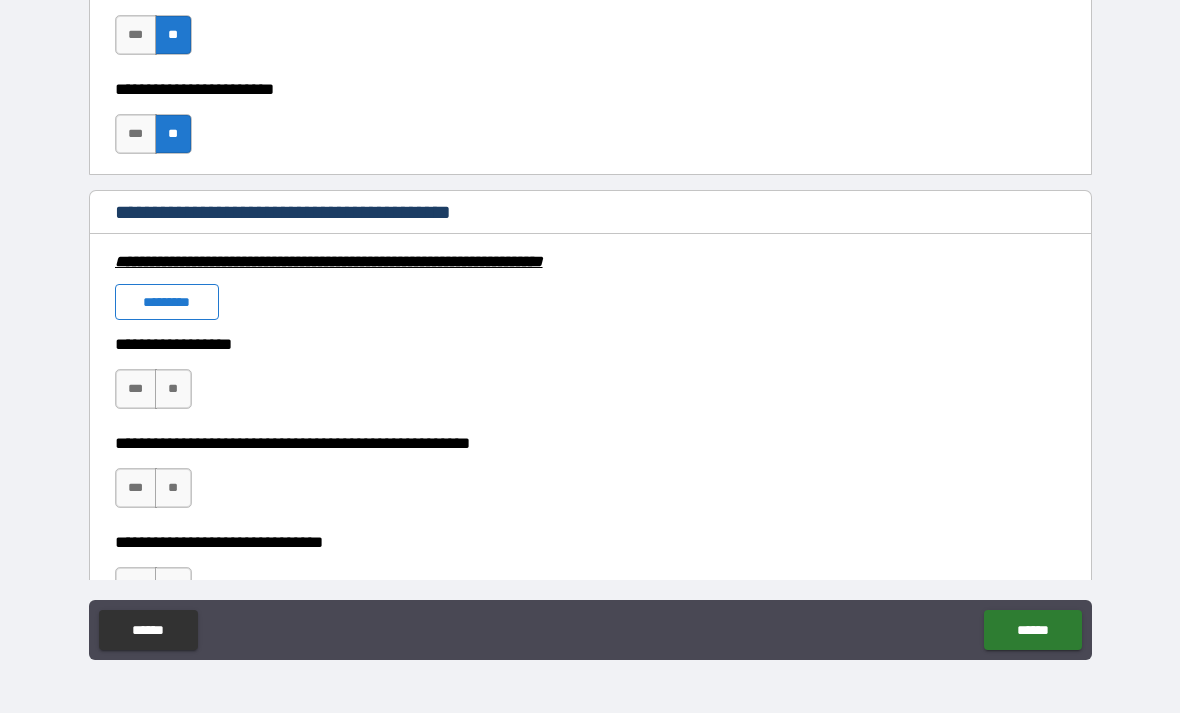 click on "*********" at bounding box center [167, 302] 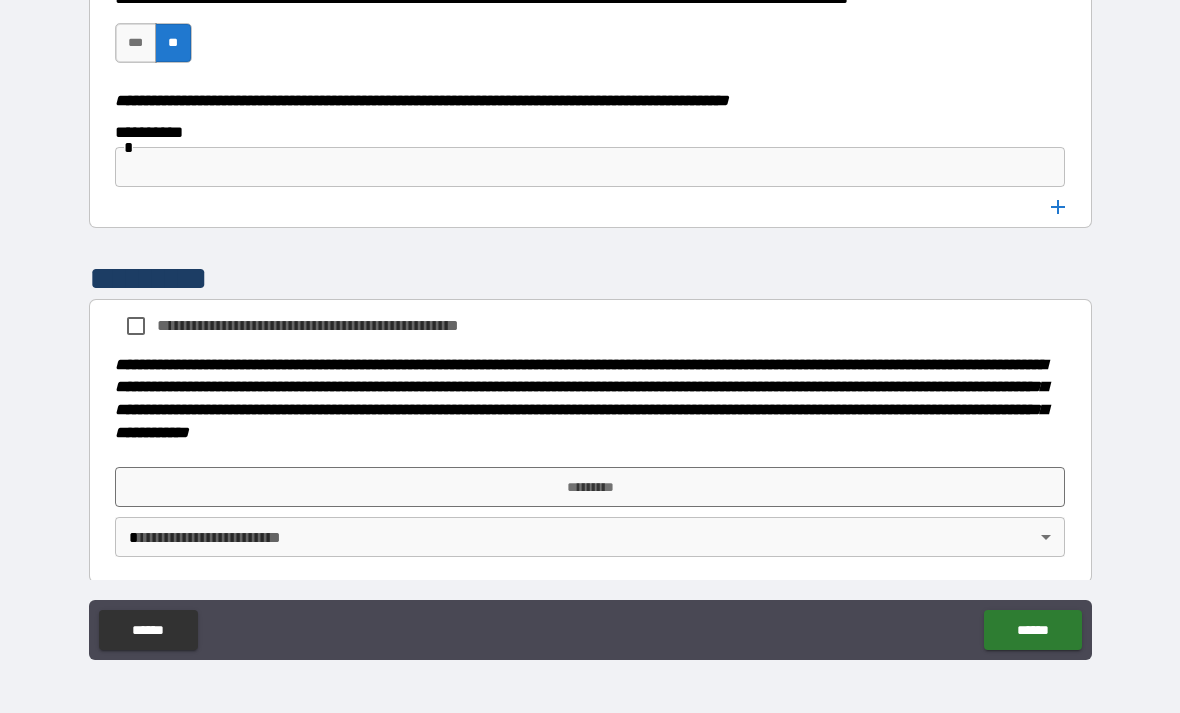 scroll, scrollTop: 10105, scrollLeft: 0, axis: vertical 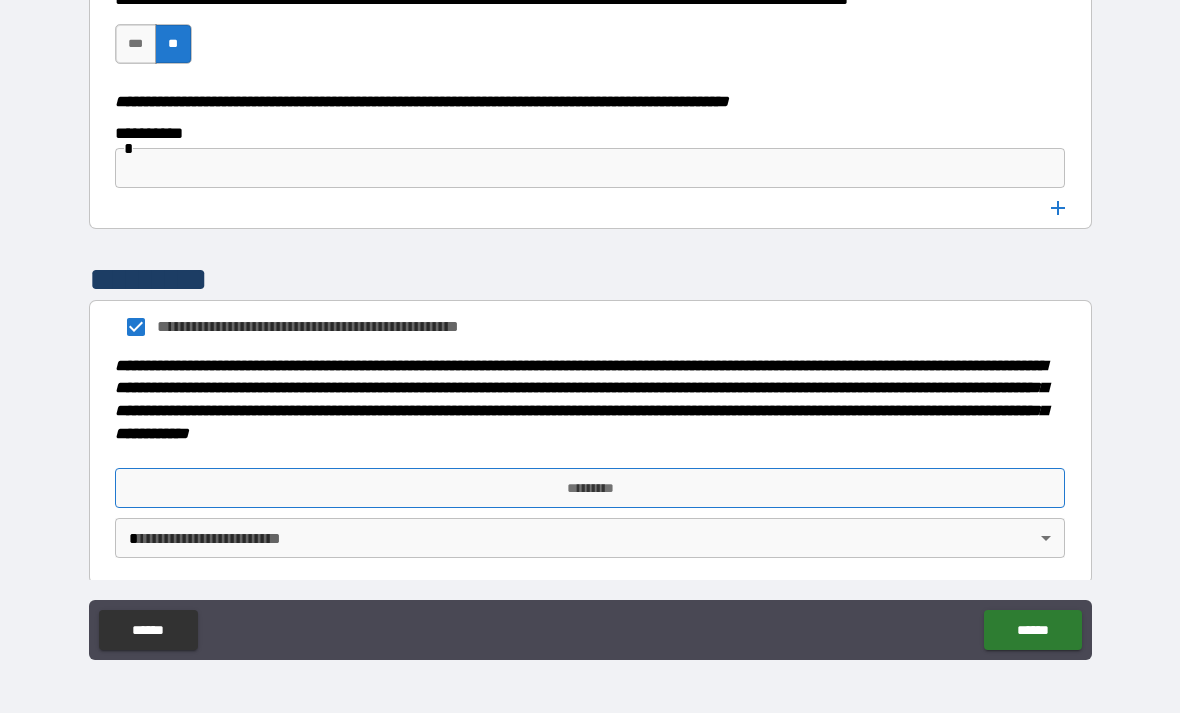click on "*********" at bounding box center [590, 488] 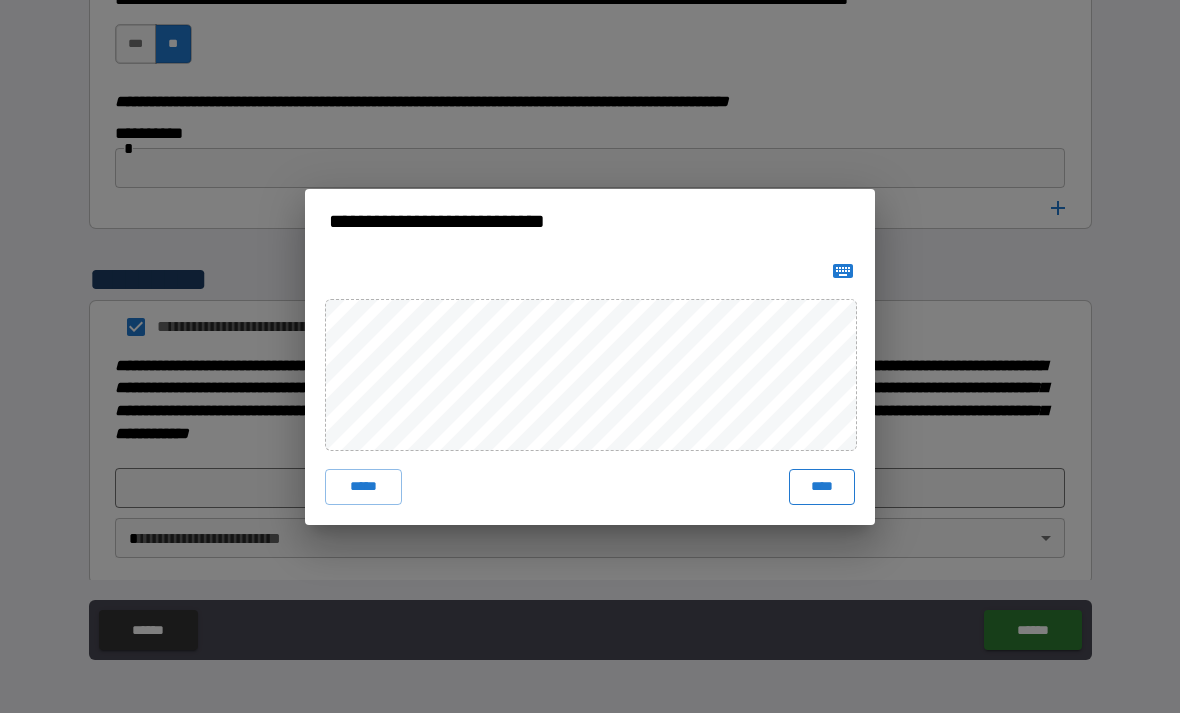 click on "****" at bounding box center (822, 487) 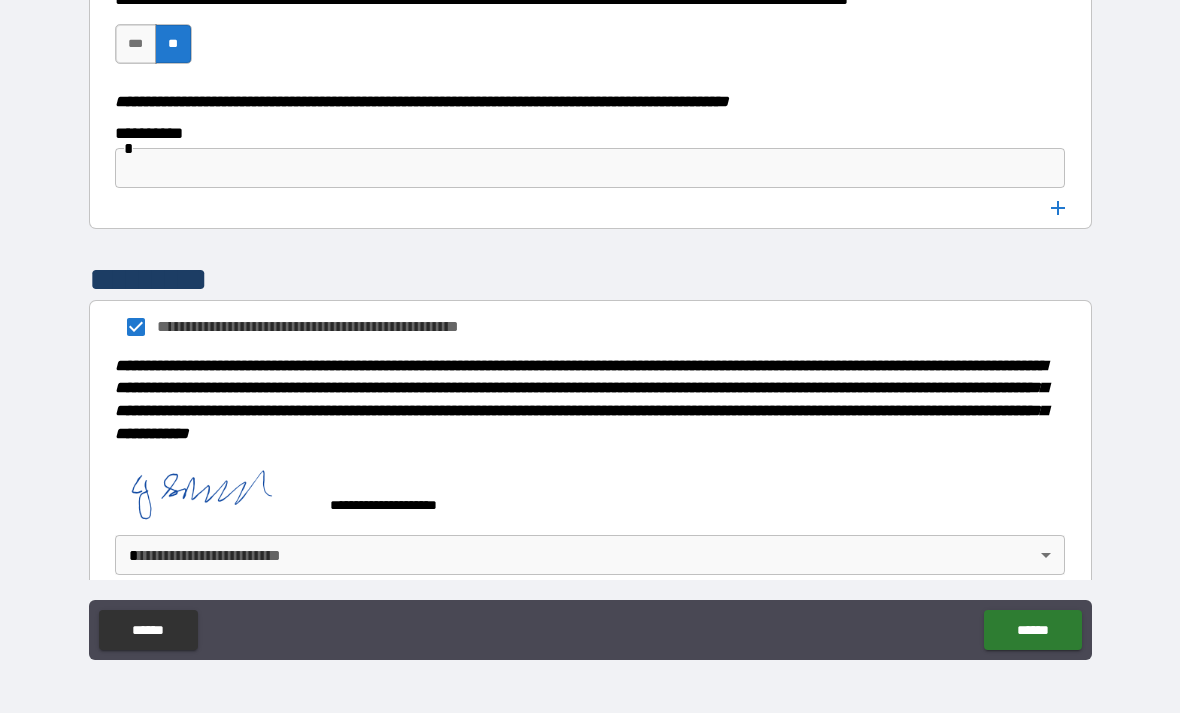 click on "**********" at bounding box center (590, 324) 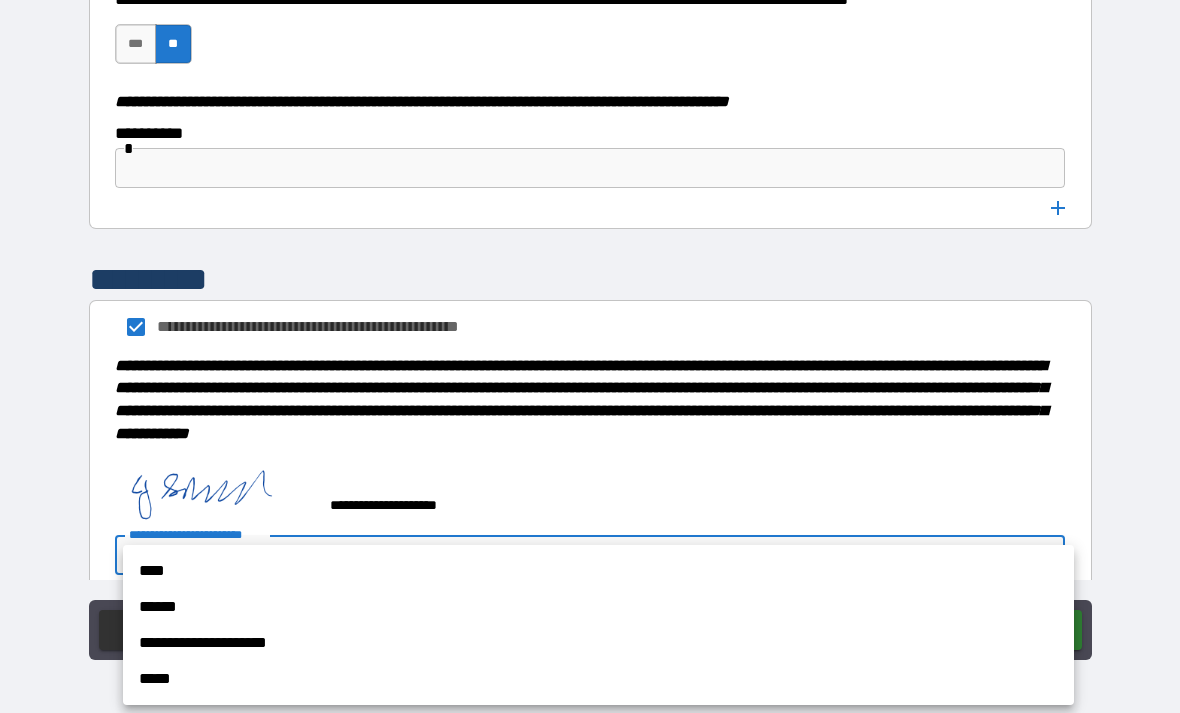 click on "**********" at bounding box center (598, 643) 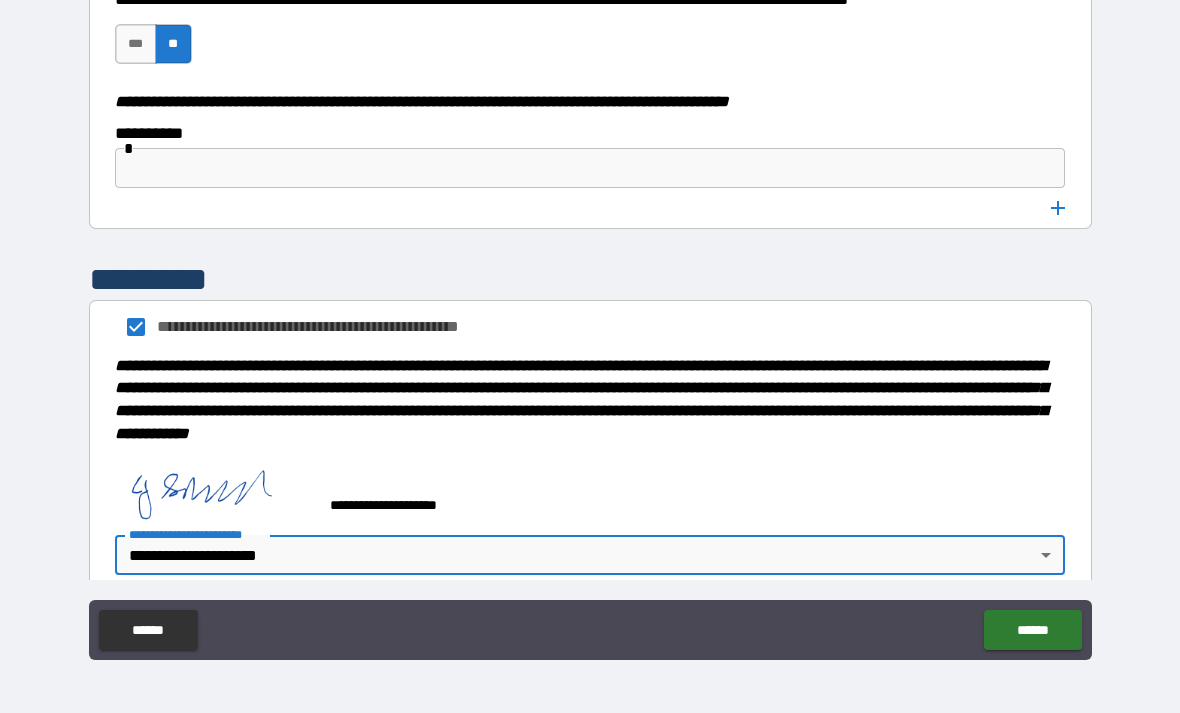 type on "**********" 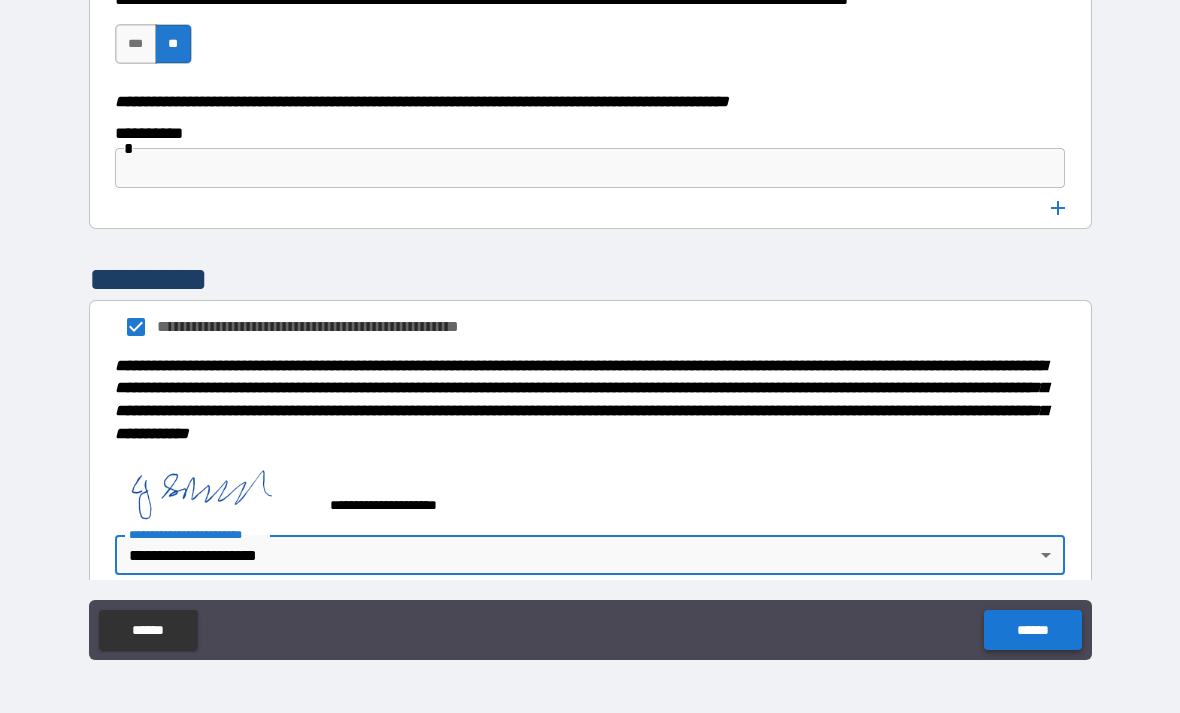 click on "******" at bounding box center [1032, 630] 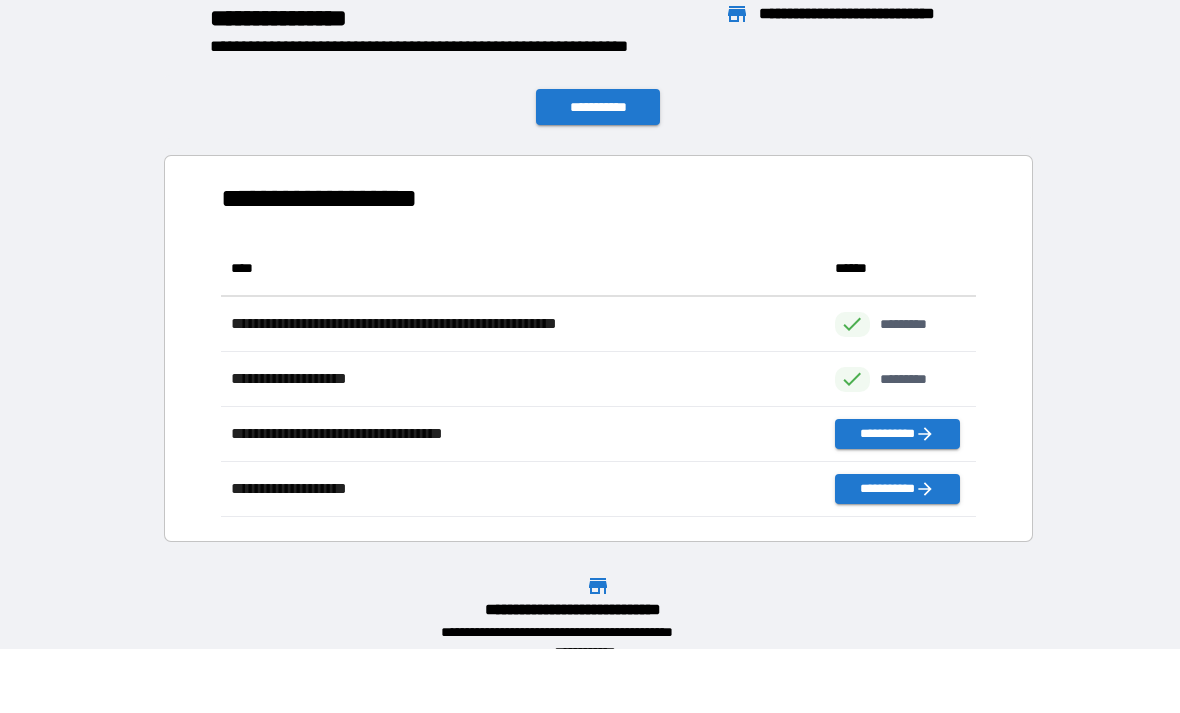 scroll, scrollTop: 1, scrollLeft: 1, axis: both 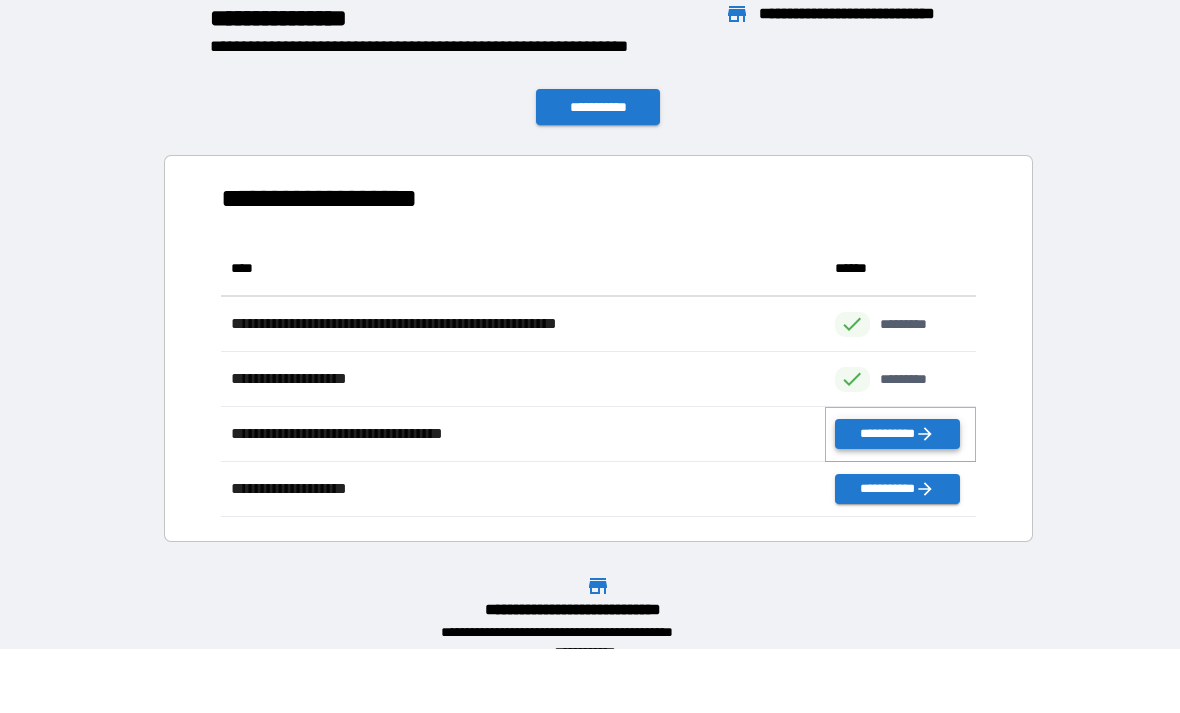 click on "**********" at bounding box center (897, 434) 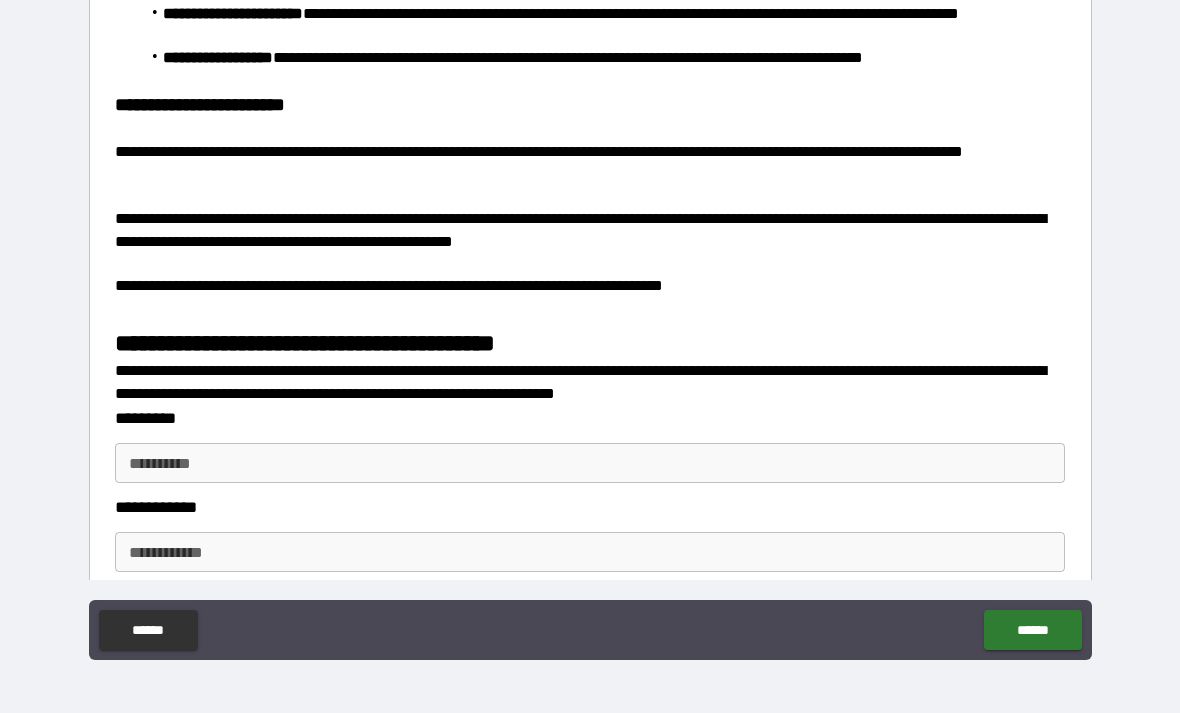 scroll, scrollTop: 2033, scrollLeft: 0, axis: vertical 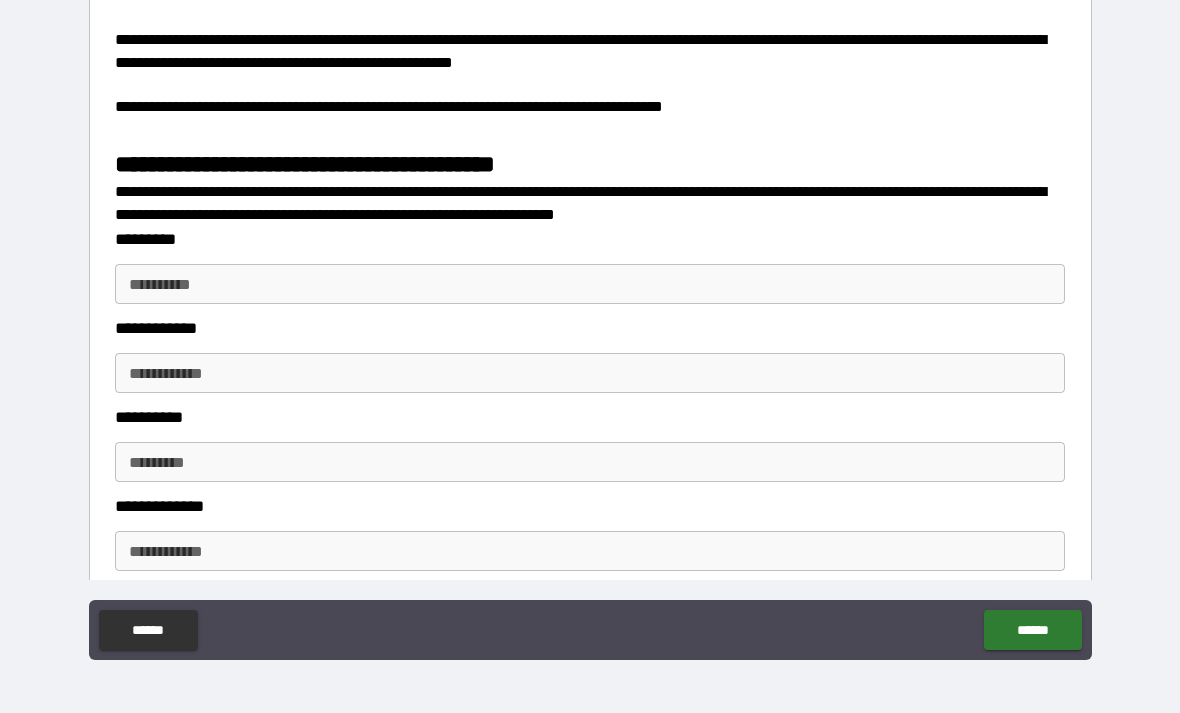click on "**********" at bounding box center (590, 284) 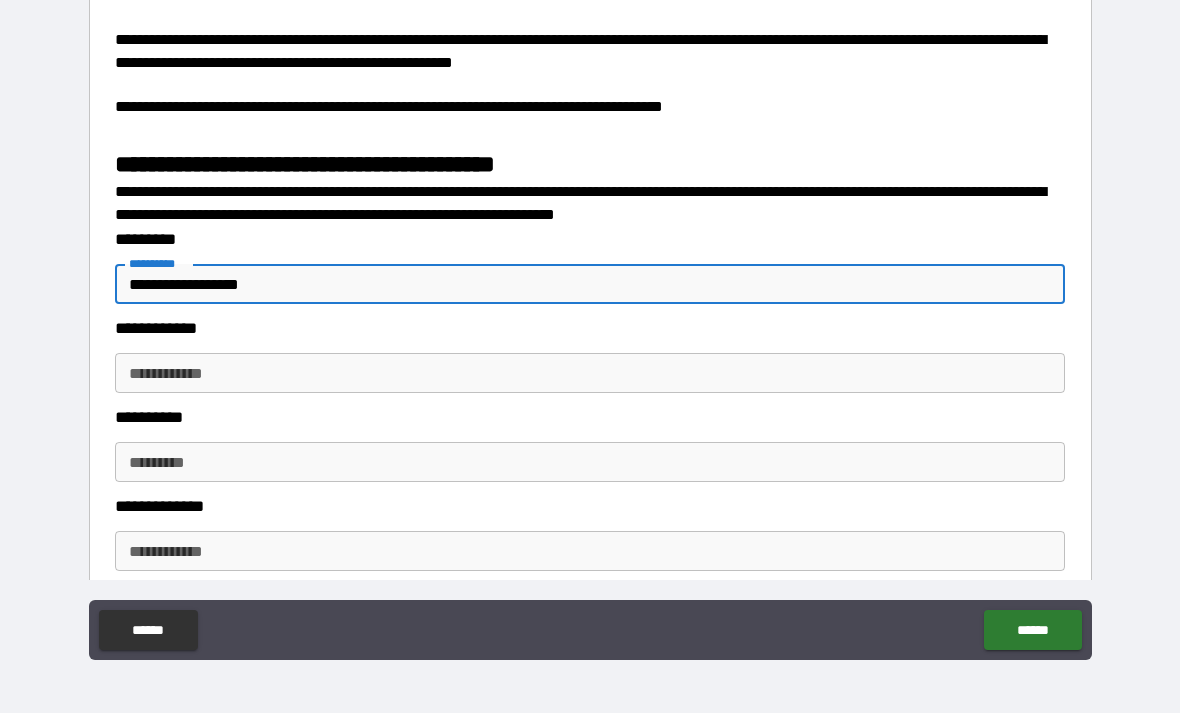 type on "**********" 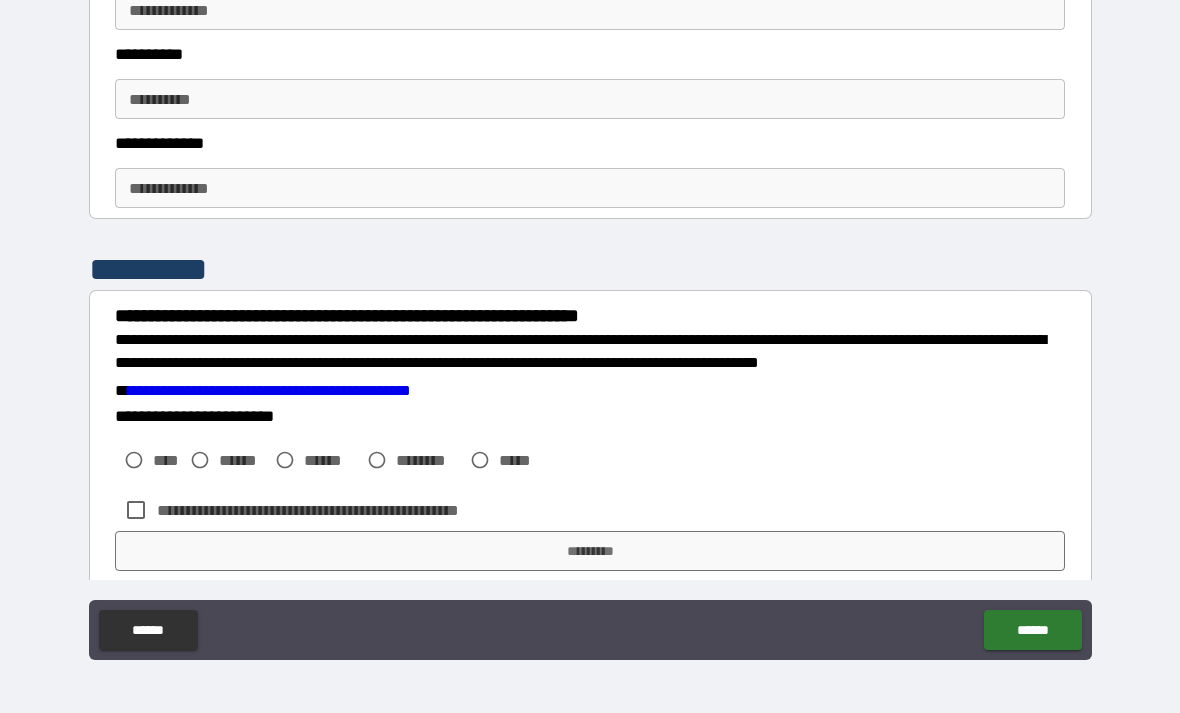 scroll, scrollTop: 2751, scrollLeft: 0, axis: vertical 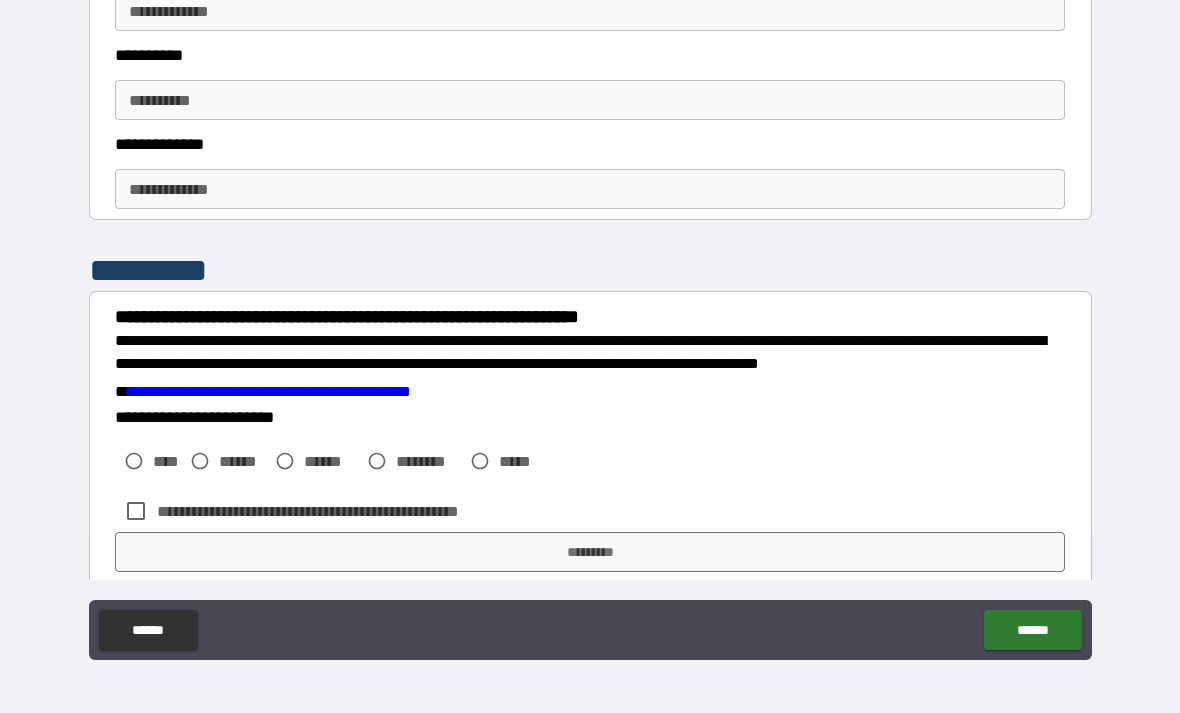 type on "**********" 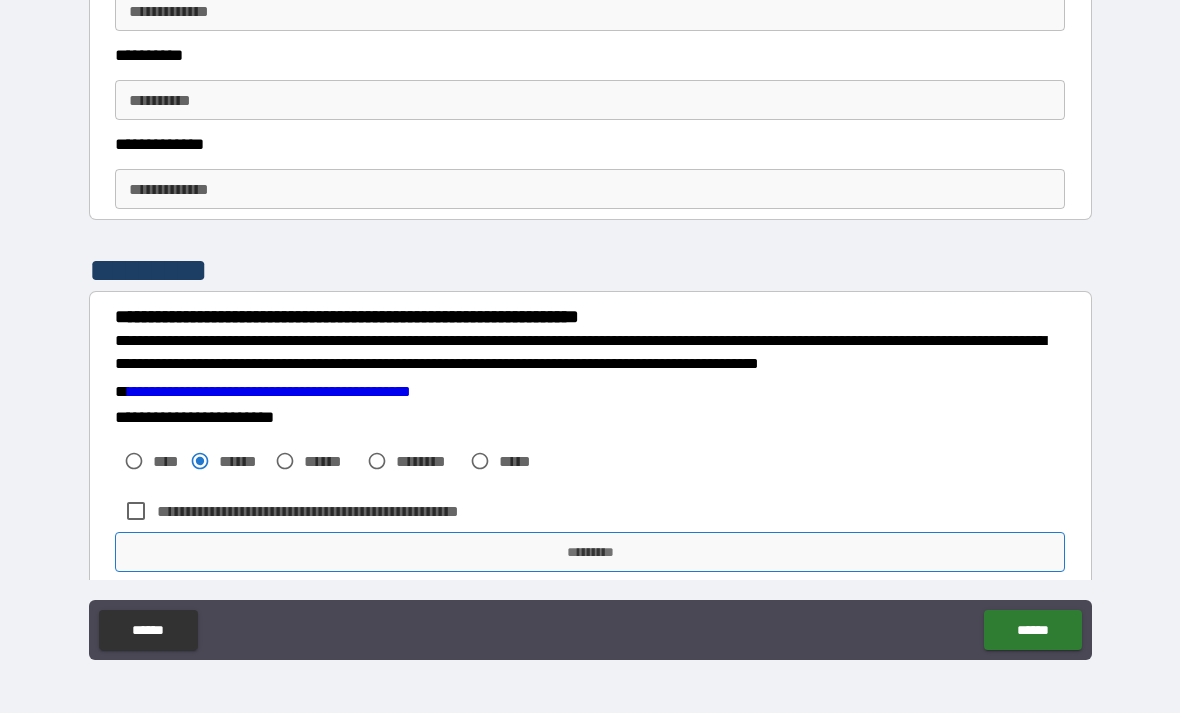 click on "*********" at bounding box center (590, 552) 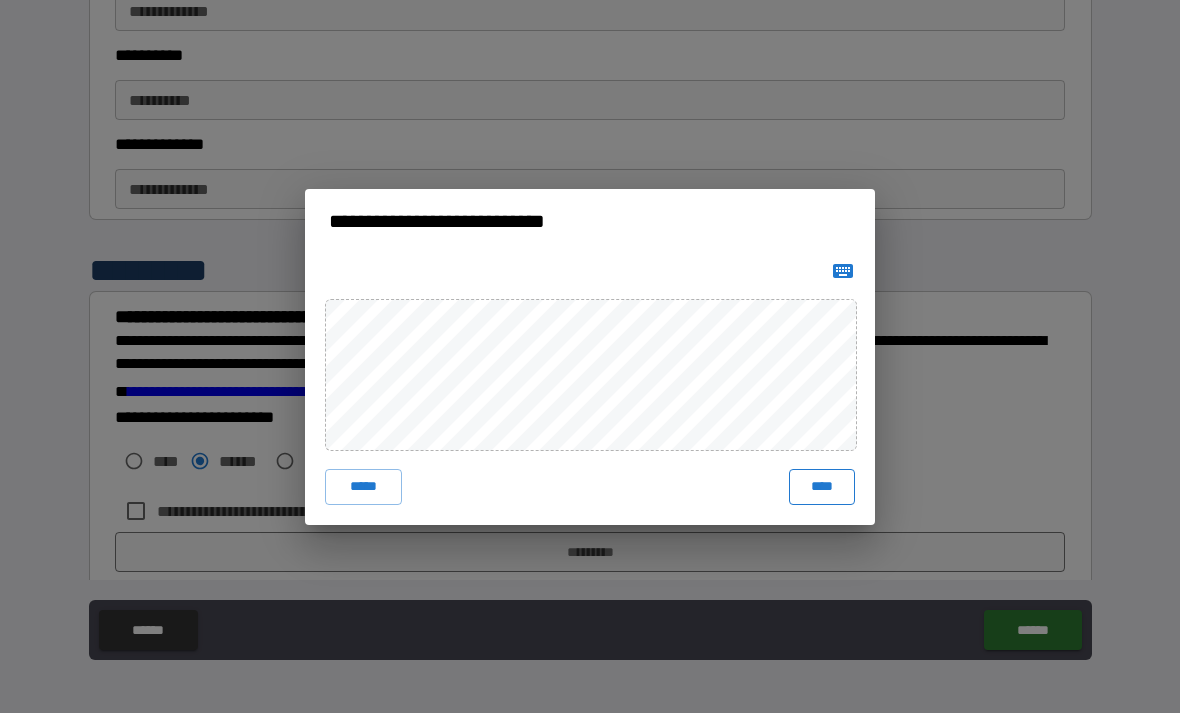 click on "****" at bounding box center (822, 487) 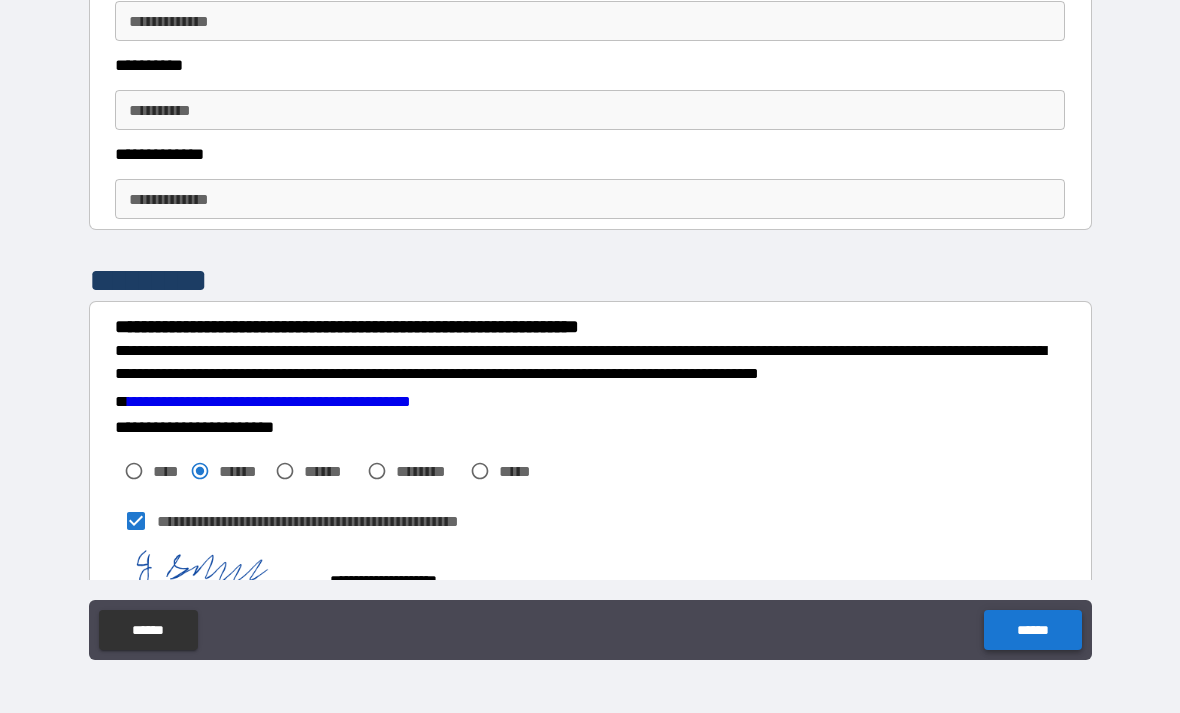 click on "******" at bounding box center (1032, 630) 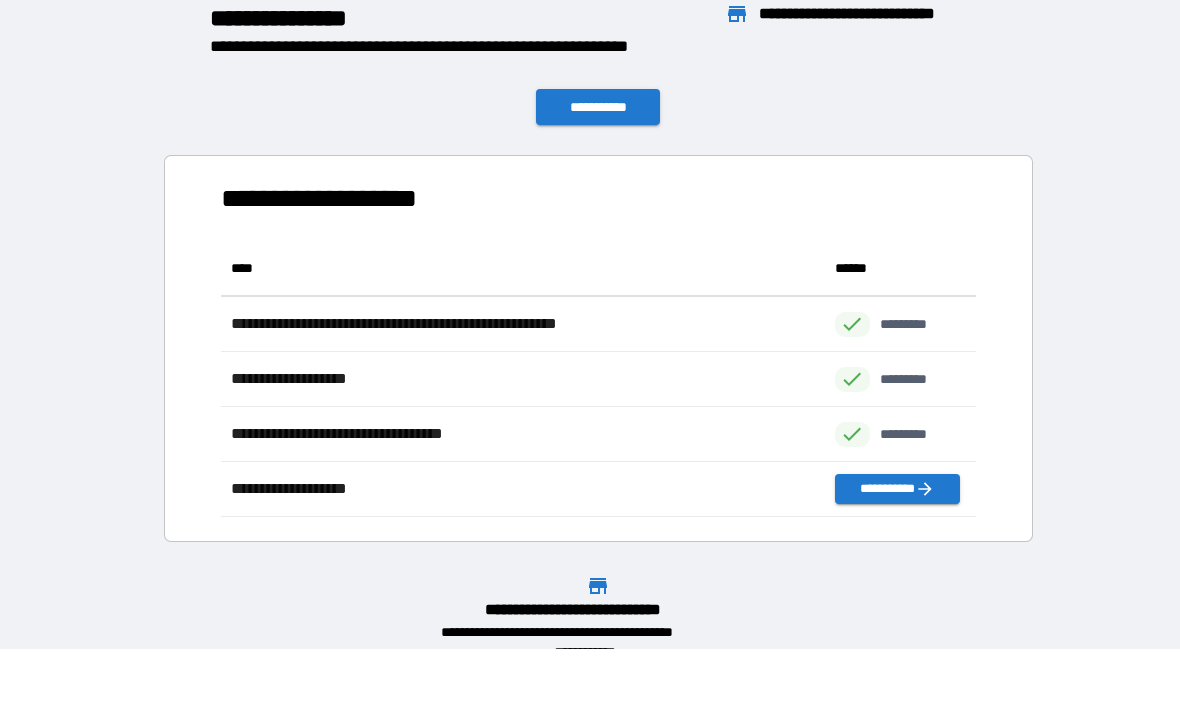 scroll, scrollTop: 1, scrollLeft: 1, axis: both 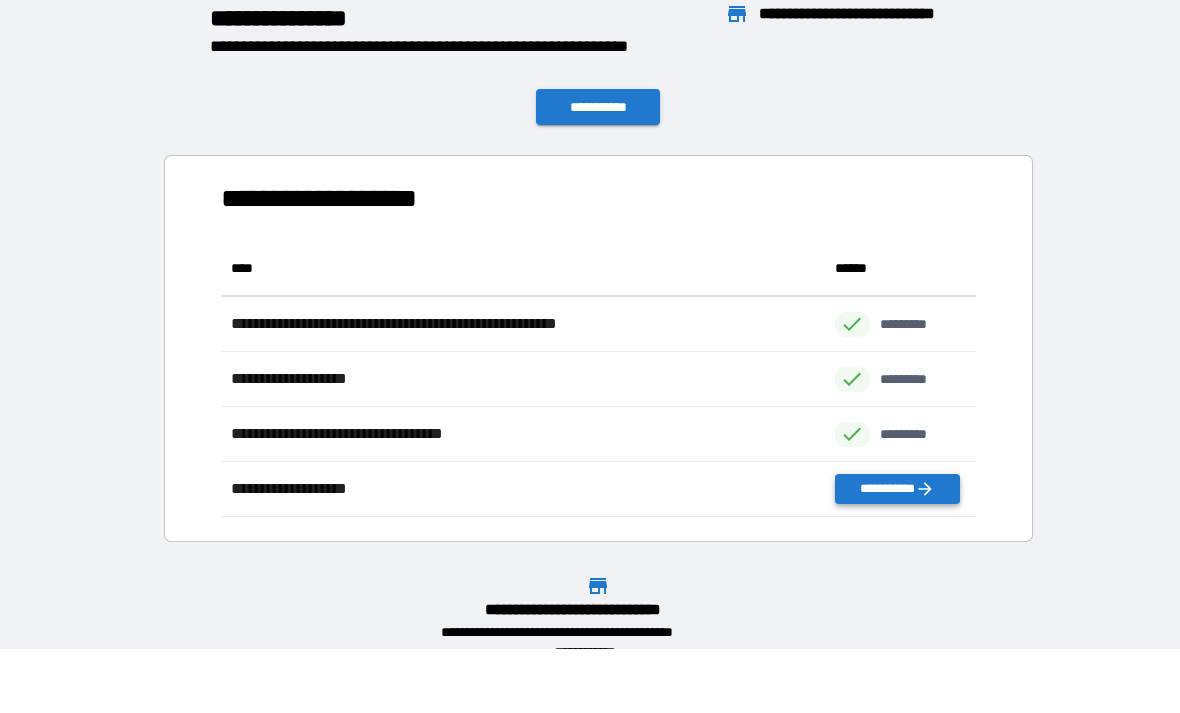 click on "**********" at bounding box center (897, 489) 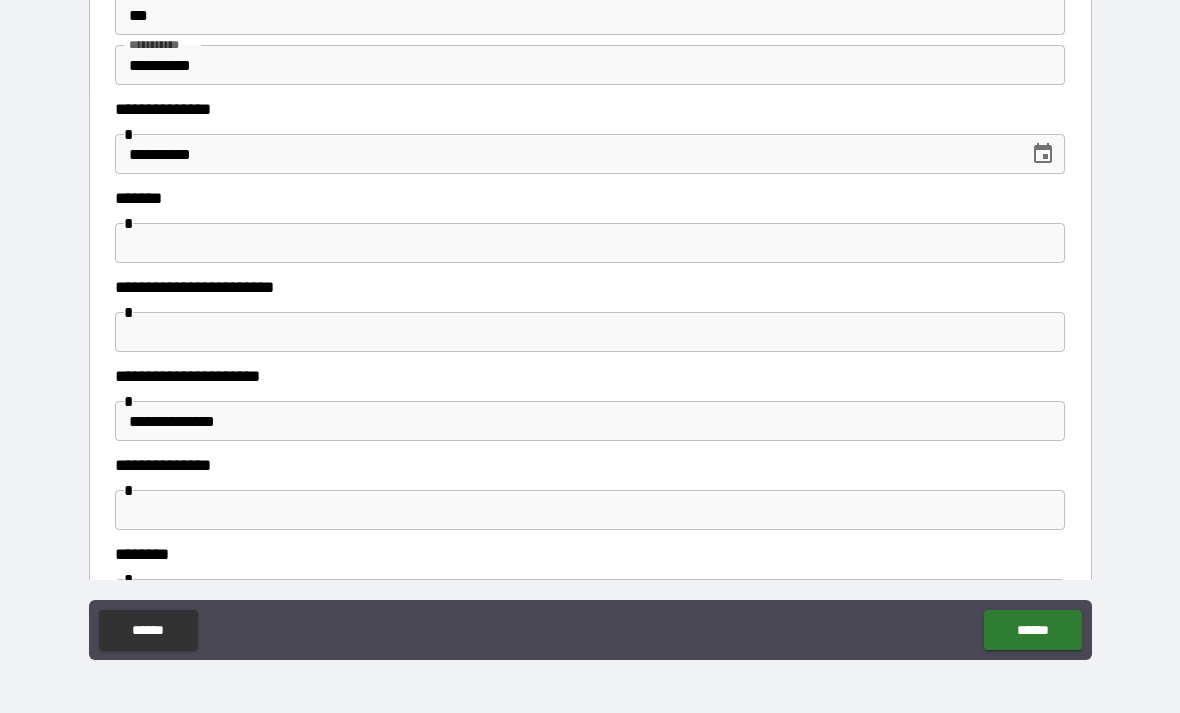 scroll, scrollTop: 199, scrollLeft: 0, axis: vertical 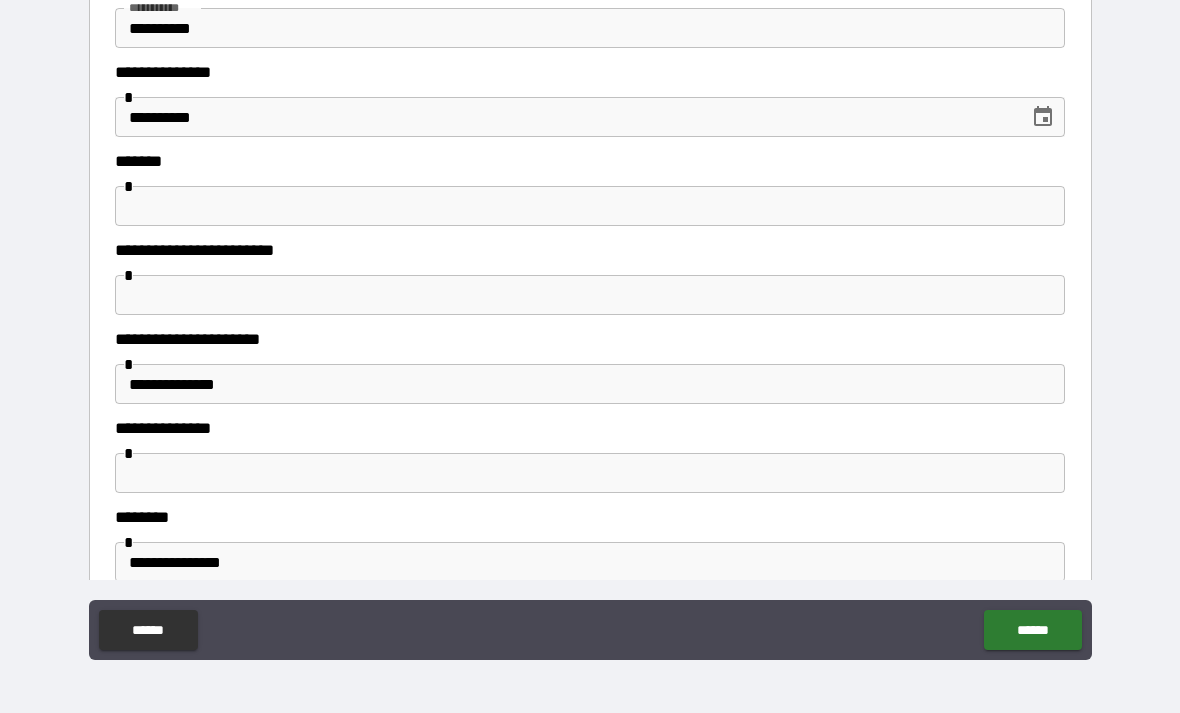 click at bounding box center (590, 206) 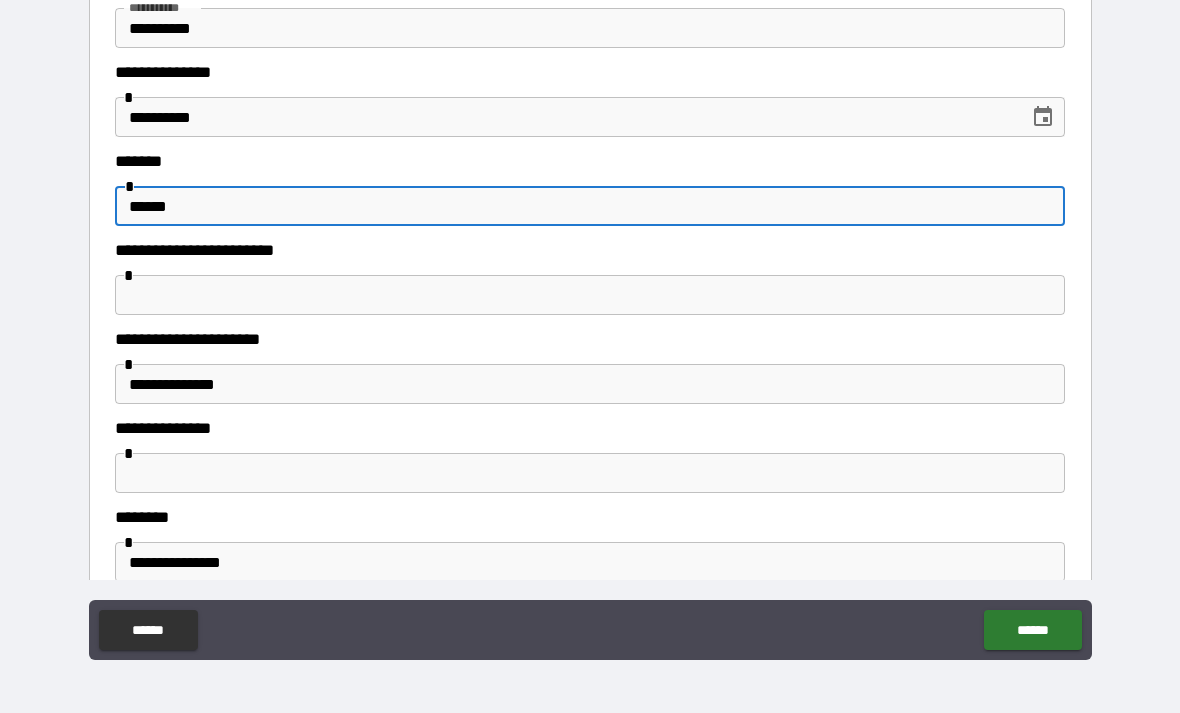 type on "******" 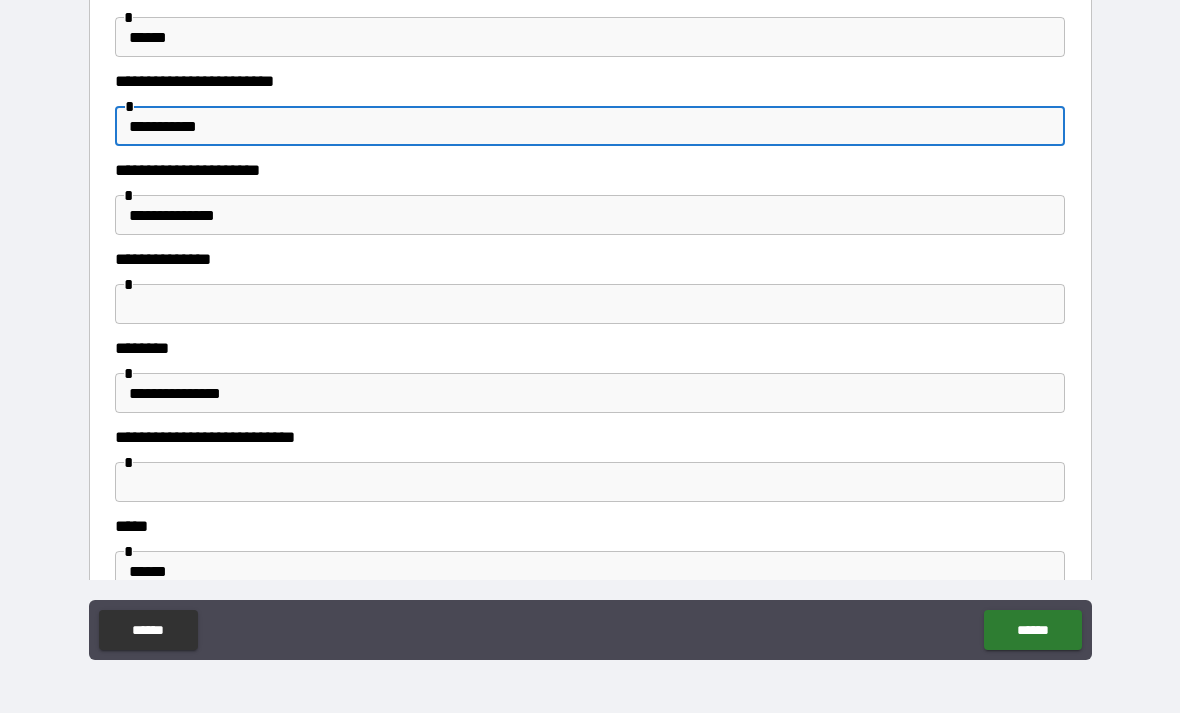 scroll, scrollTop: 375, scrollLeft: 0, axis: vertical 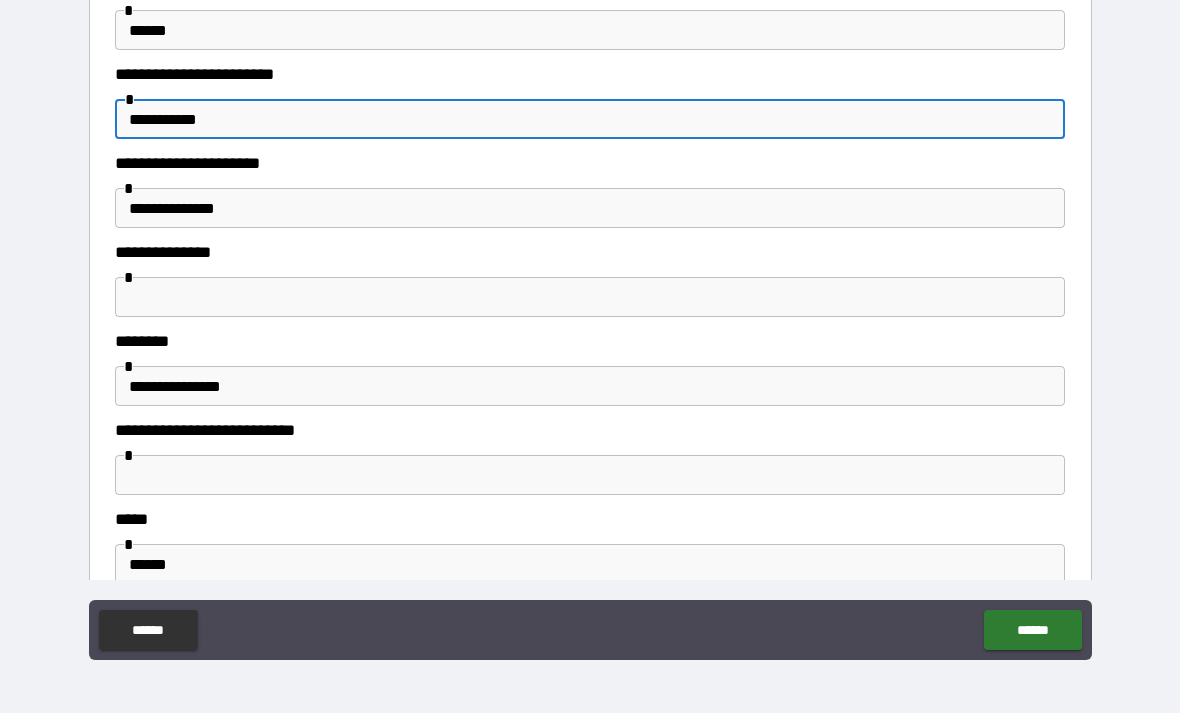 type on "**********" 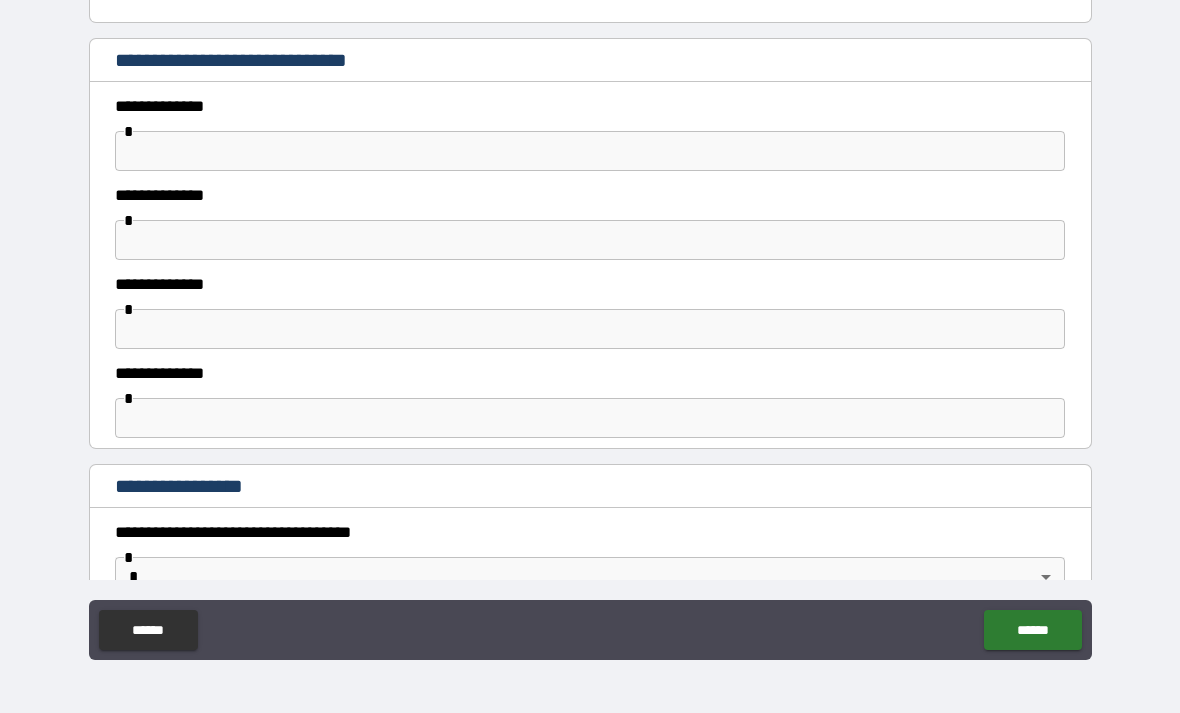 scroll, scrollTop: 1164, scrollLeft: 0, axis: vertical 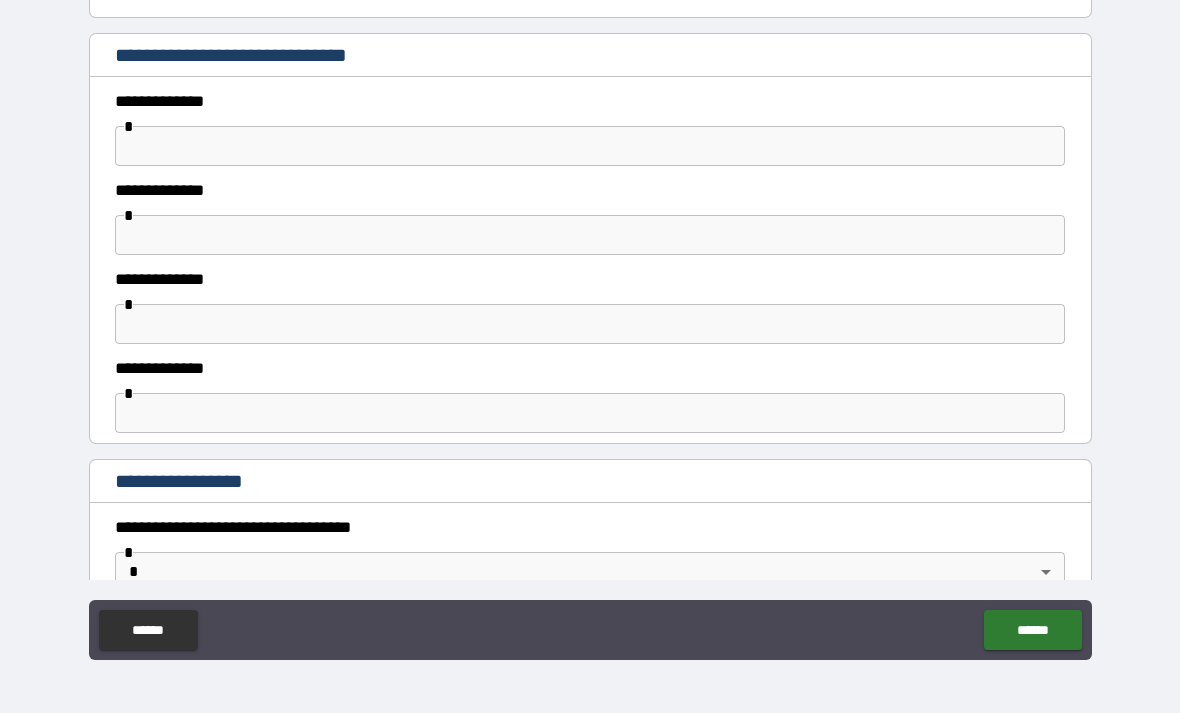 type on "**********" 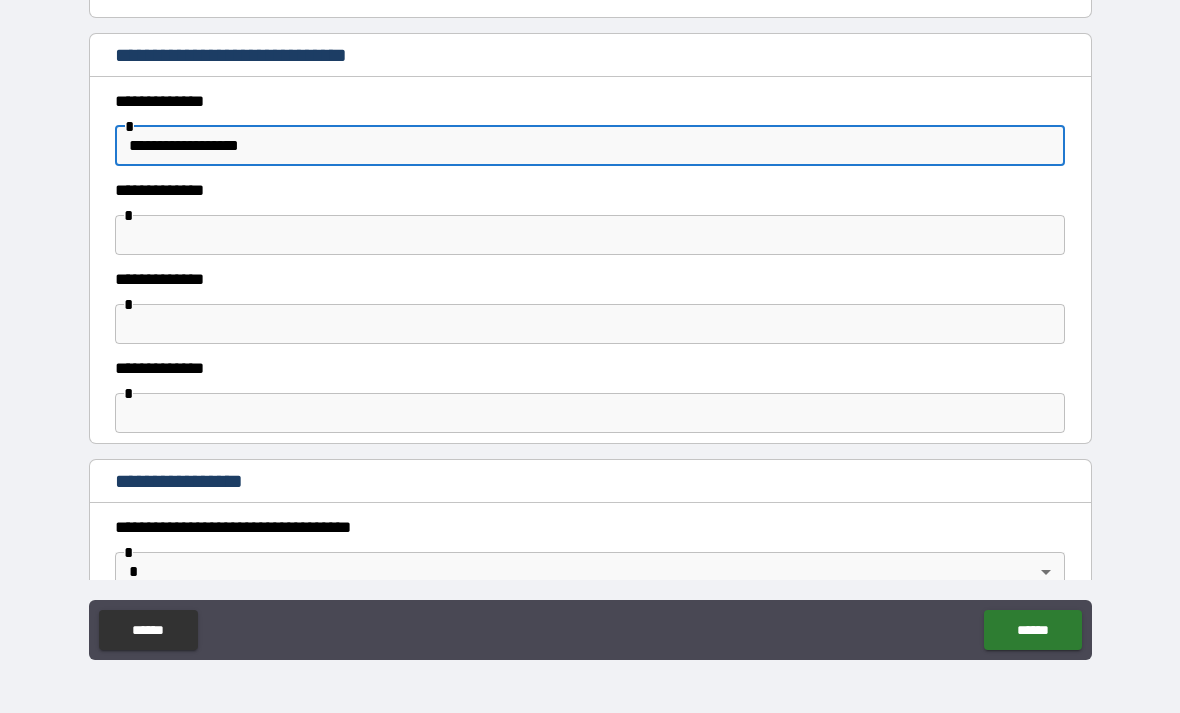 type on "**********" 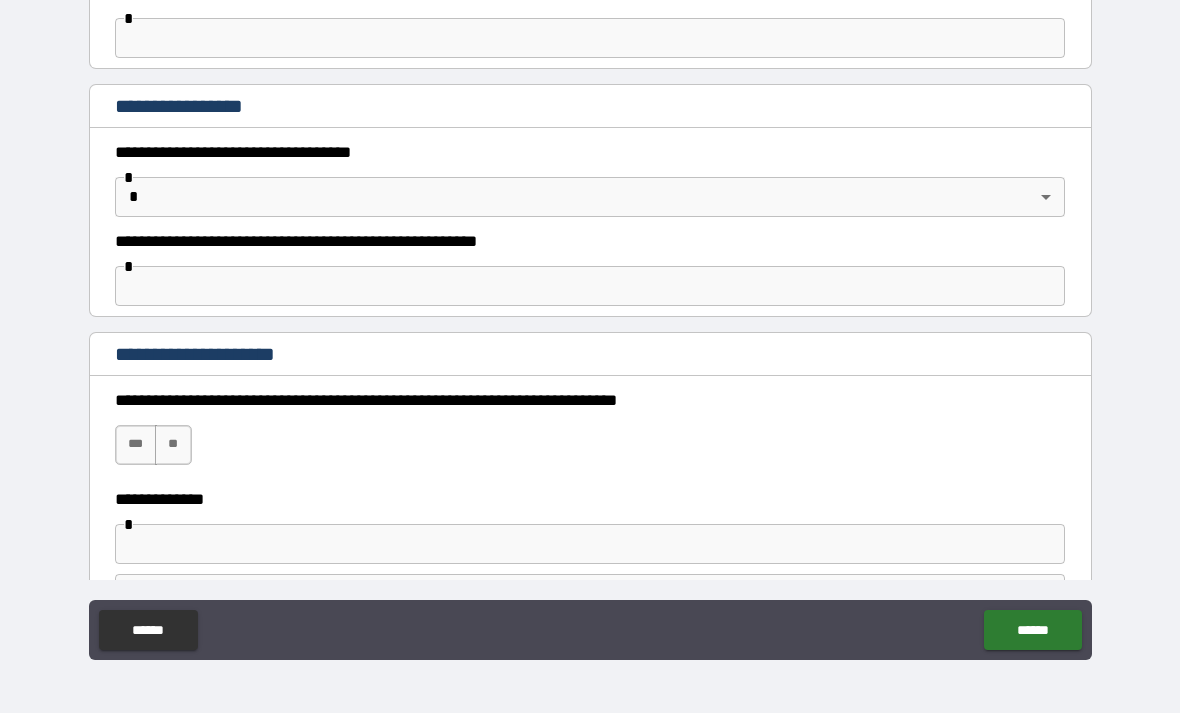 scroll, scrollTop: 1541, scrollLeft: 0, axis: vertical 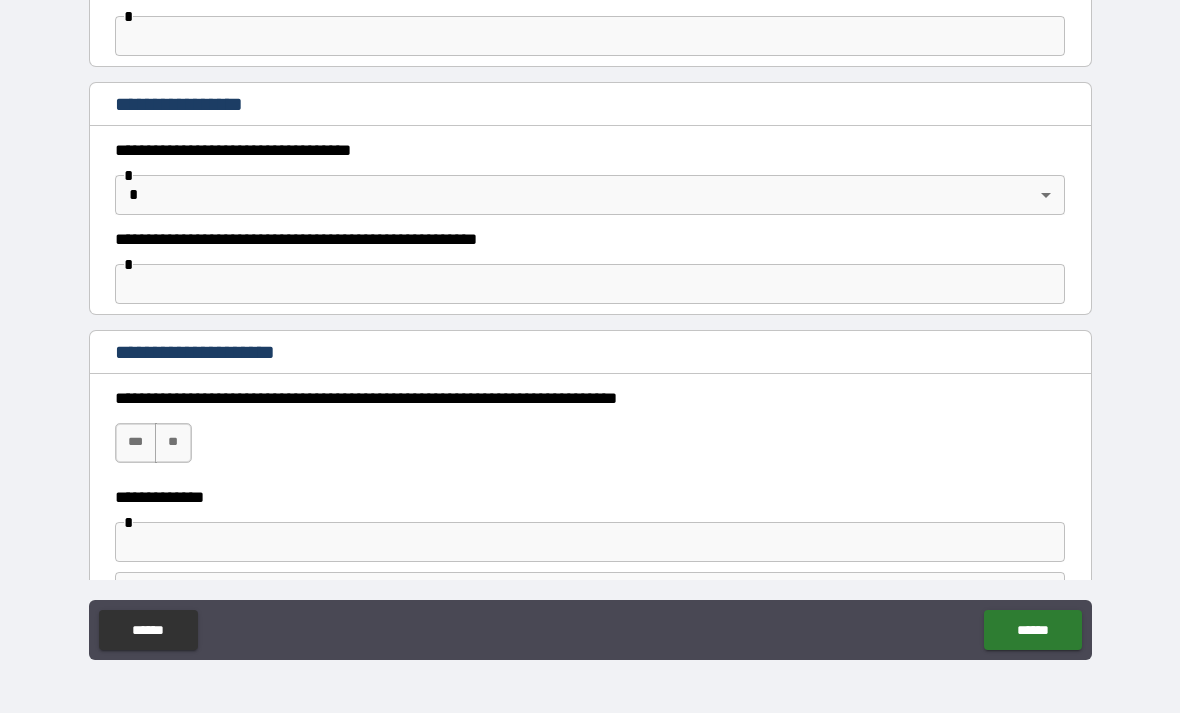 type on "**********" 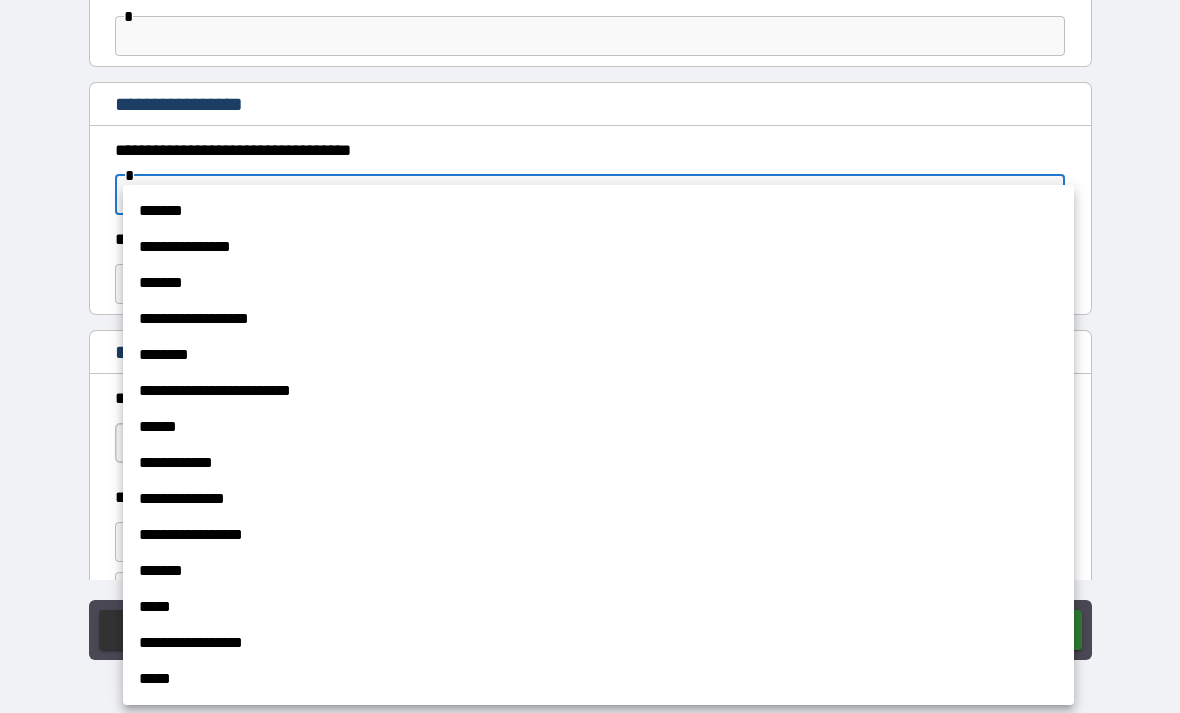 click on "**********" at bounding box center (598, 391) 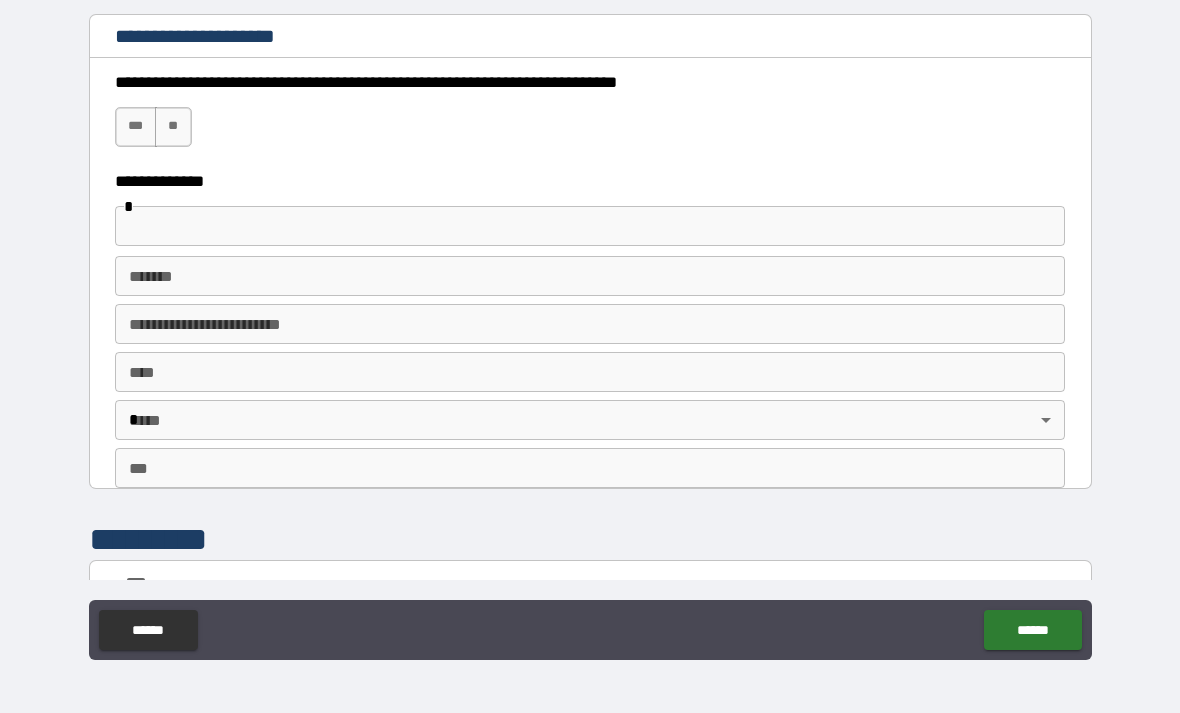 scroll, scrollTop: 1860, scrollLeft: 0, axis: vertical 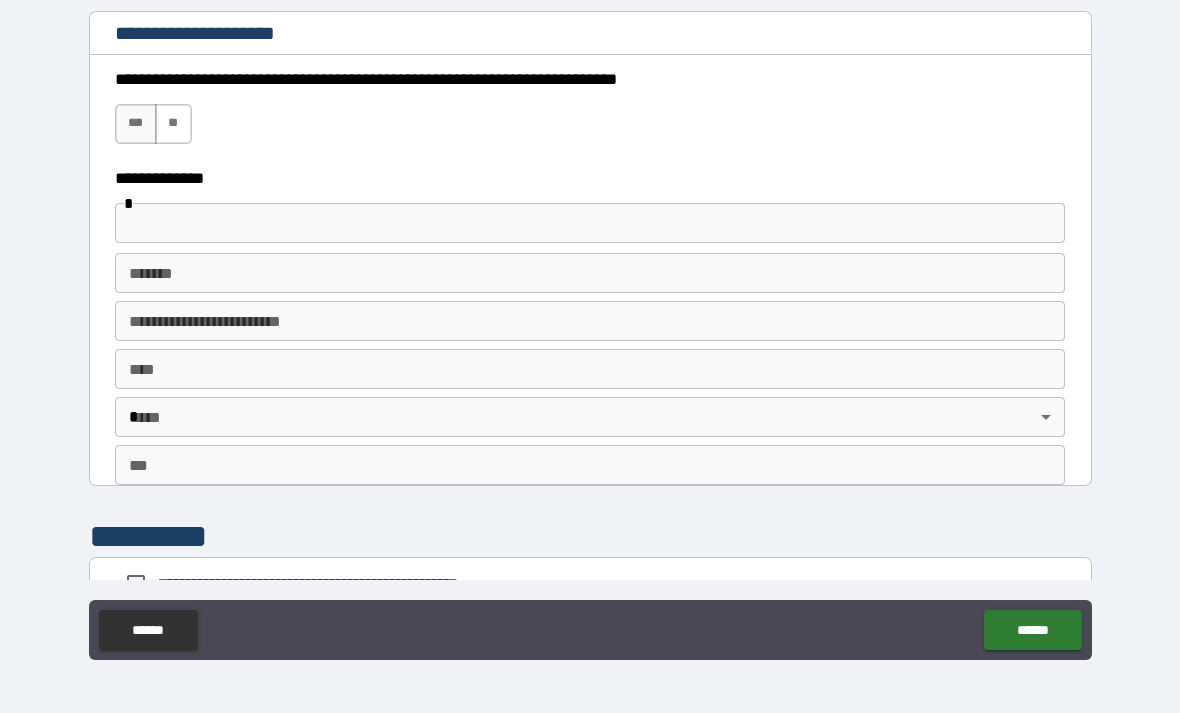 click on "**" at bounding box center [173, 124] 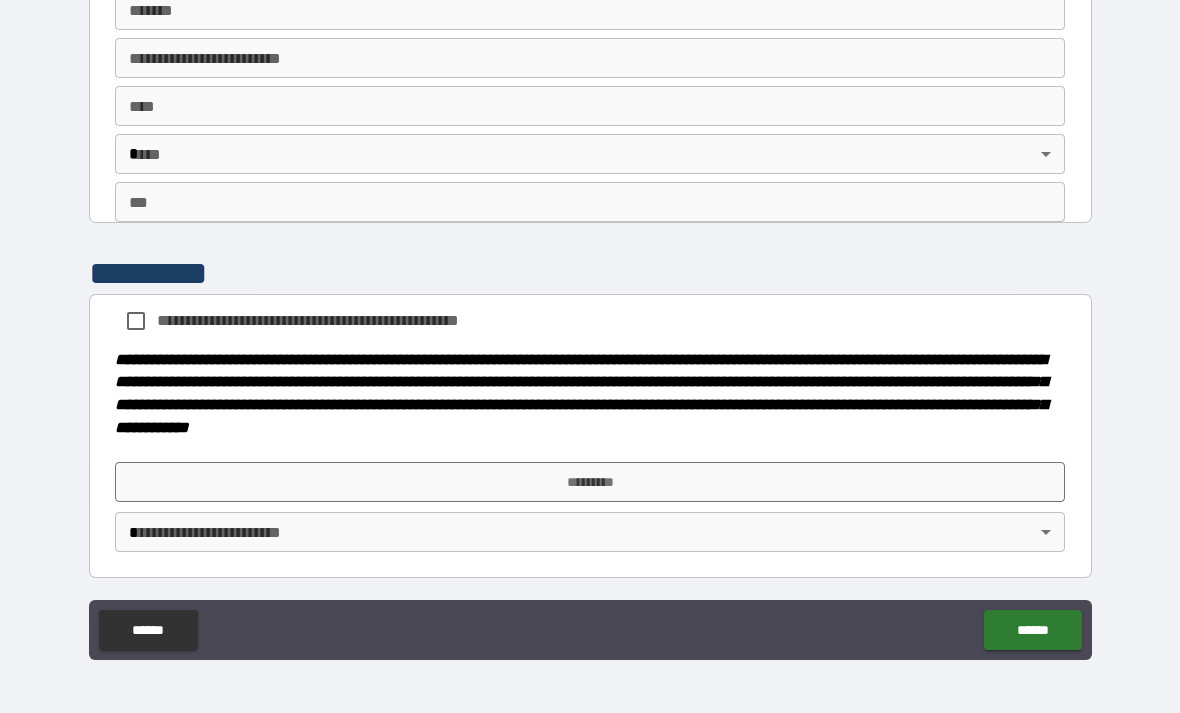 scroll, scrollTop: 2122, scrollLeft: 0, axis: vertical 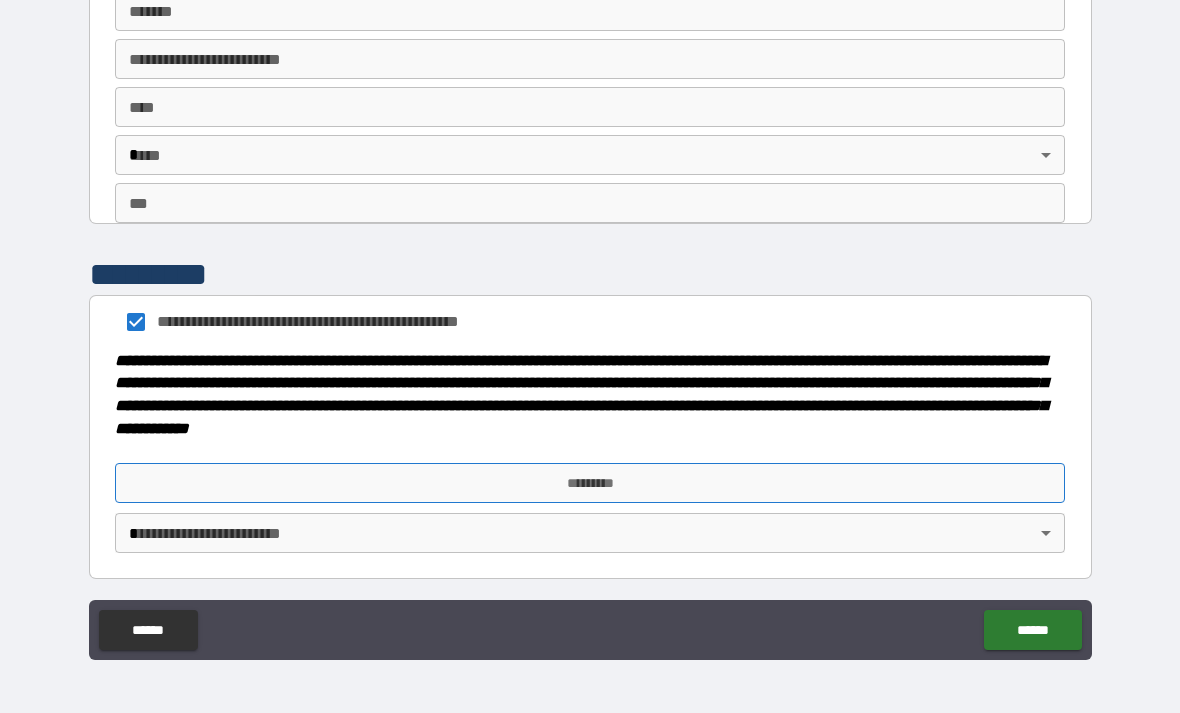 click on "*********" at bounding box center (590, 483) 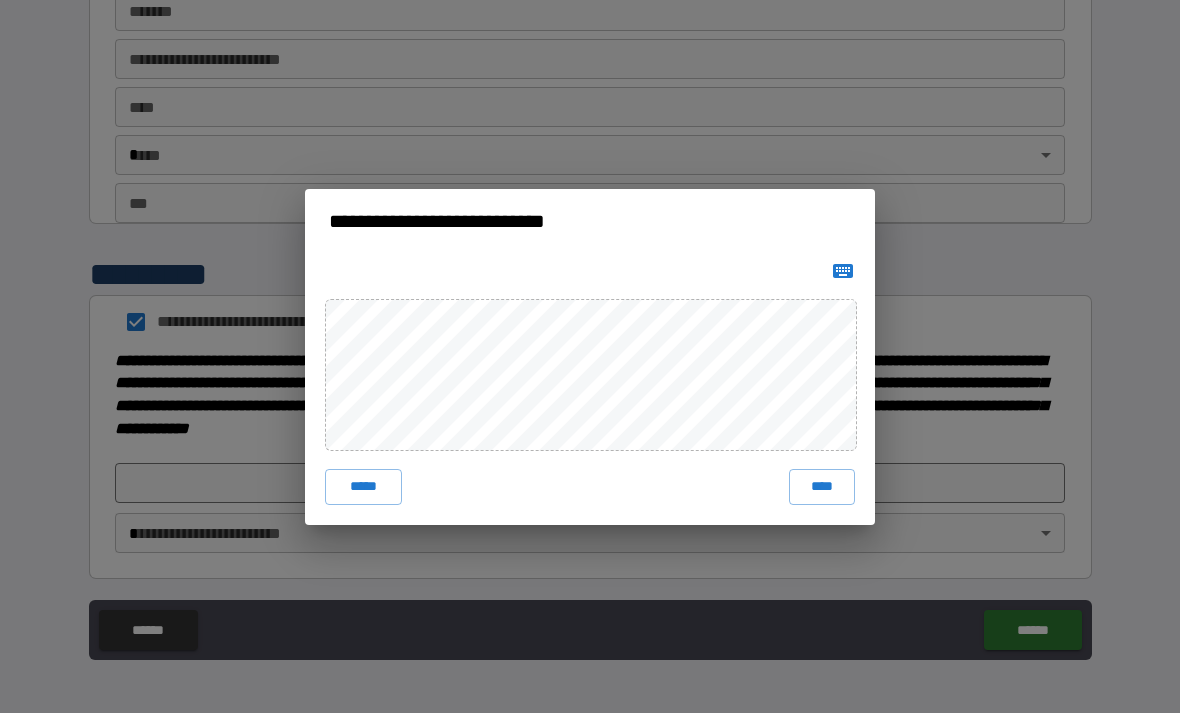 click on "***** ****" at bounding box center [590, 389] 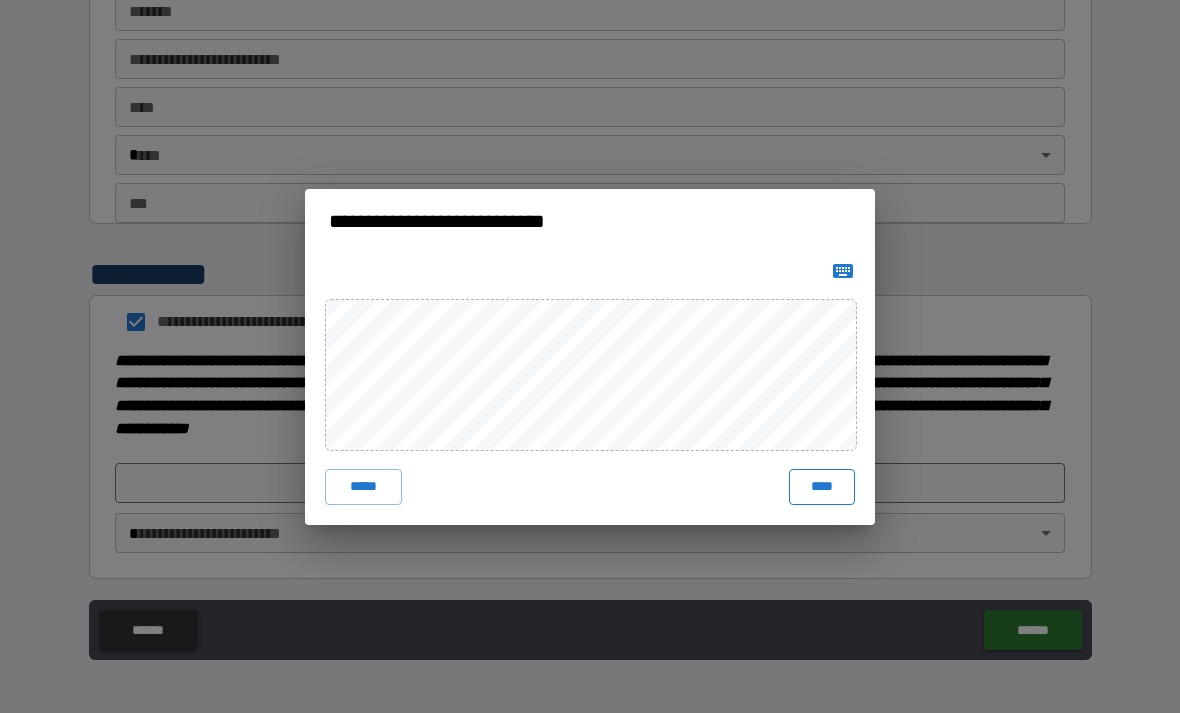 click on "****" at bounding box center [822, 487] 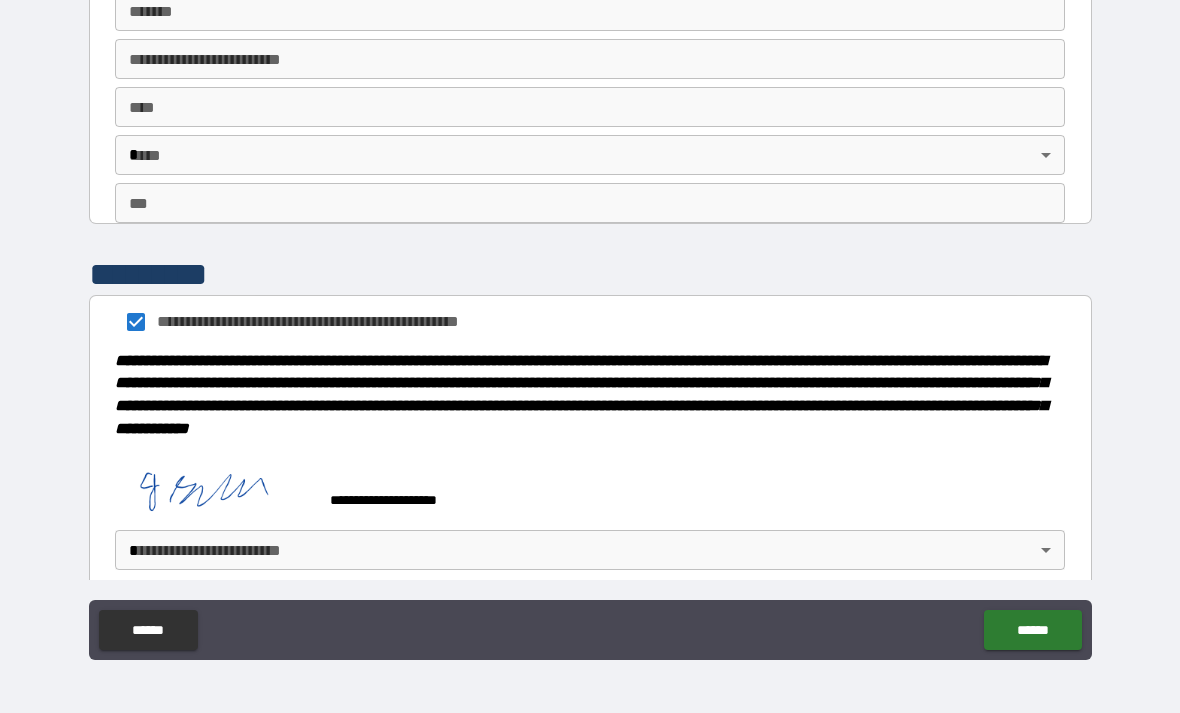 scroll, scrollTop: 2112, scrollLeft: 0, axis: vertical 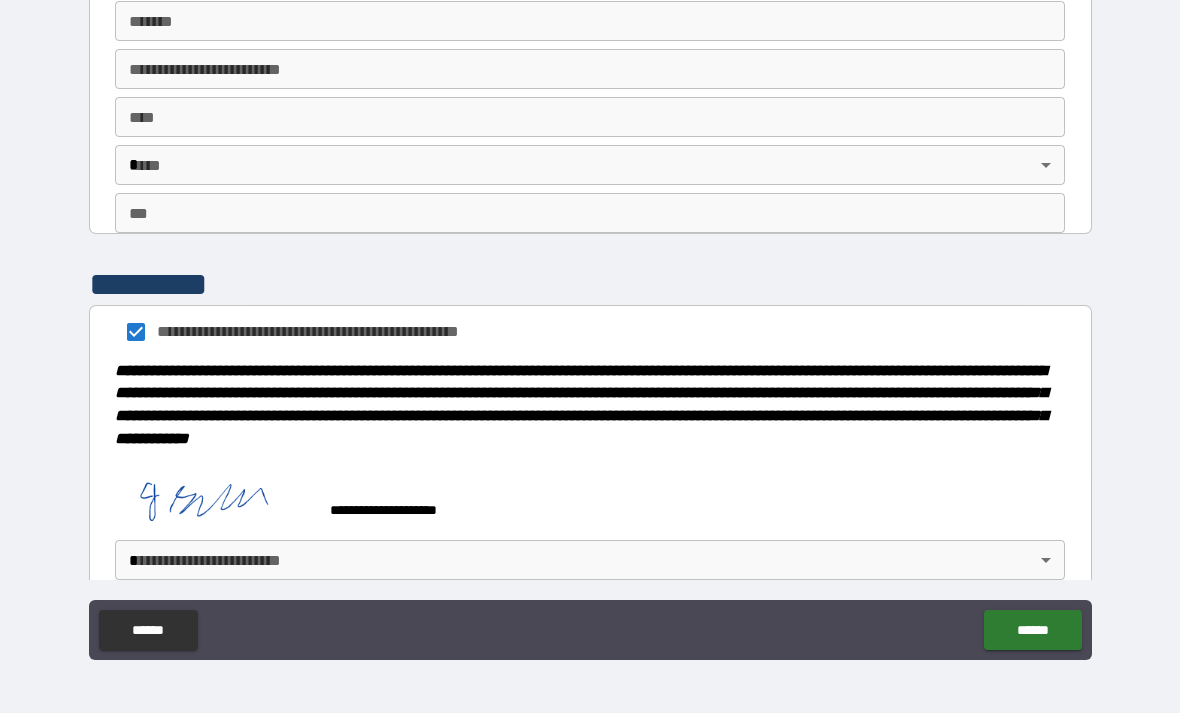 click on "**********" at bounding box center [590, 324] 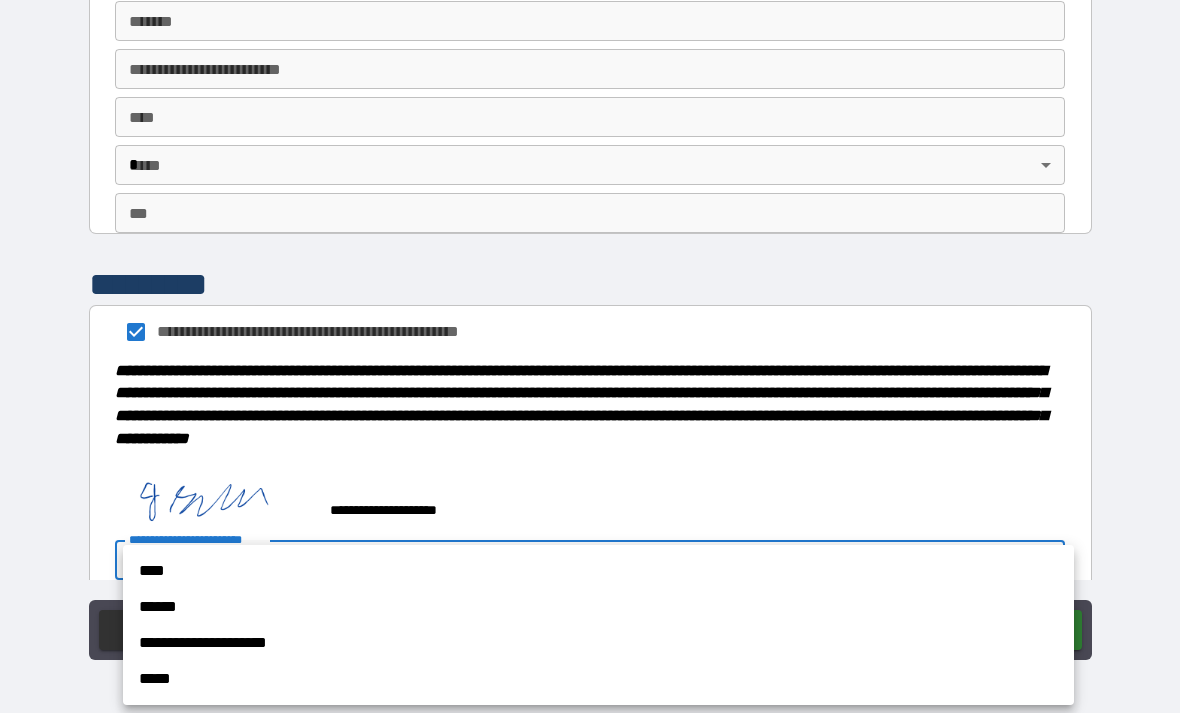 click on "**********" at bounding box center [598, 643] 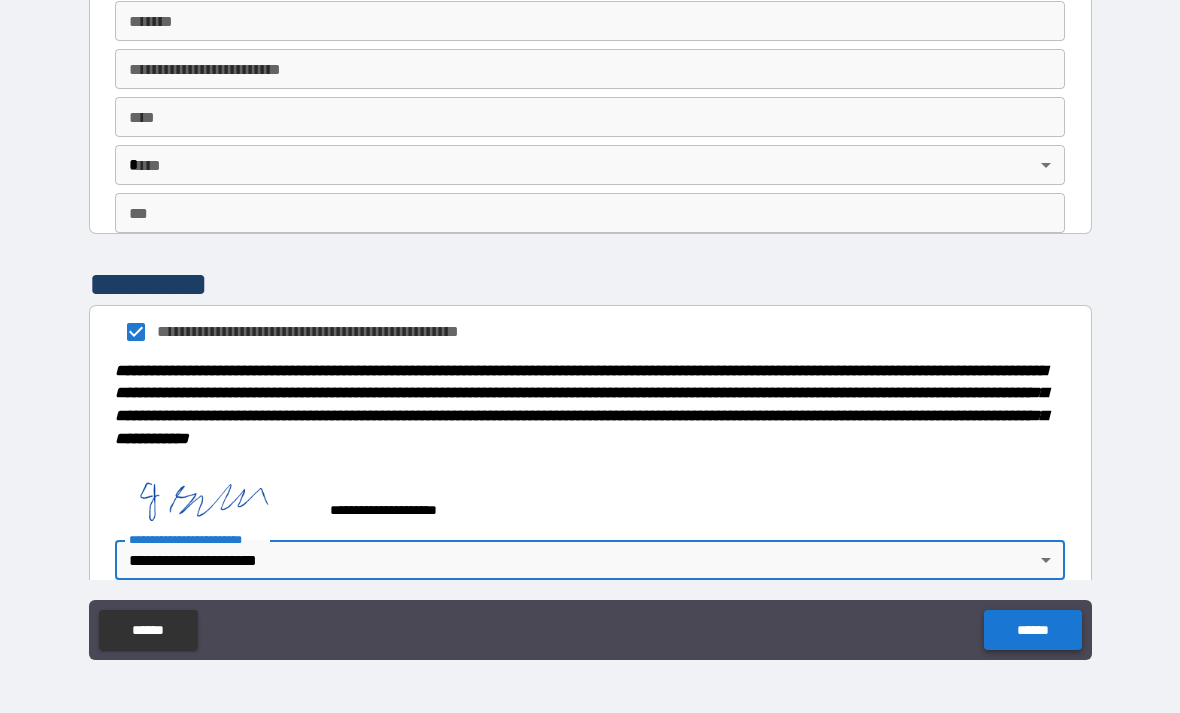click on "******" at bounding box center [1032, 630] 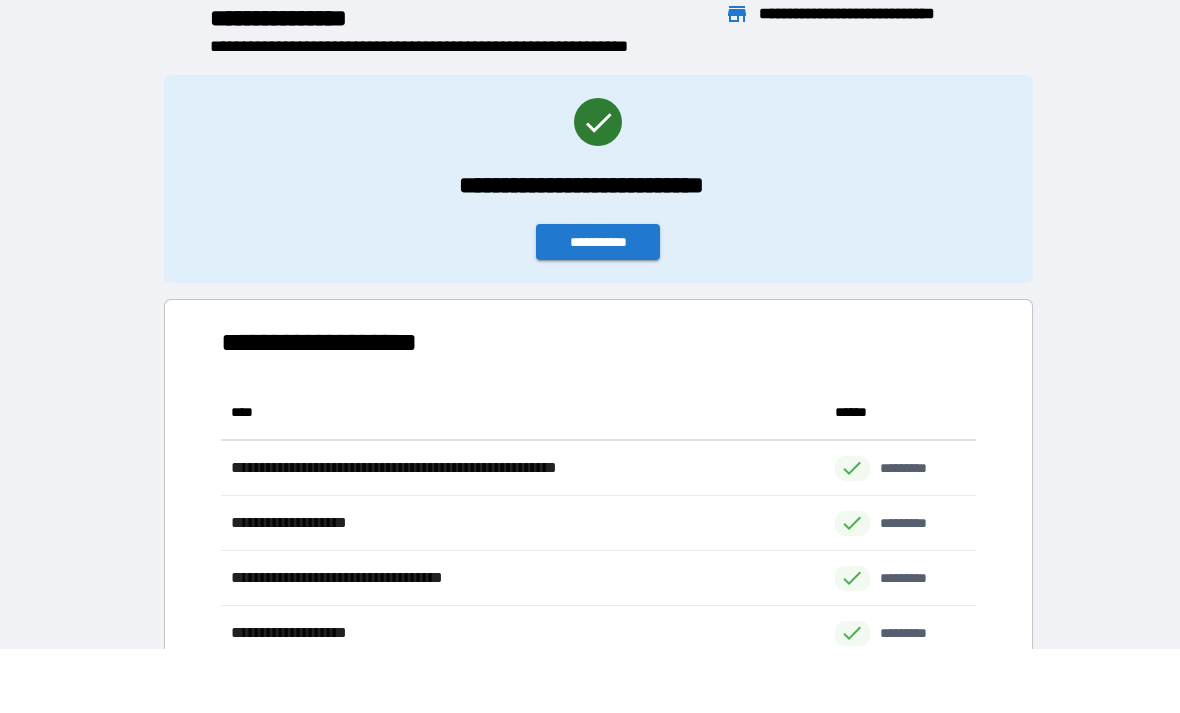 scroll, scrollTop: 1, scrollLeft: 1, axis: both 